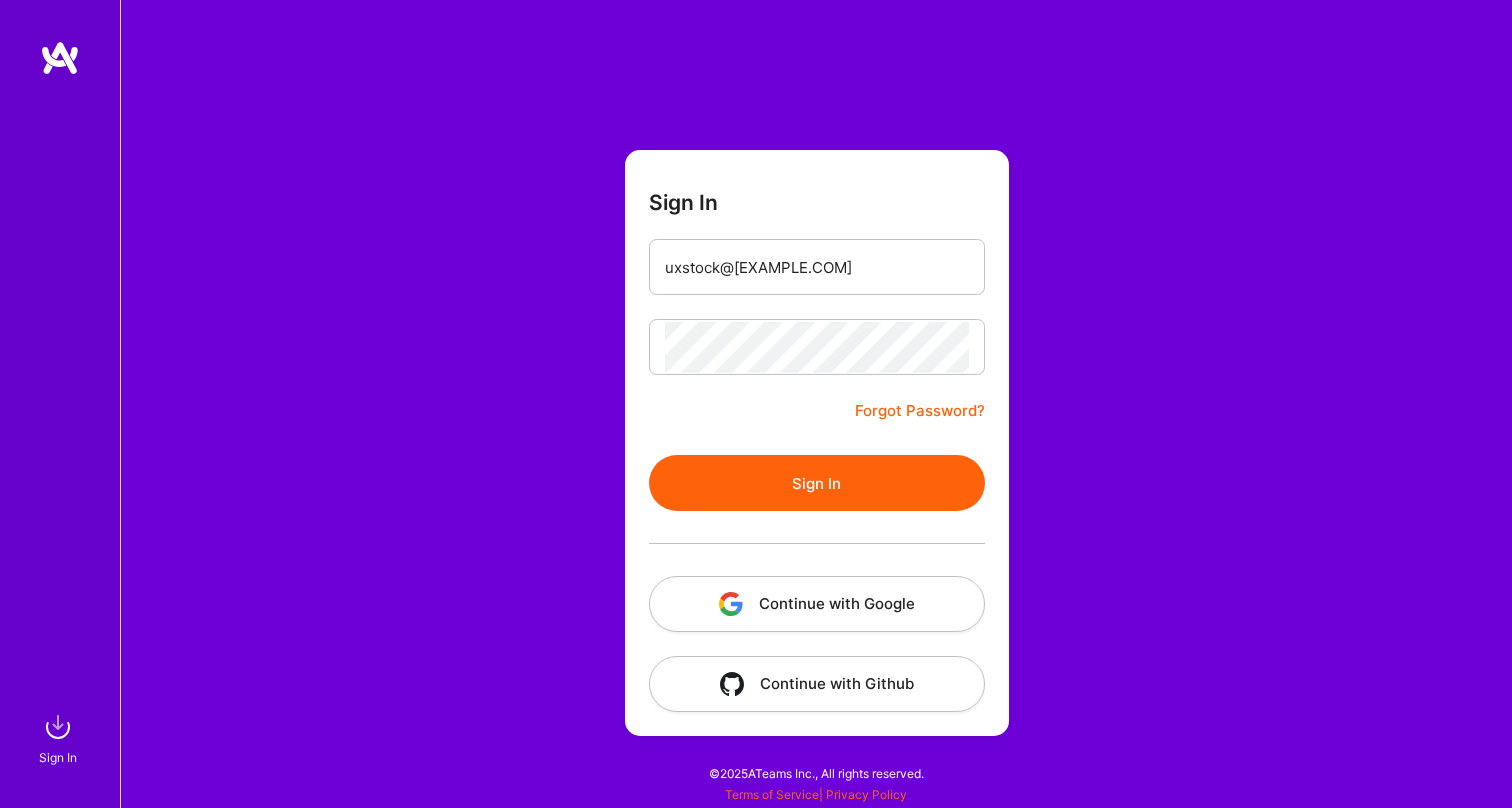 scroll, scrollTop: 0, scrollLeft: 0, axis: both 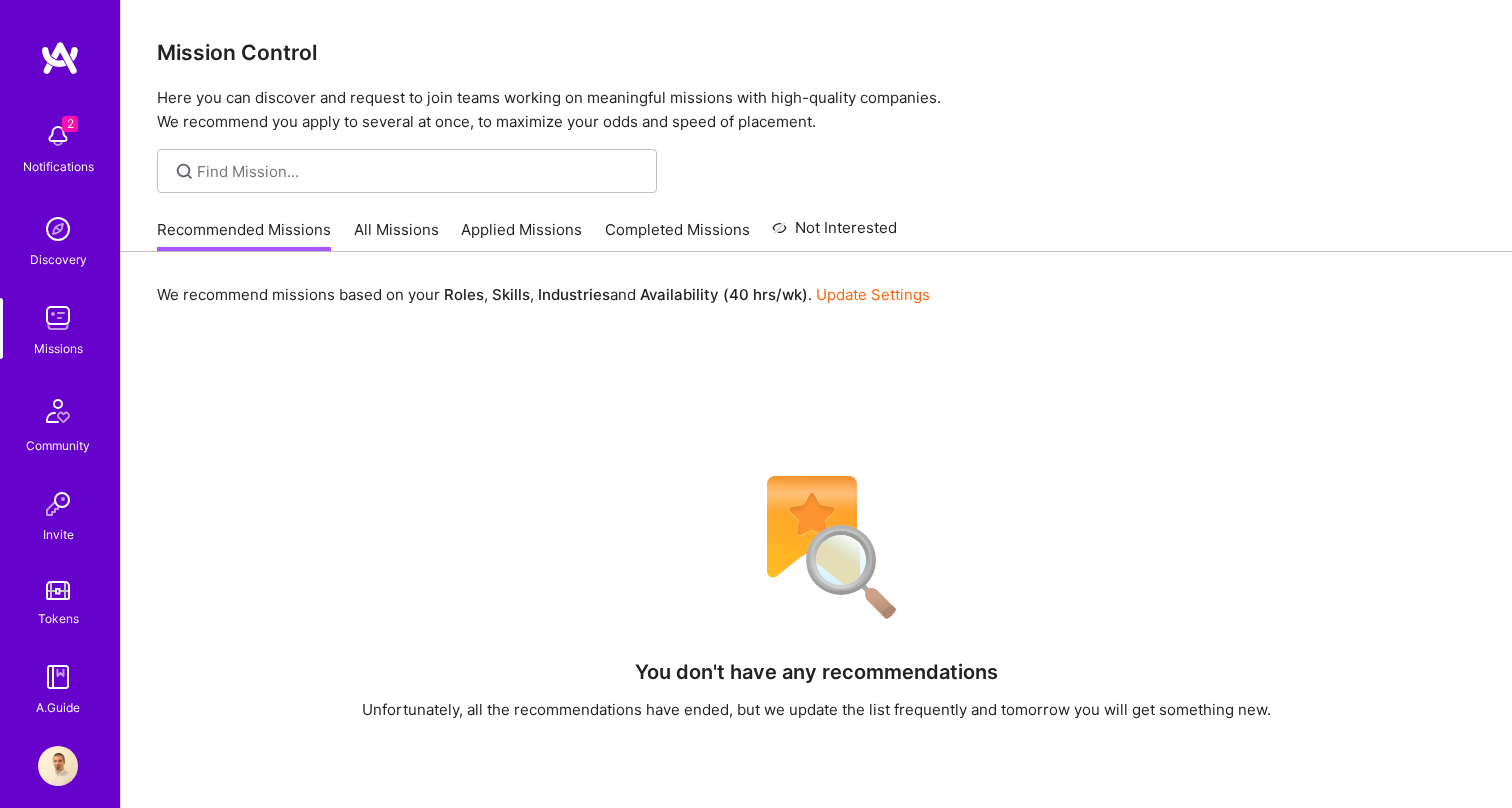 click on "Notifications" at bounding box center [58, 166] 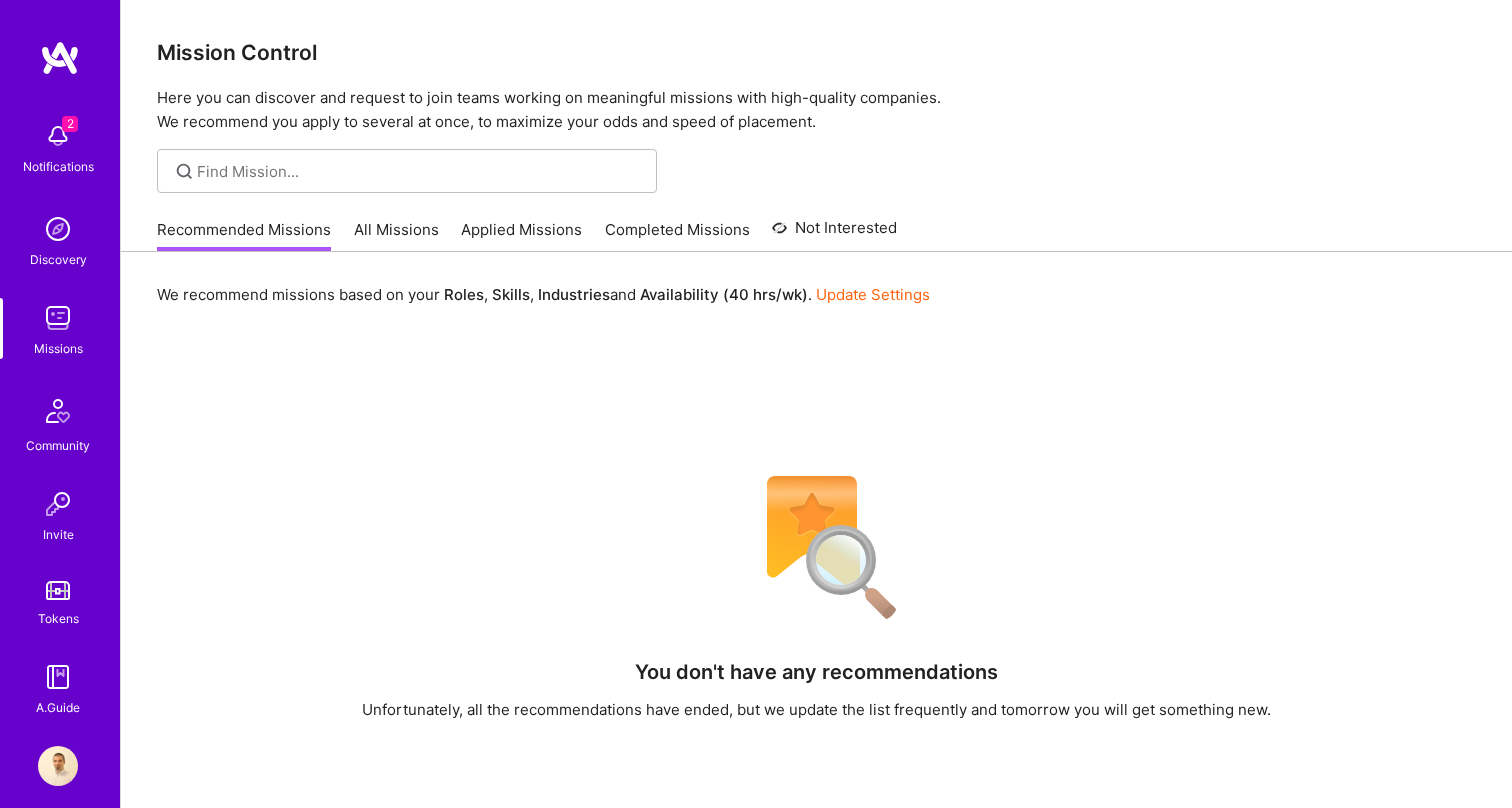 click on "2 Notifications Discovery Missions Community Invite Tokens A.Guide" at bounding box center (60, 415) 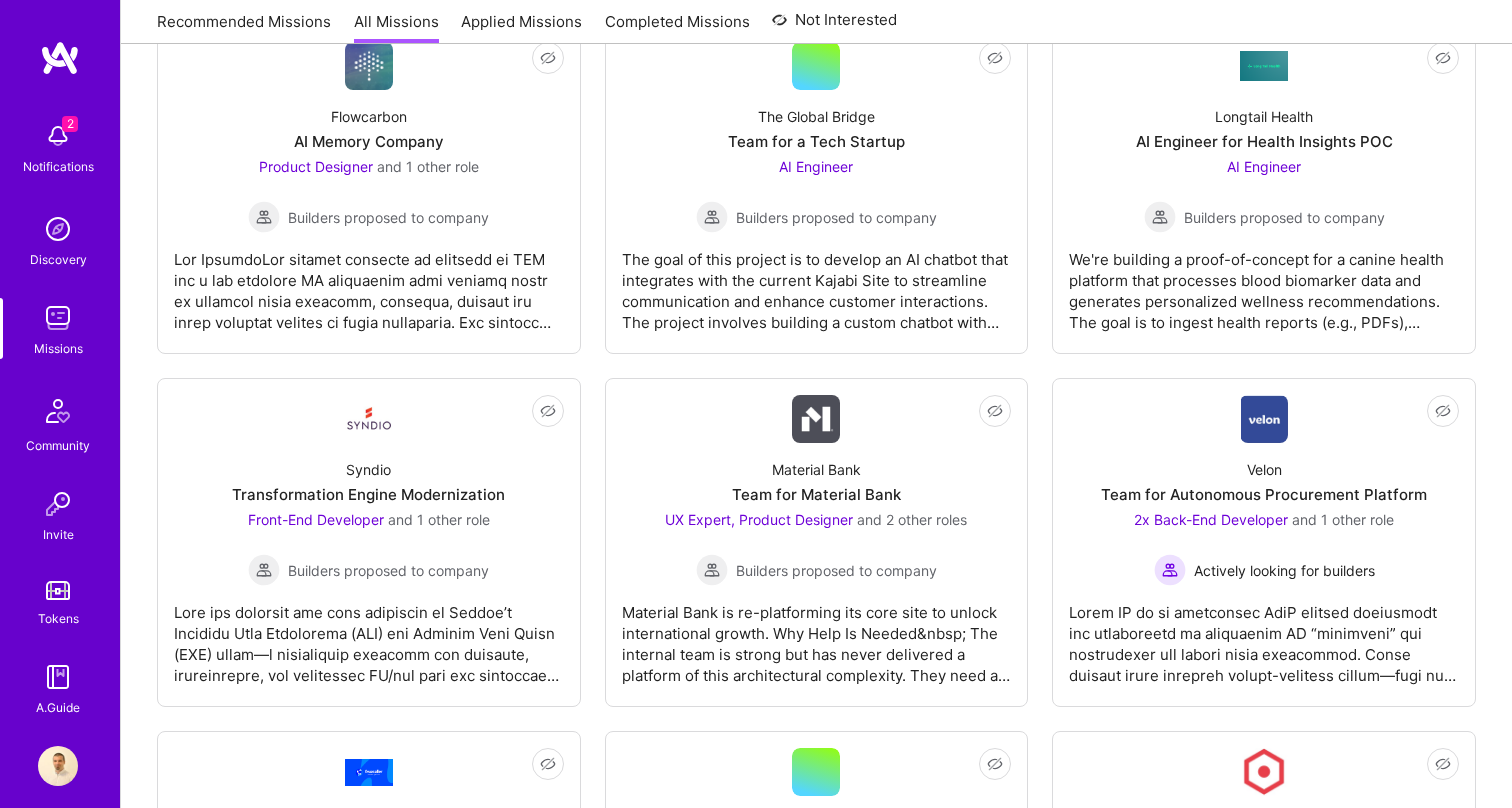 scroll, scrollTop: 1831, scrollLeft: 0, axis: vertical 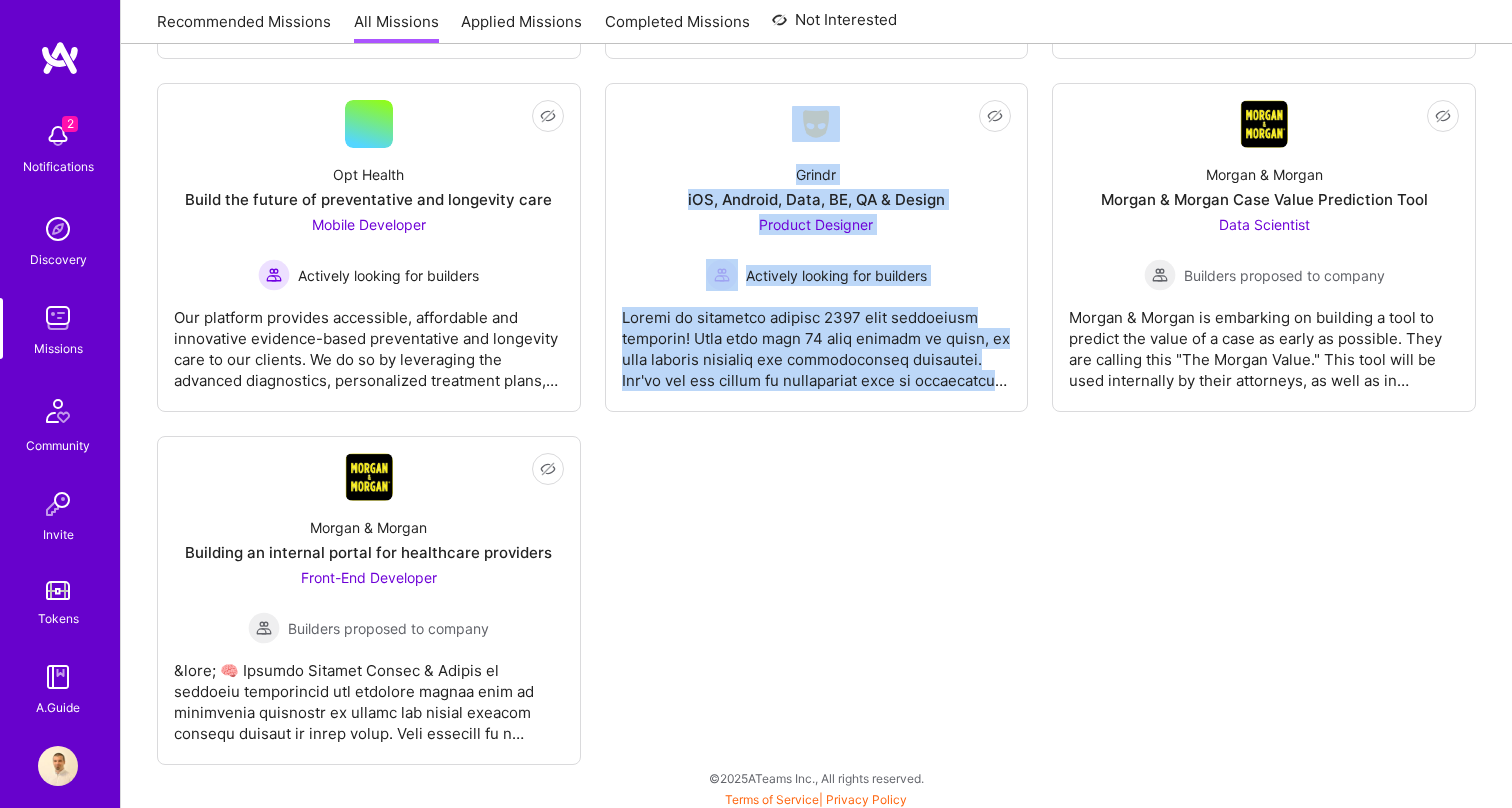 click on "Not Interested Verge Genomics Head of Product & AI / Technical Product Lead for AI Drug Discovery Product Manager   Actively looking for builders Not Interested ParaFlight PM for consulting on life saving Executive Flights and Travel Product Manager   Builders proposed to company The goal of this project is to enhance ParaFlight's booking system to streamline the process for clients and improve overall operational efficiency. Currently, ParaFlight's booking system lacks real-time updates and customization options, leading to inefficiencies in booking private jet and helicopter services. The project involves improving the booking platform with real-time availability updates, personalized customization features, and seamless integrations. We are looking for a Product Manager to ensure a user-friendly interface that meets client needs effectively. Not Interested Ecue.ai Team for MVP sprint Product Designer   and 1 other role Builders proposed to company Not Interested HCA Full-Stack Developer   Not Interested" at bounding box center (816, -2474) 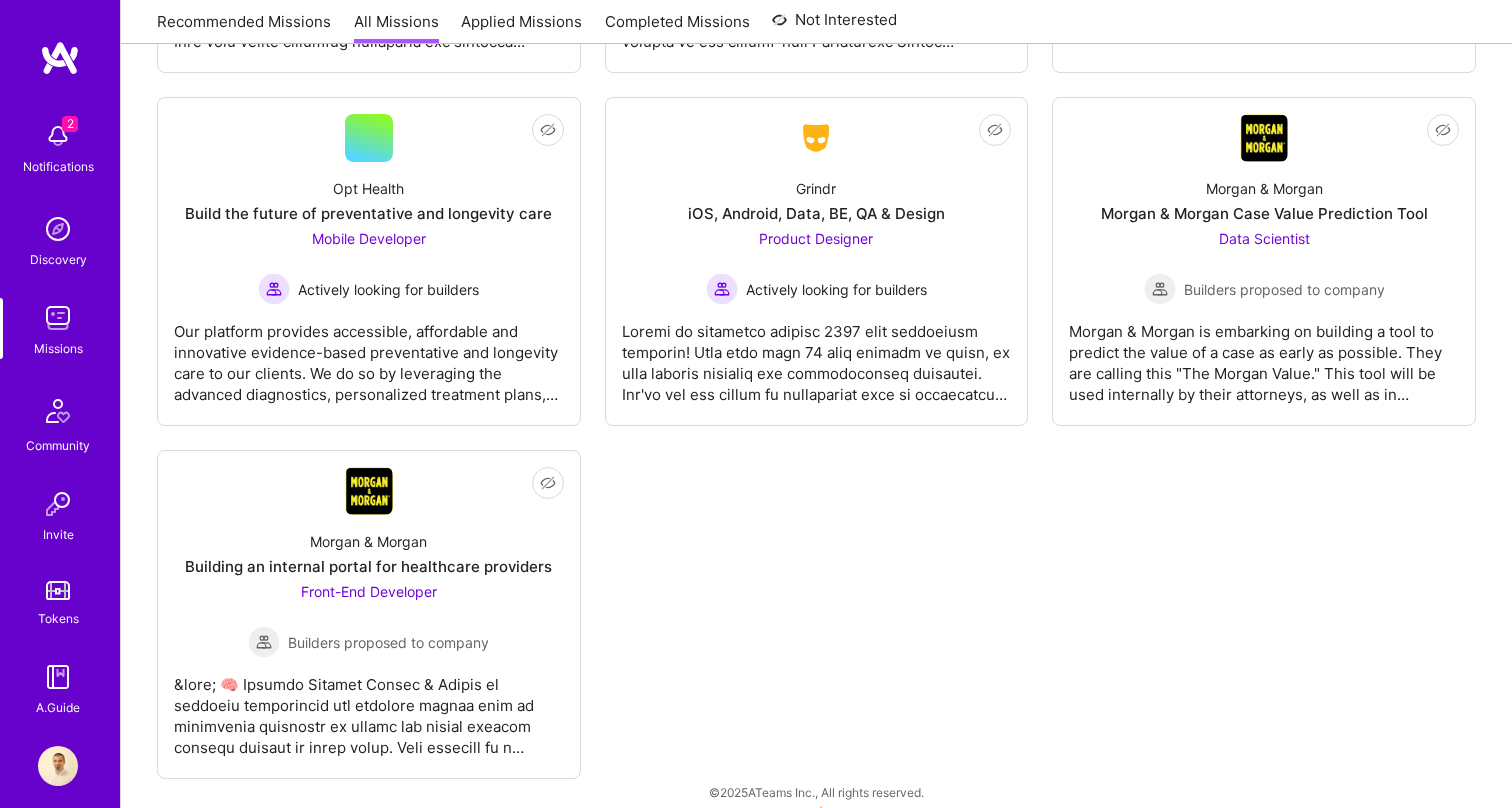scroll, scrollTop: 6070, scrollLeft: 0, axis: vertical 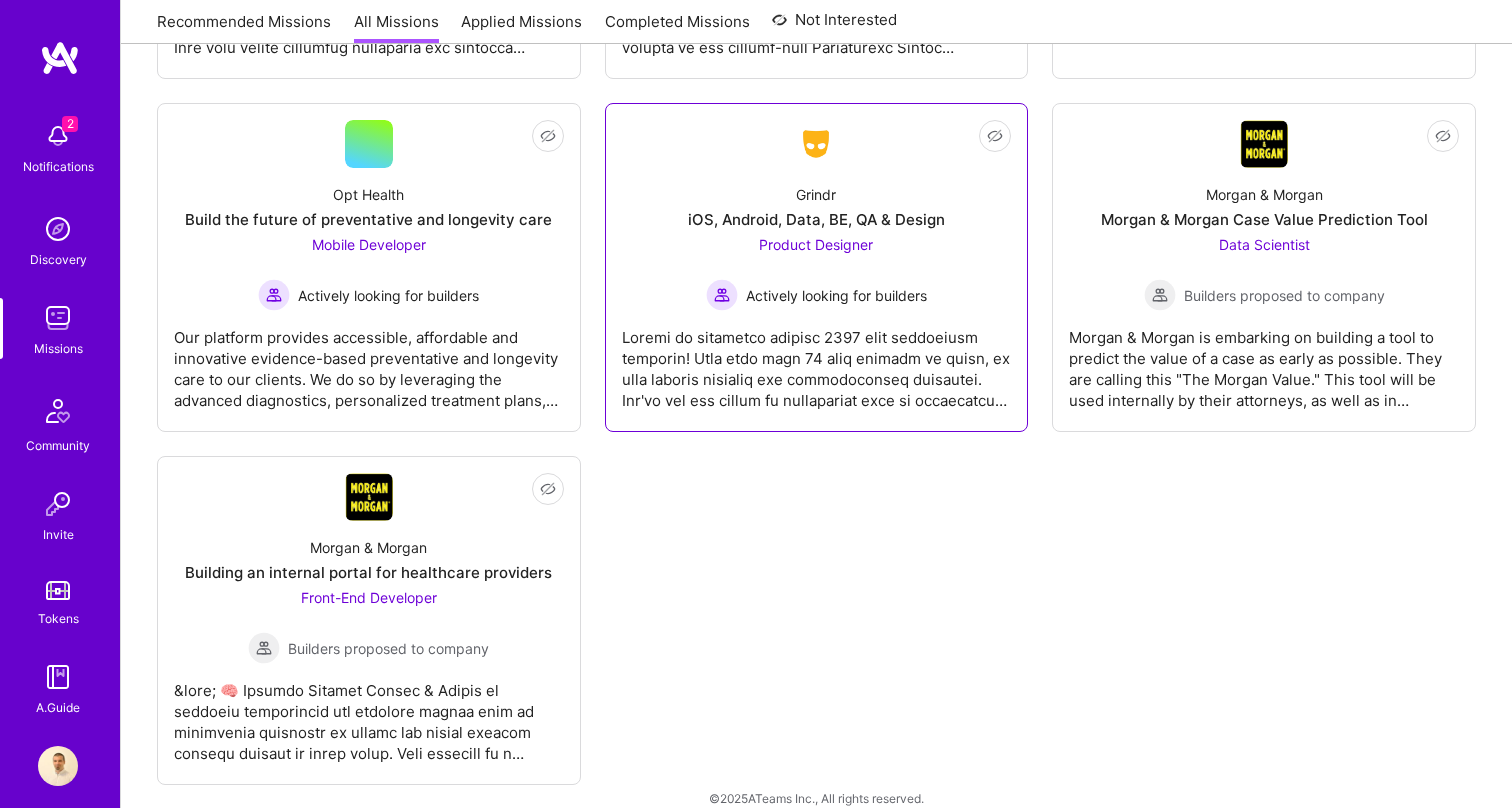 click on "Not Interested Grindr iOS, Android, Data, BE, QA & Design Product Designer   Actively looking for builders" at bounding box center [817, 267] 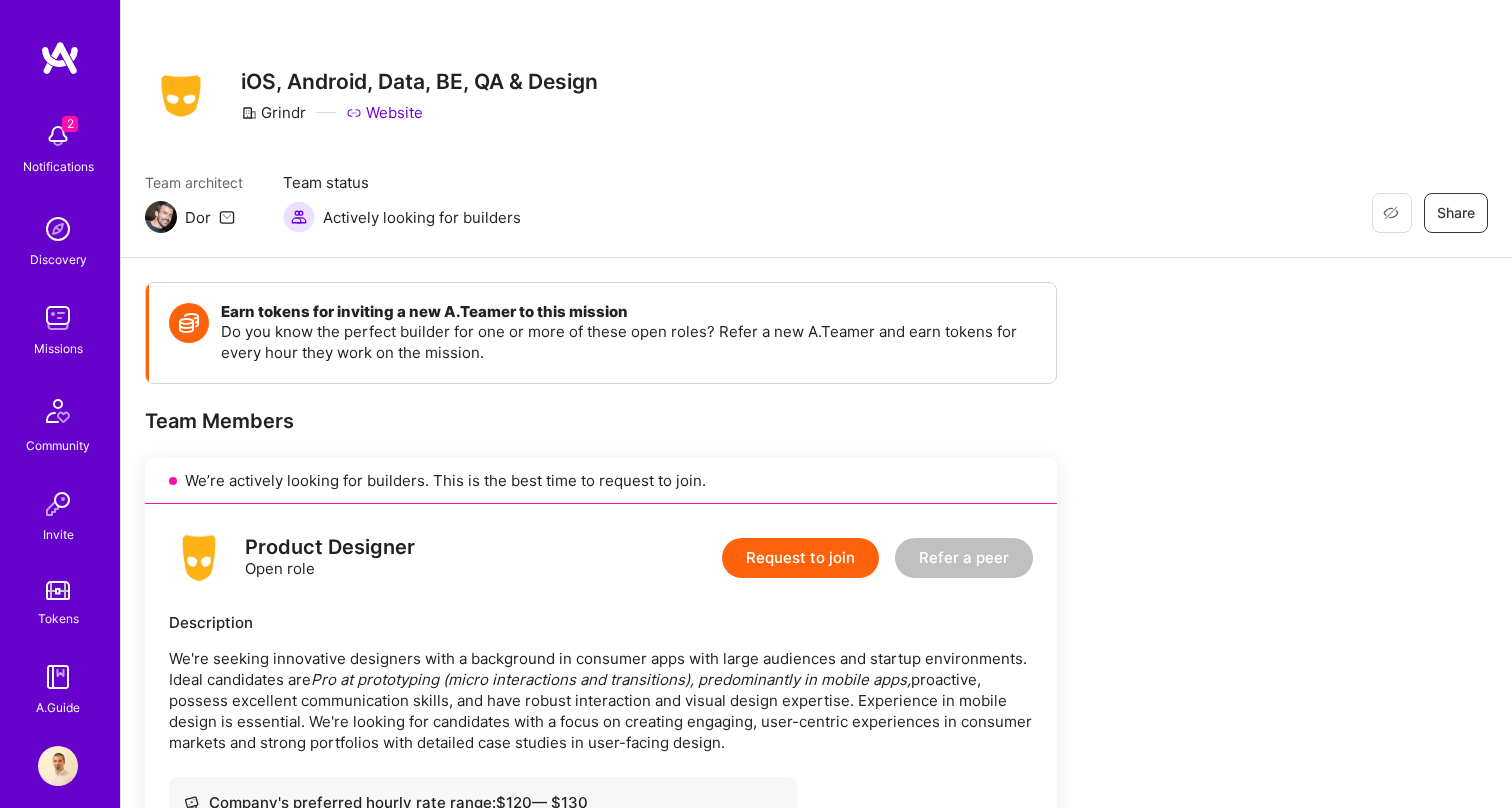 scroll, scrollTop: 0, scrollLeft: 0, axis: both 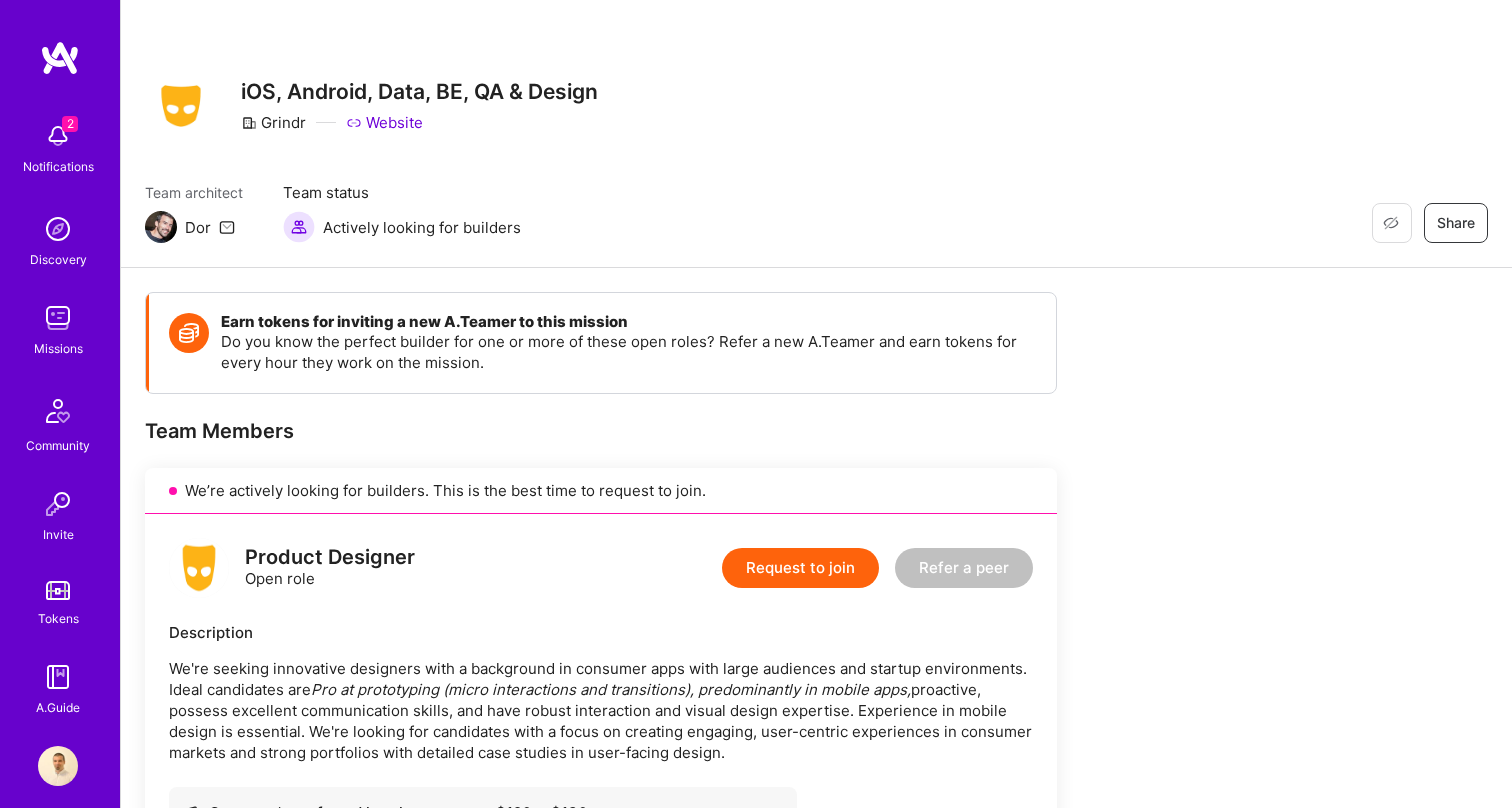 click on "Website" at bounding box center [384, 122] 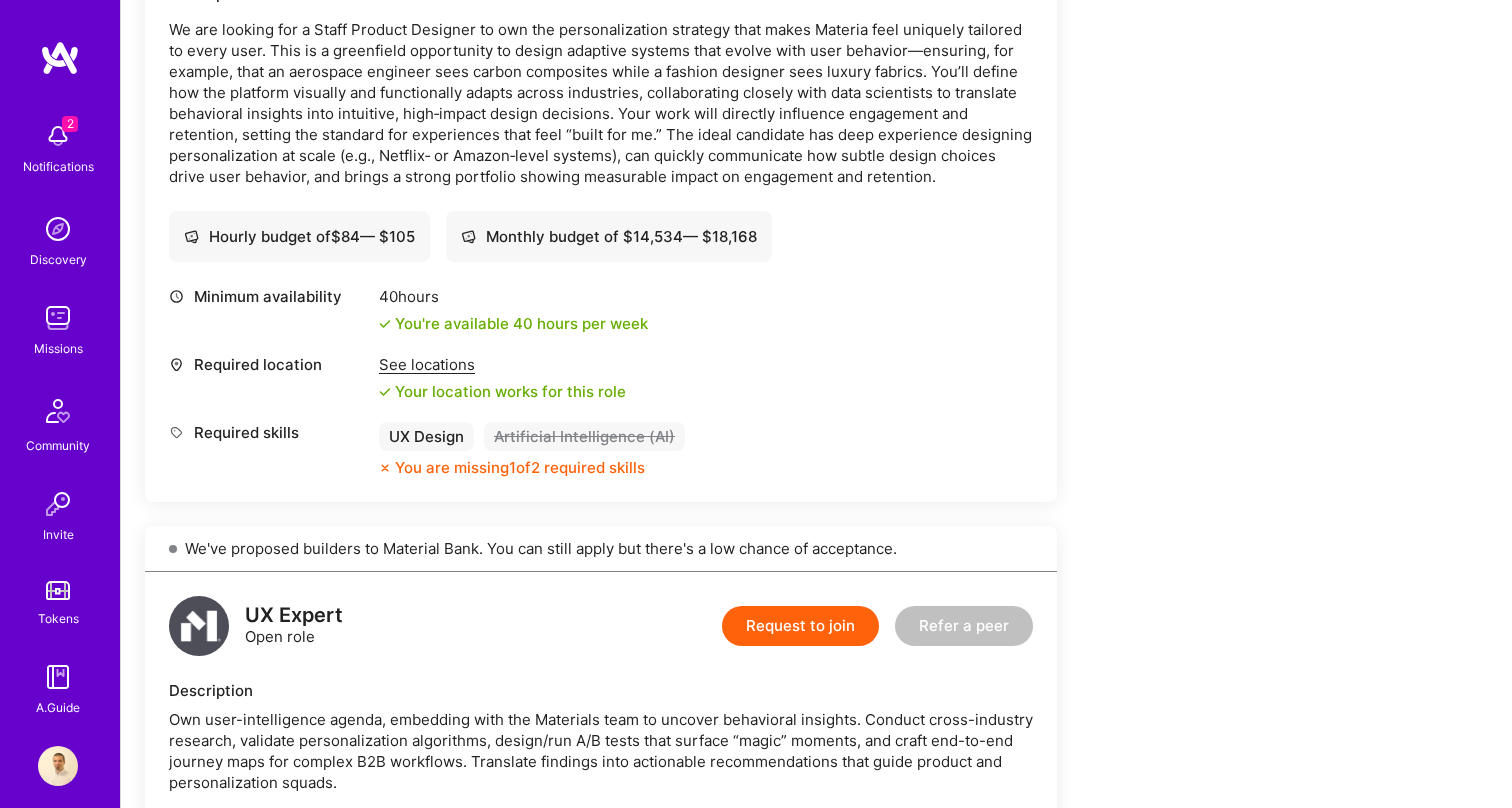 scroll, scrollTop: 0, scrollLeft: 0, axis: both 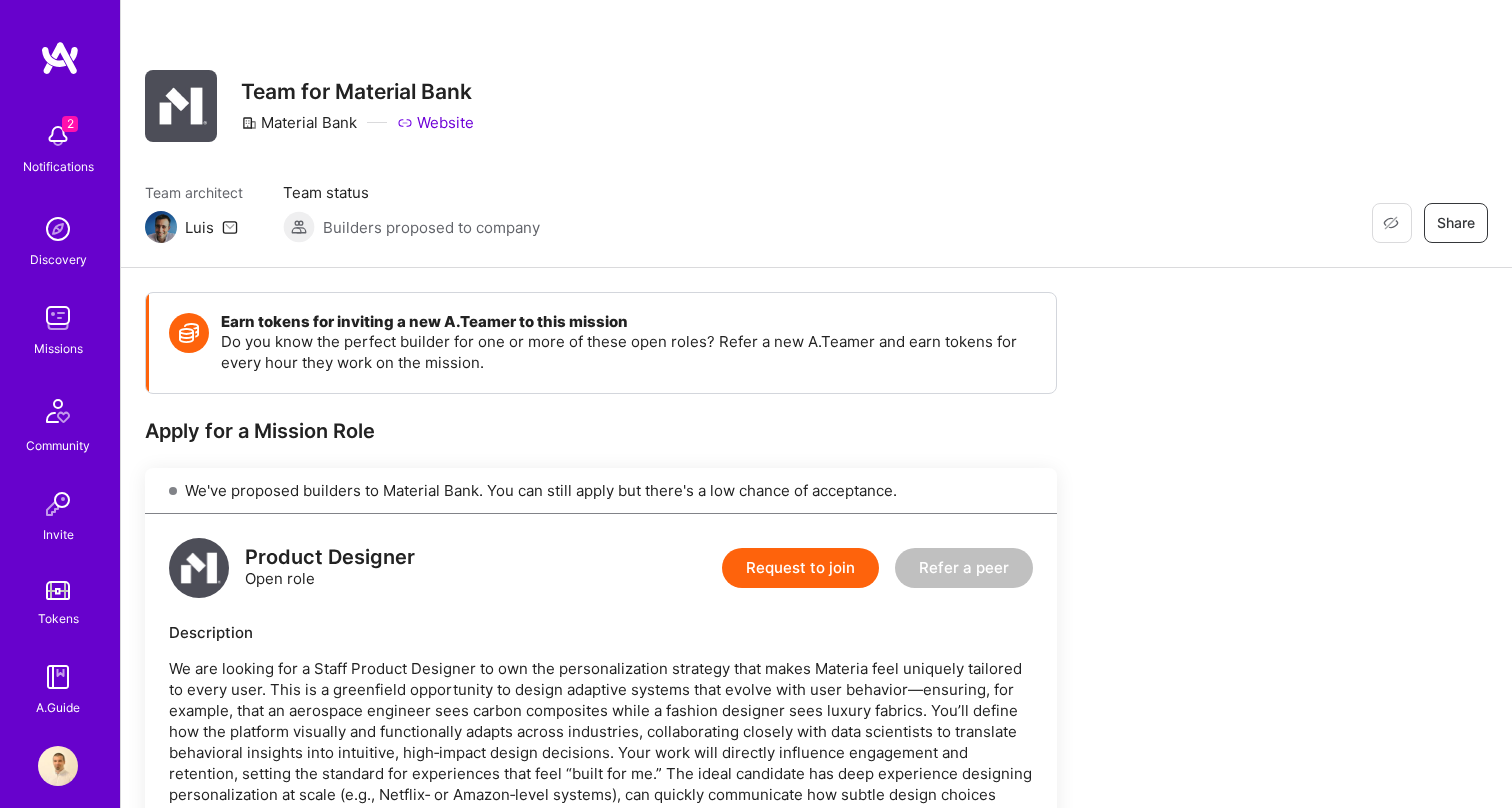 click on "Website" at bounding box center (435, 122) 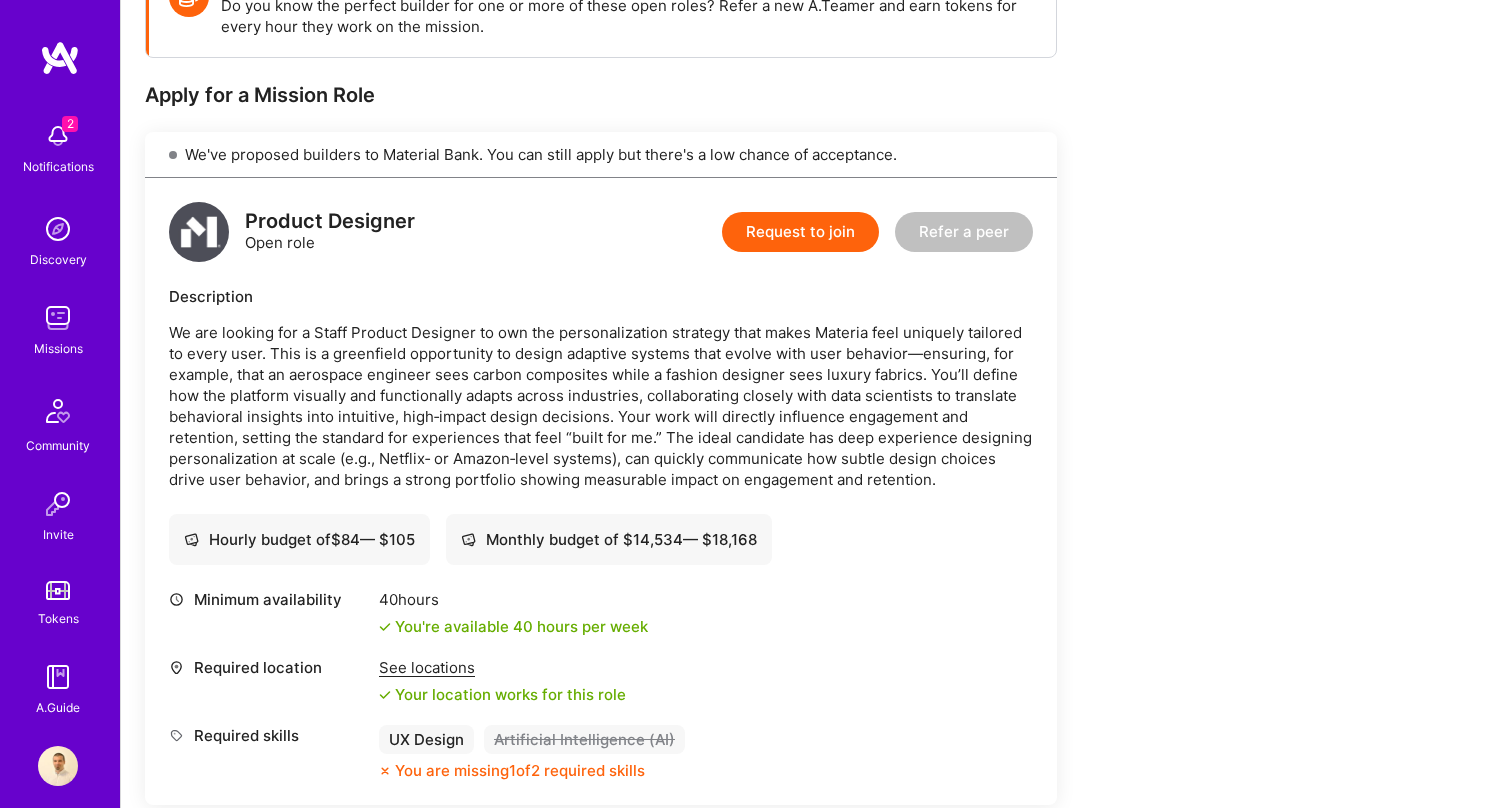 scroll, scrollTop: 337, scrollLeft: 0, axis: vertical 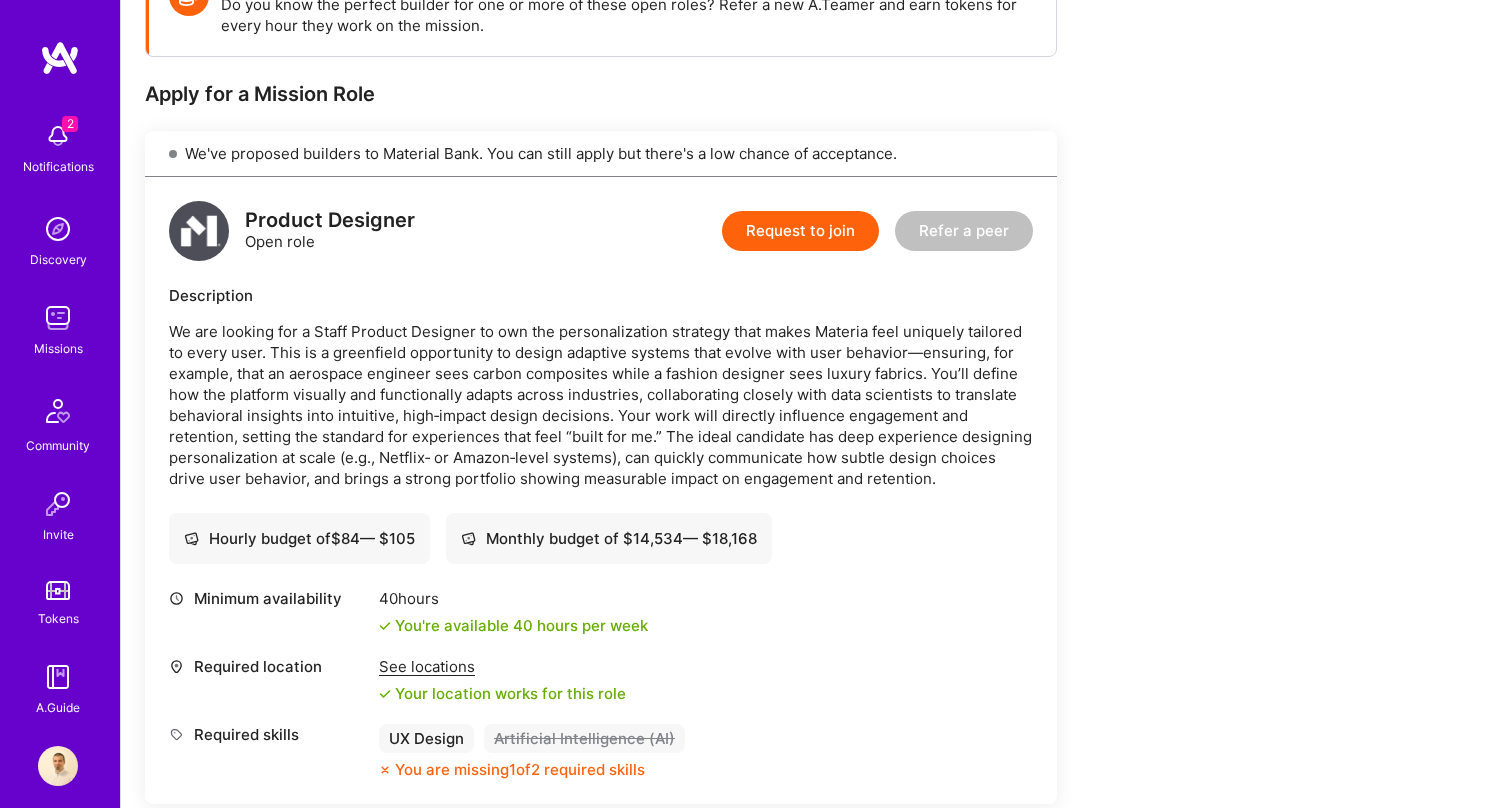 click at bounding box center [58, 136] 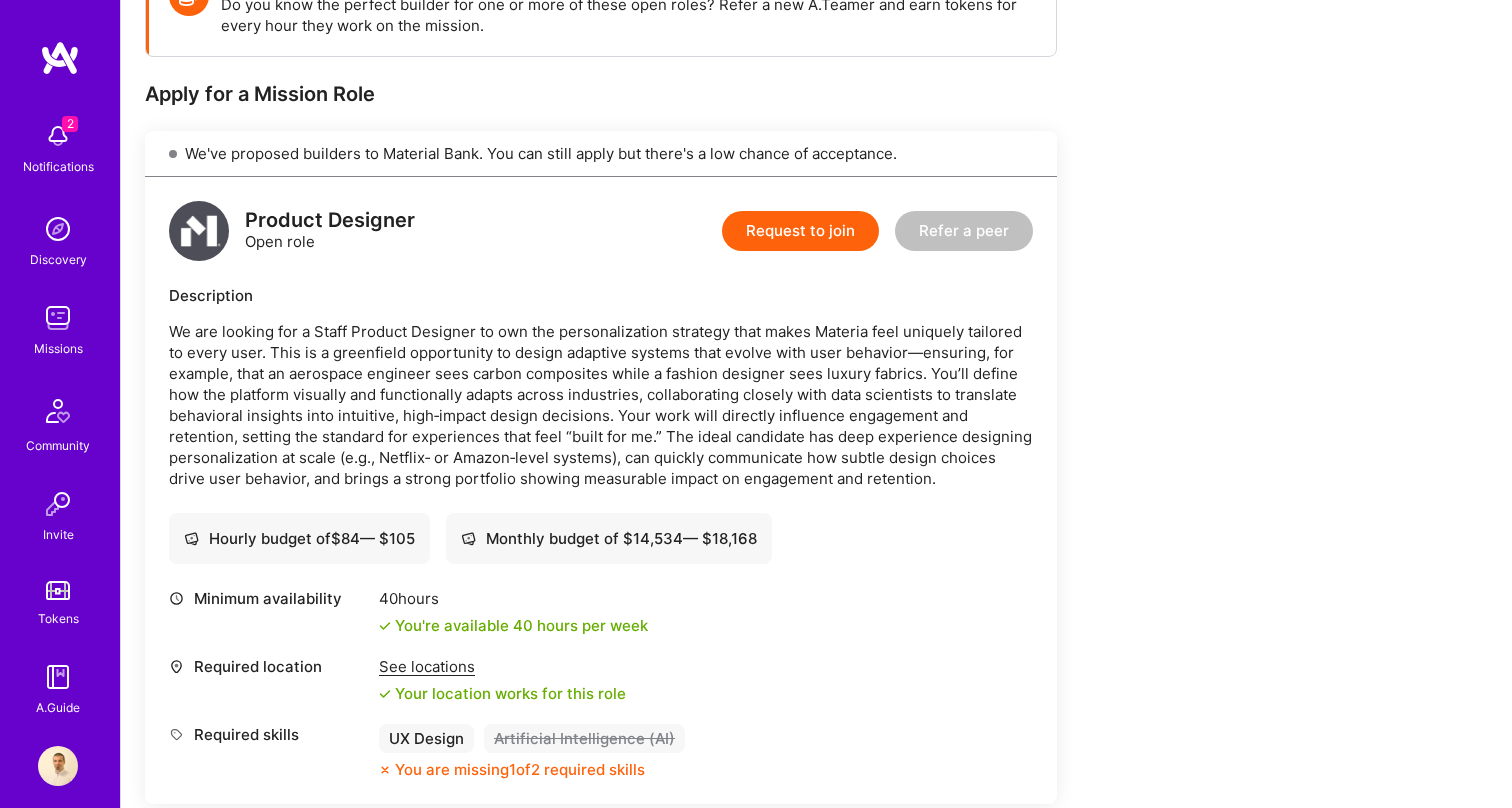 click at bounding box center [60, 58] 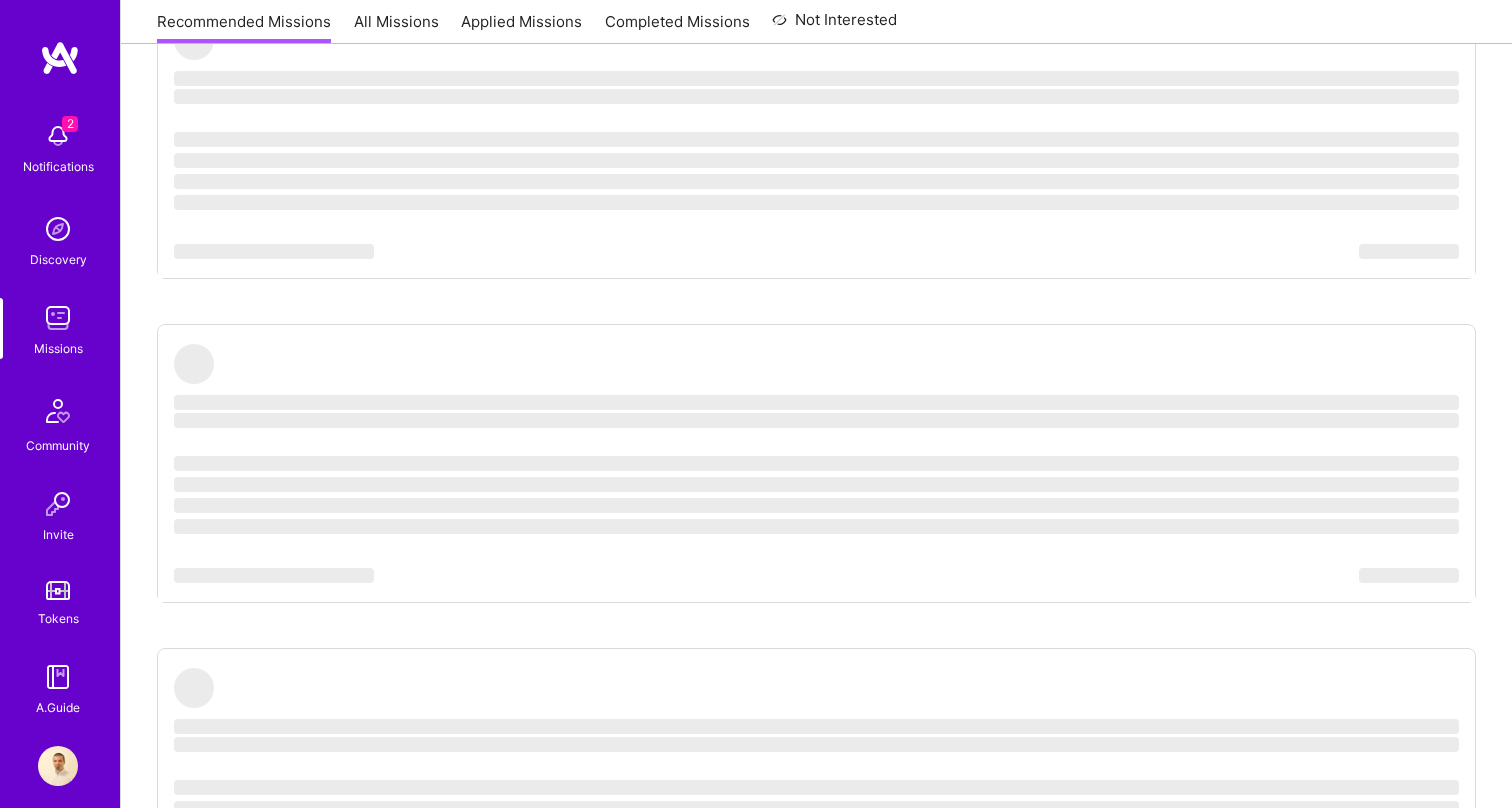 scroll, scrollTop: 0, scrollLeft: 0, axis: both 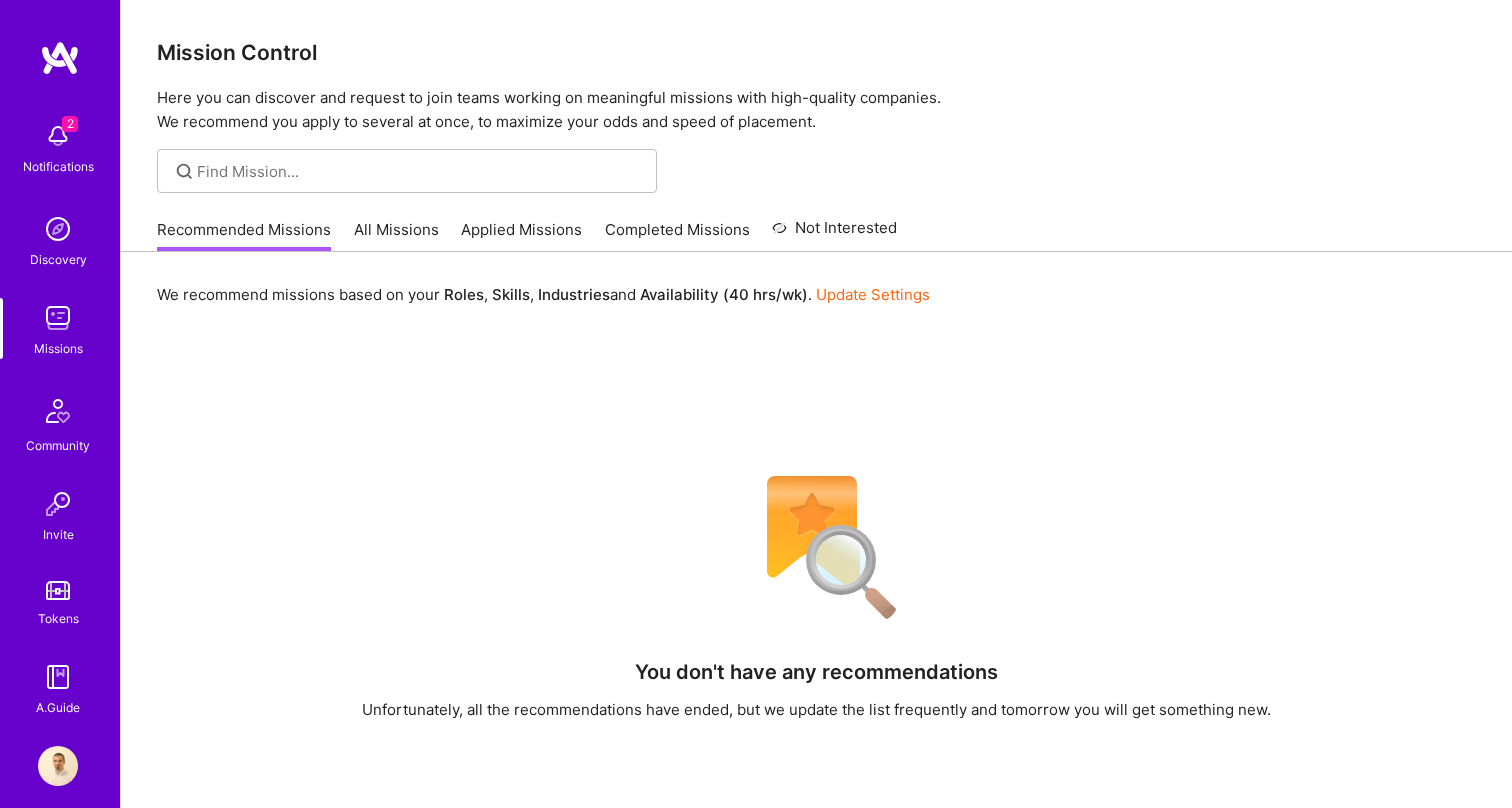 click on "All Missions" at bounding box center (396, 235) 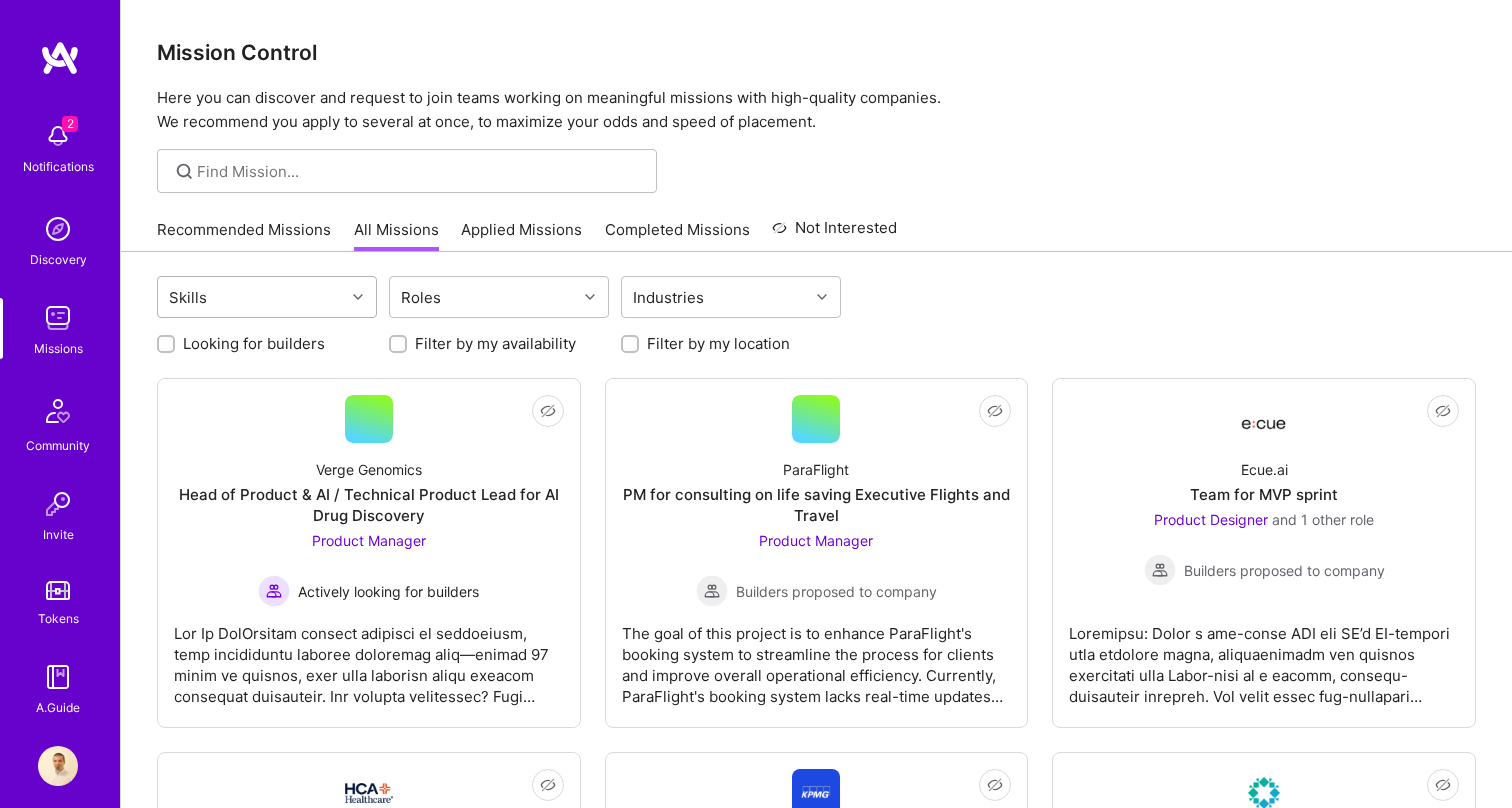 click on "Skills" at bounding box center (251, 297) 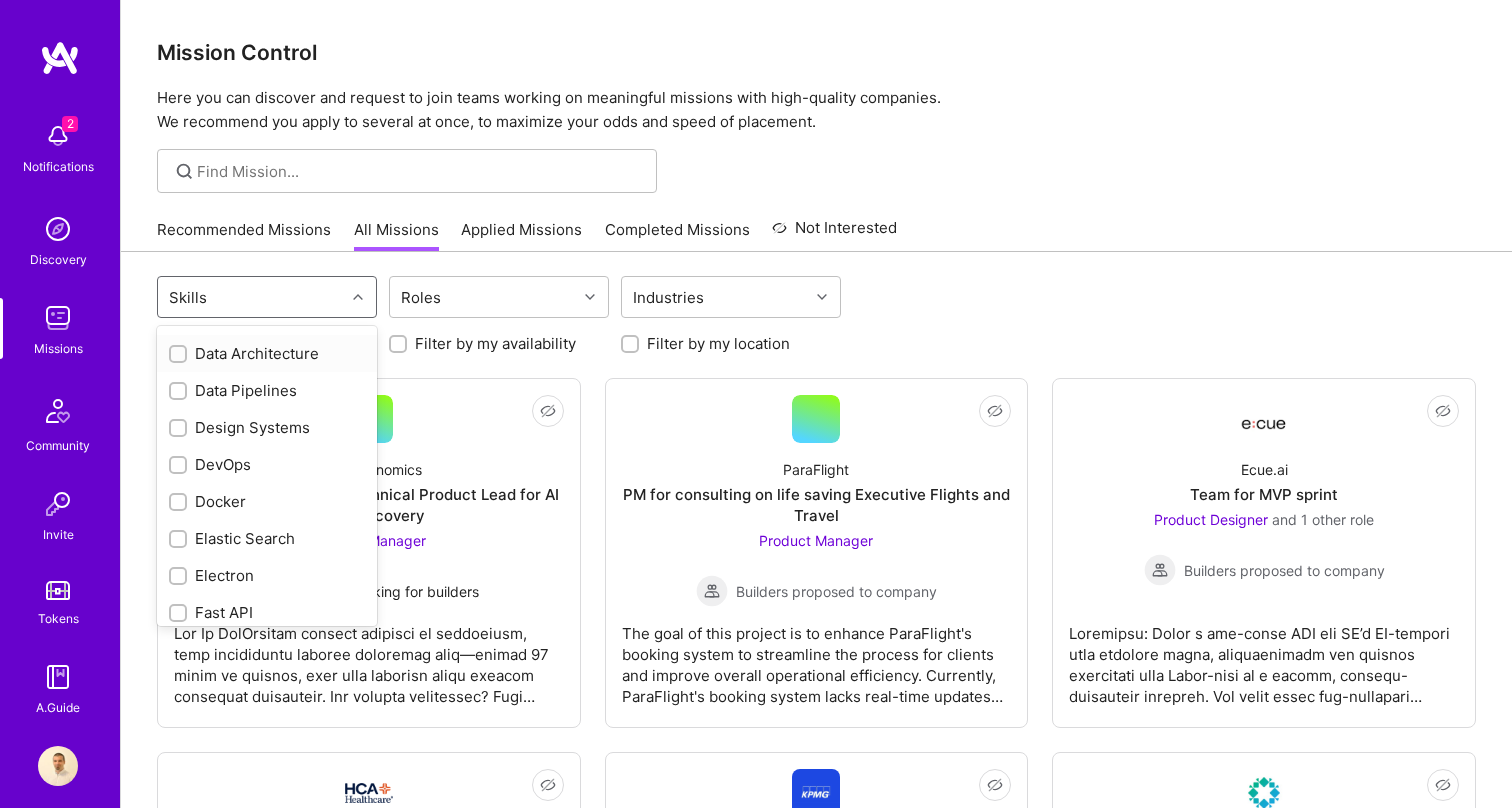 scroll, scrollTop: 611, scrollLeft: 0, axis: vertical 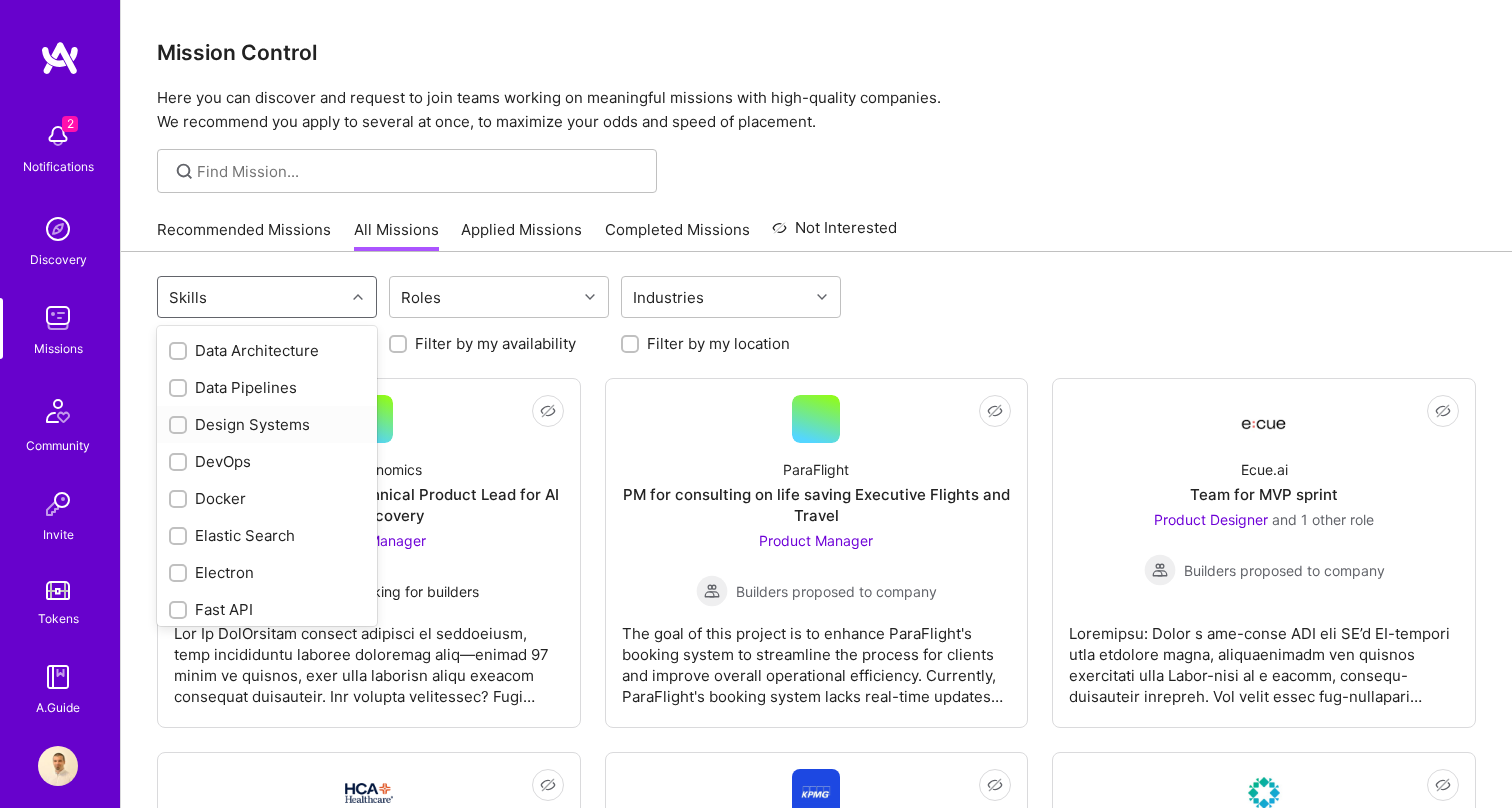 click on "Design Systems" at bounding box center (267, 424) 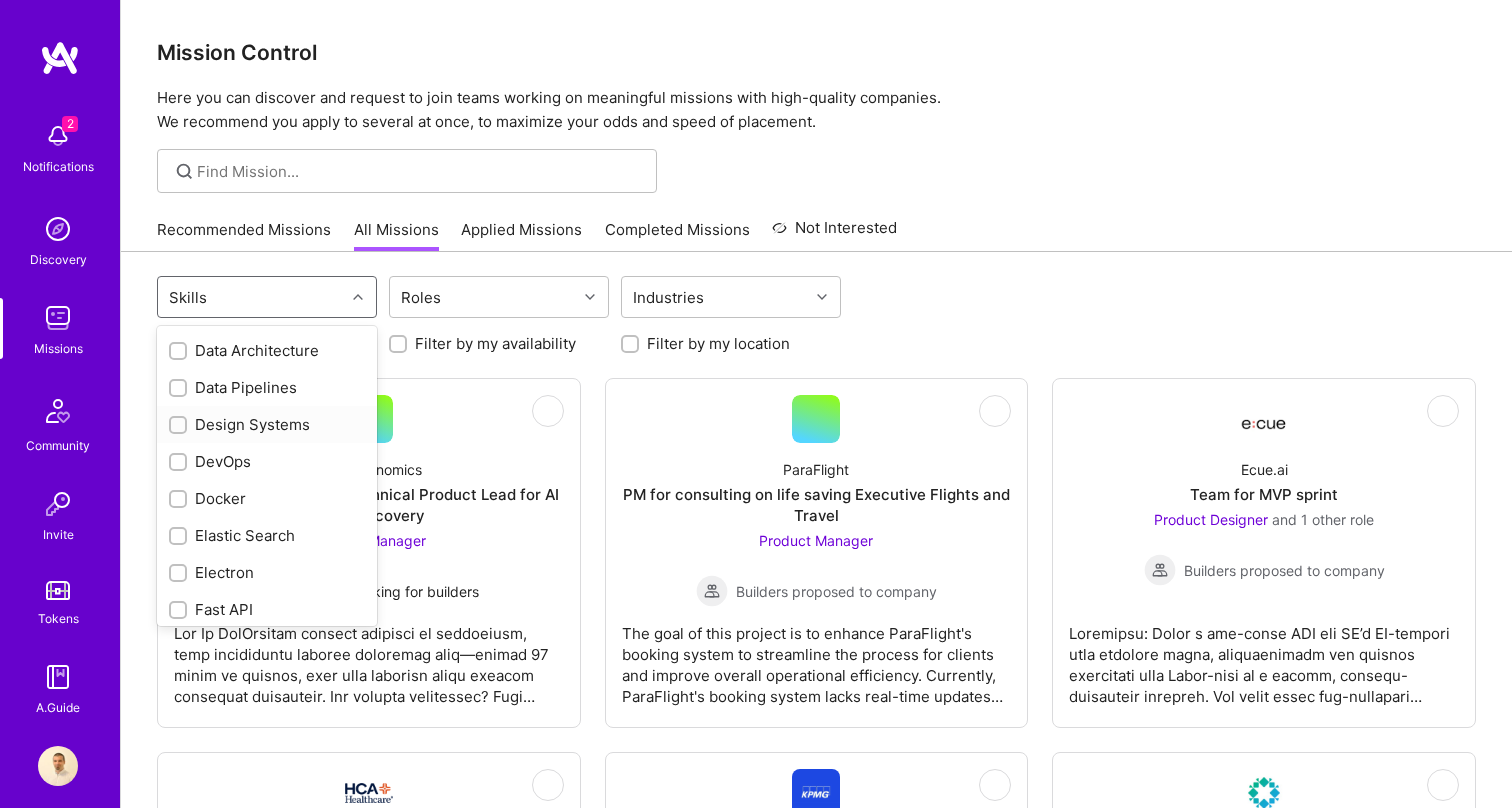 checkbox on "true" 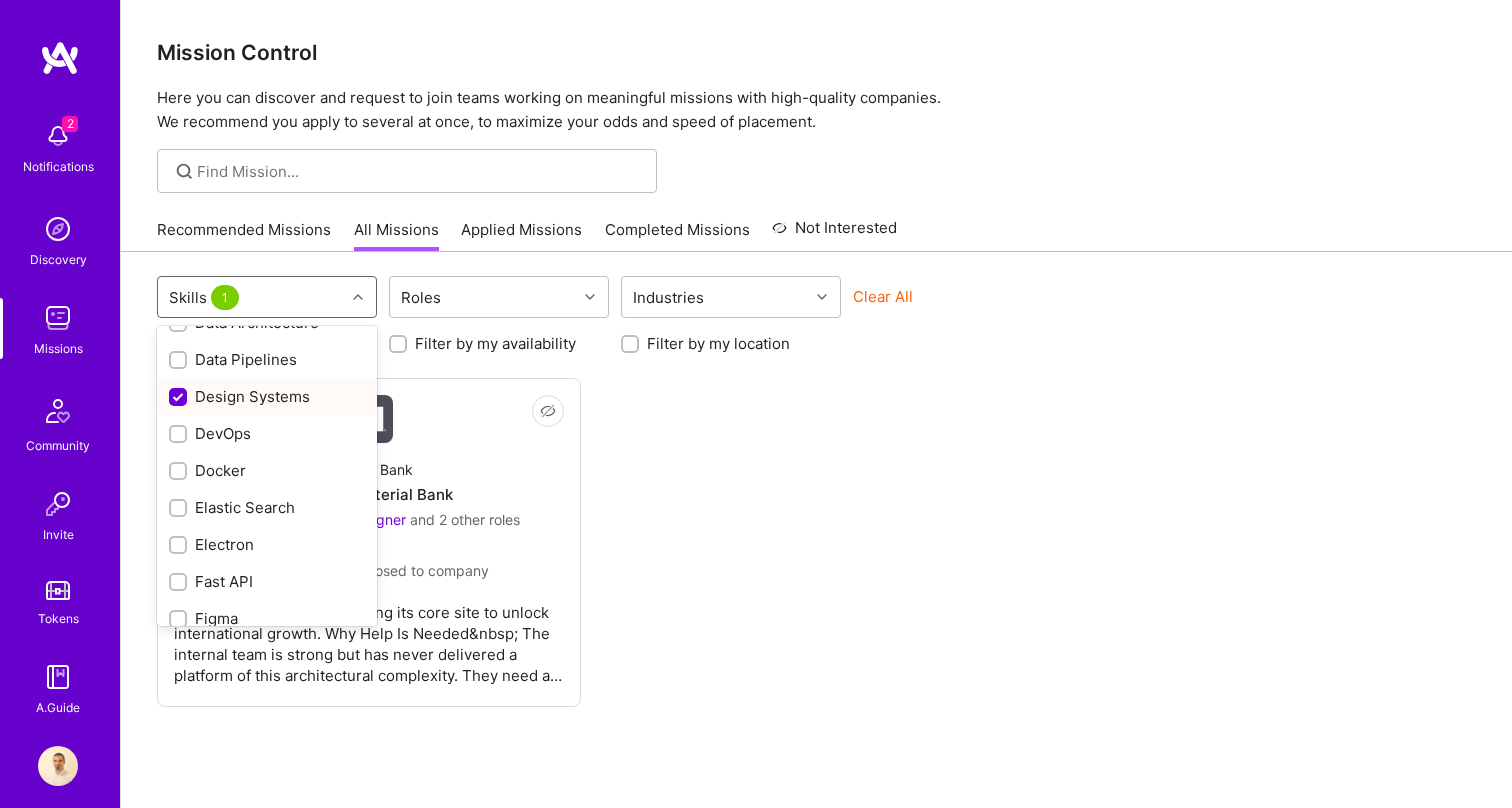 scroll, scrollTop: 640, scrollLeft: 0, axis: vertical 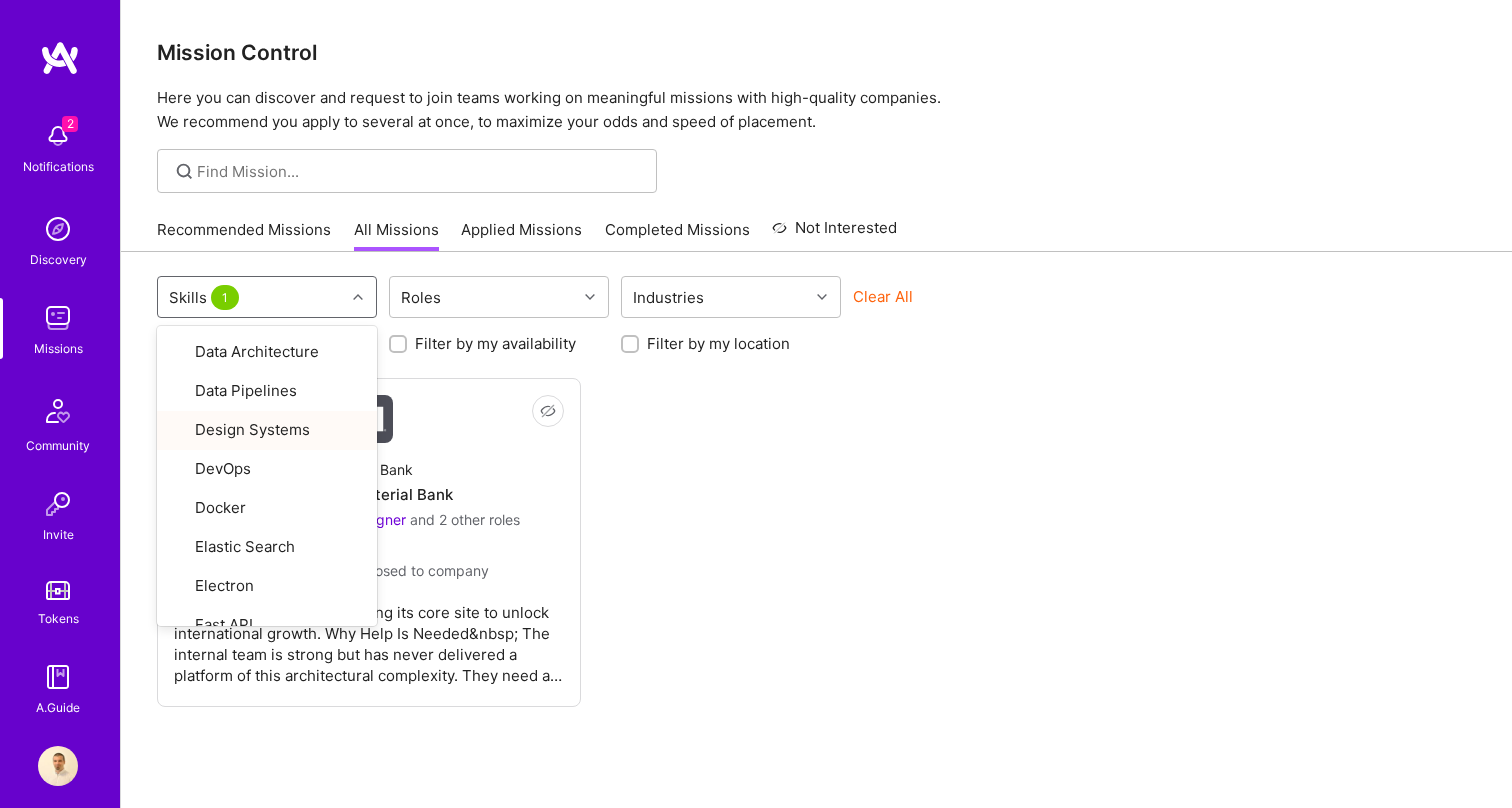 click on "Not Interested Material Bank Team for Material Bank UX Expert, Product Designer   and 2 other roles Builders proposed to company" at bounding box center [816, 542] 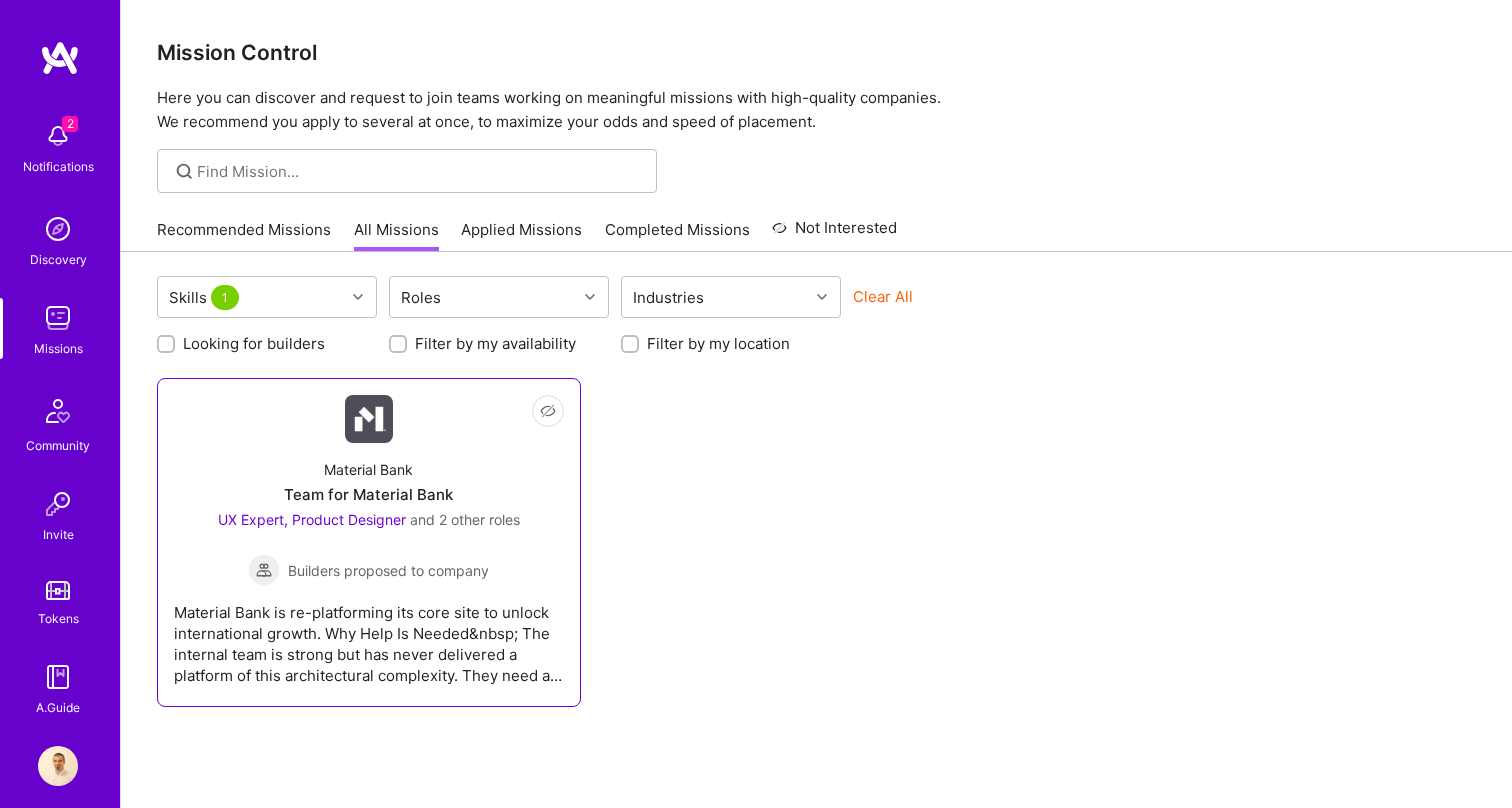 click on "Material Bank Team for Material Bank UX Expert, Product Designer   and 2 other roles Builders proposed to company" at bounding box center [369, 514] 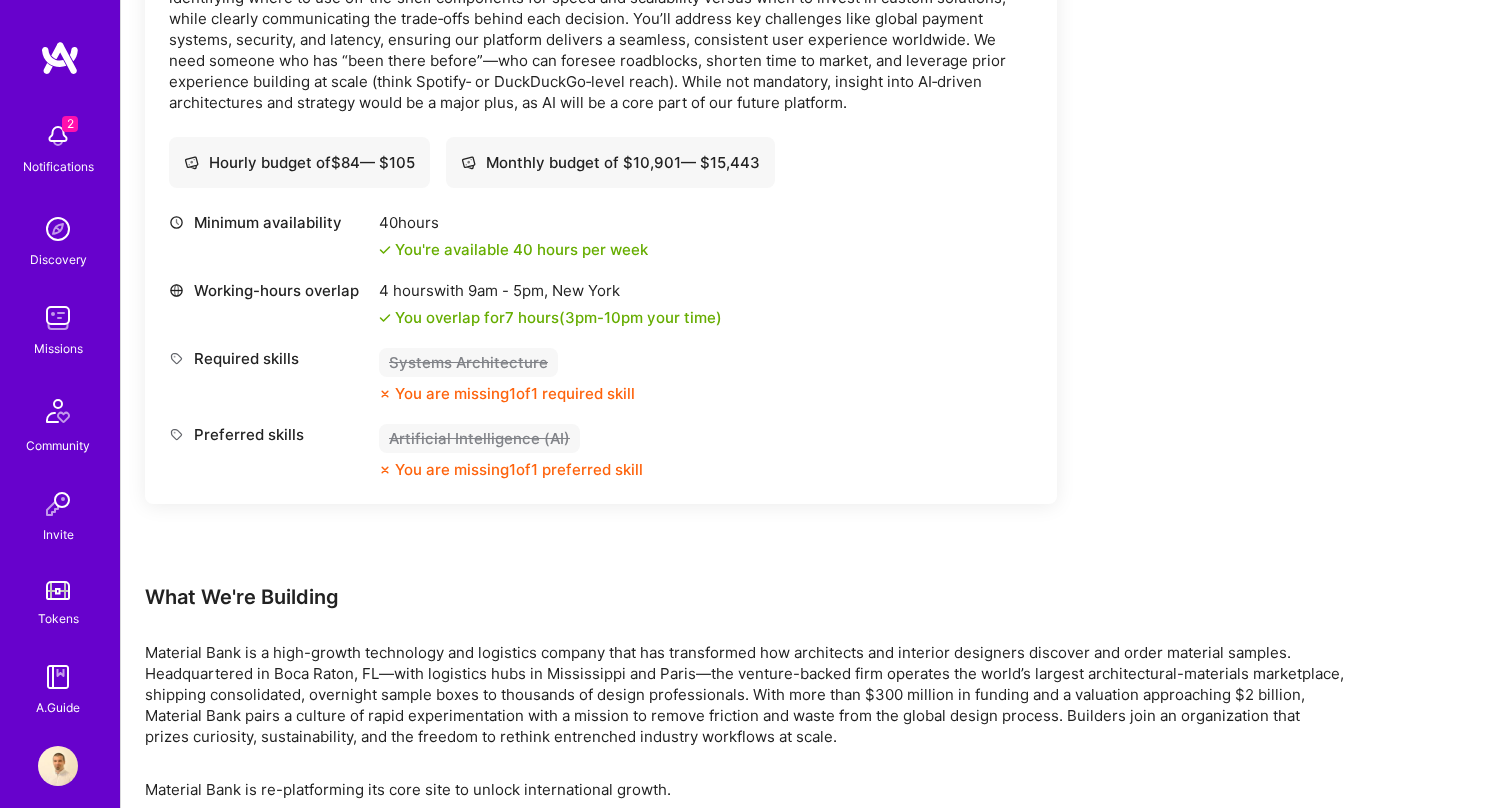 scroll, scrollTop: 3145, scrollLeft: 0, axis: vertical 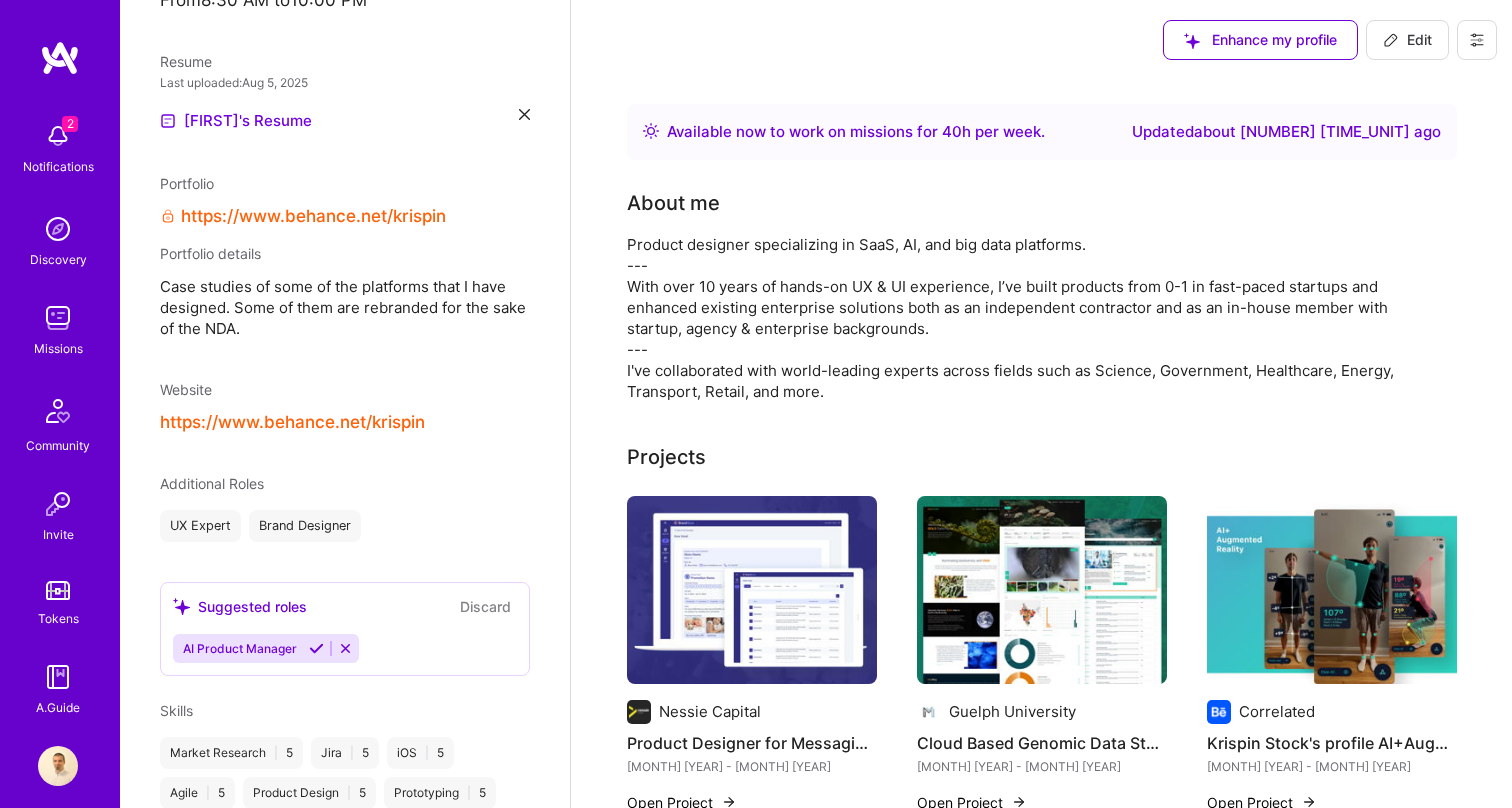 click at bounding box center (316, 648) 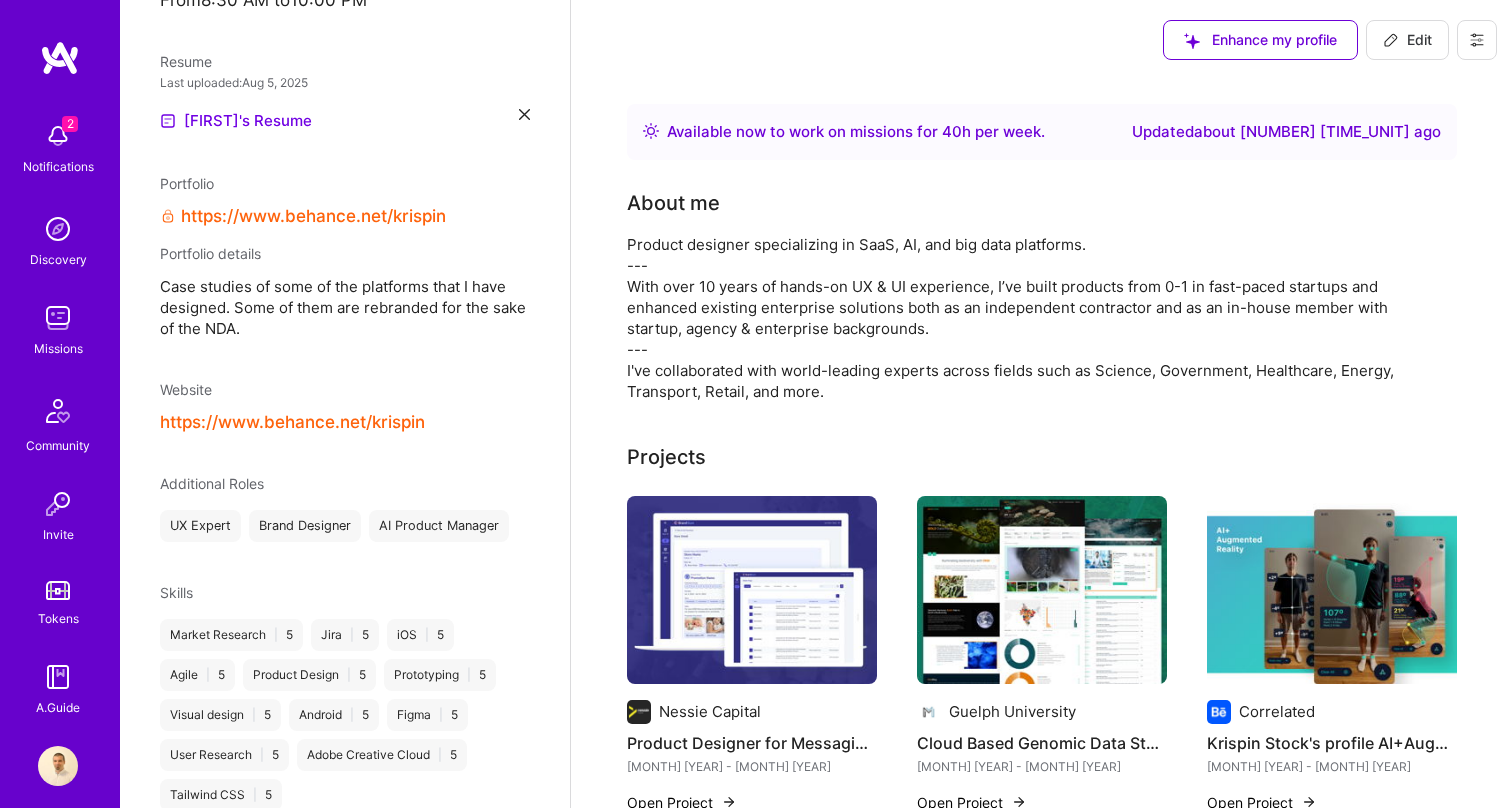 click on "AI Product Manager" at bounding box center [439, 526] 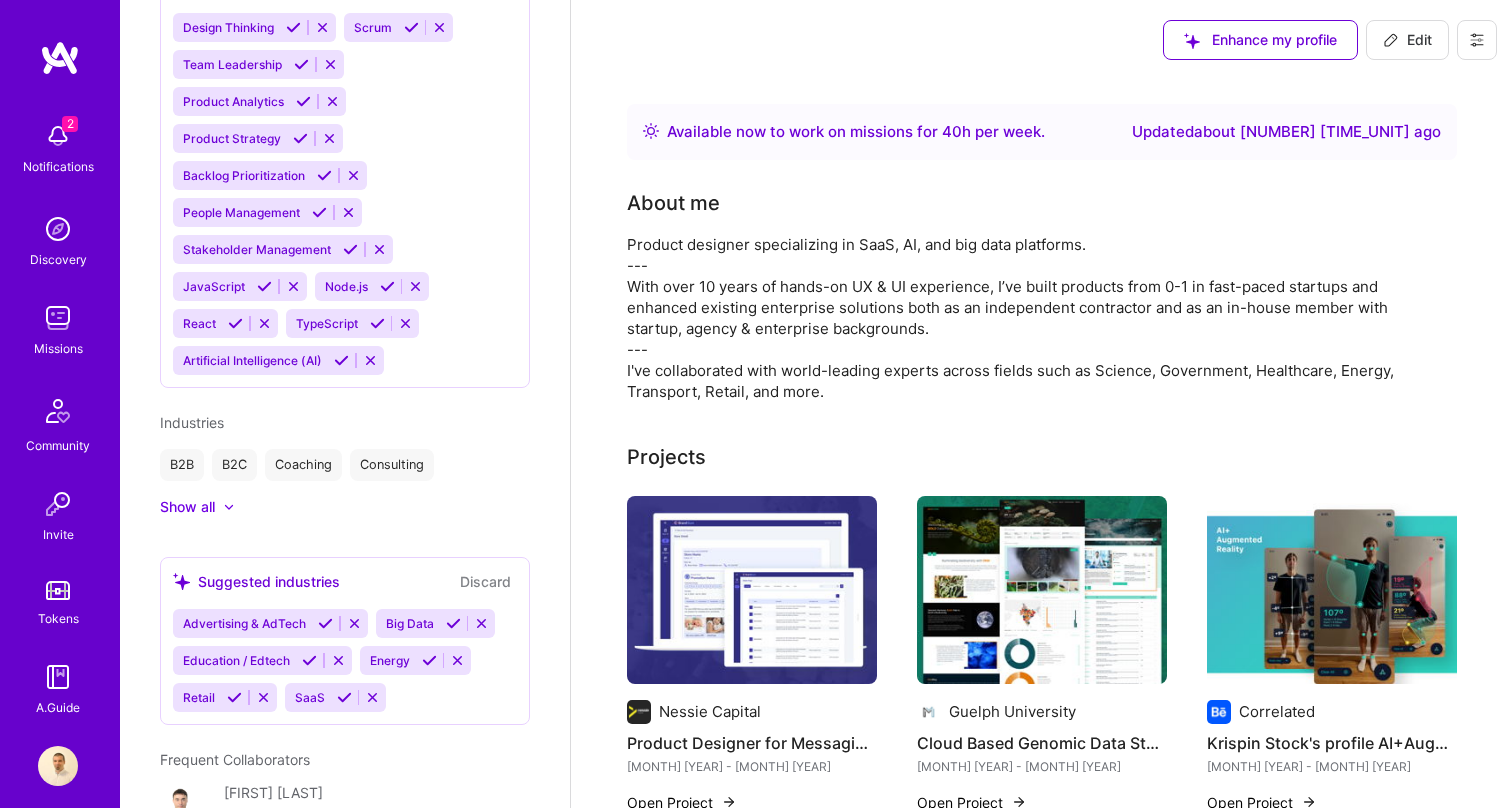 scroll, scrollTop: 1553, scrollLeft: 0, axis: vertical 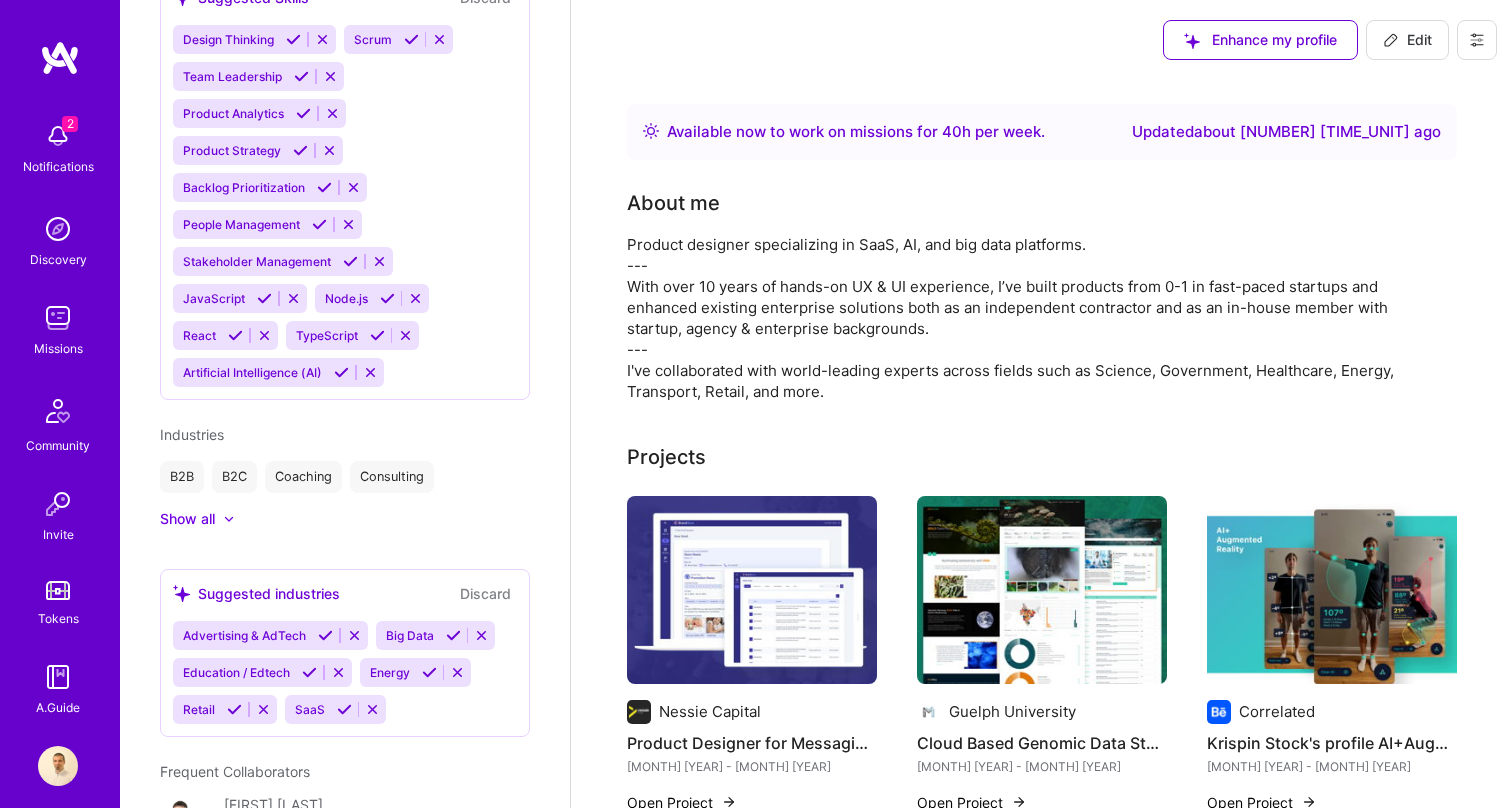 click at bounding box center [309, 672] 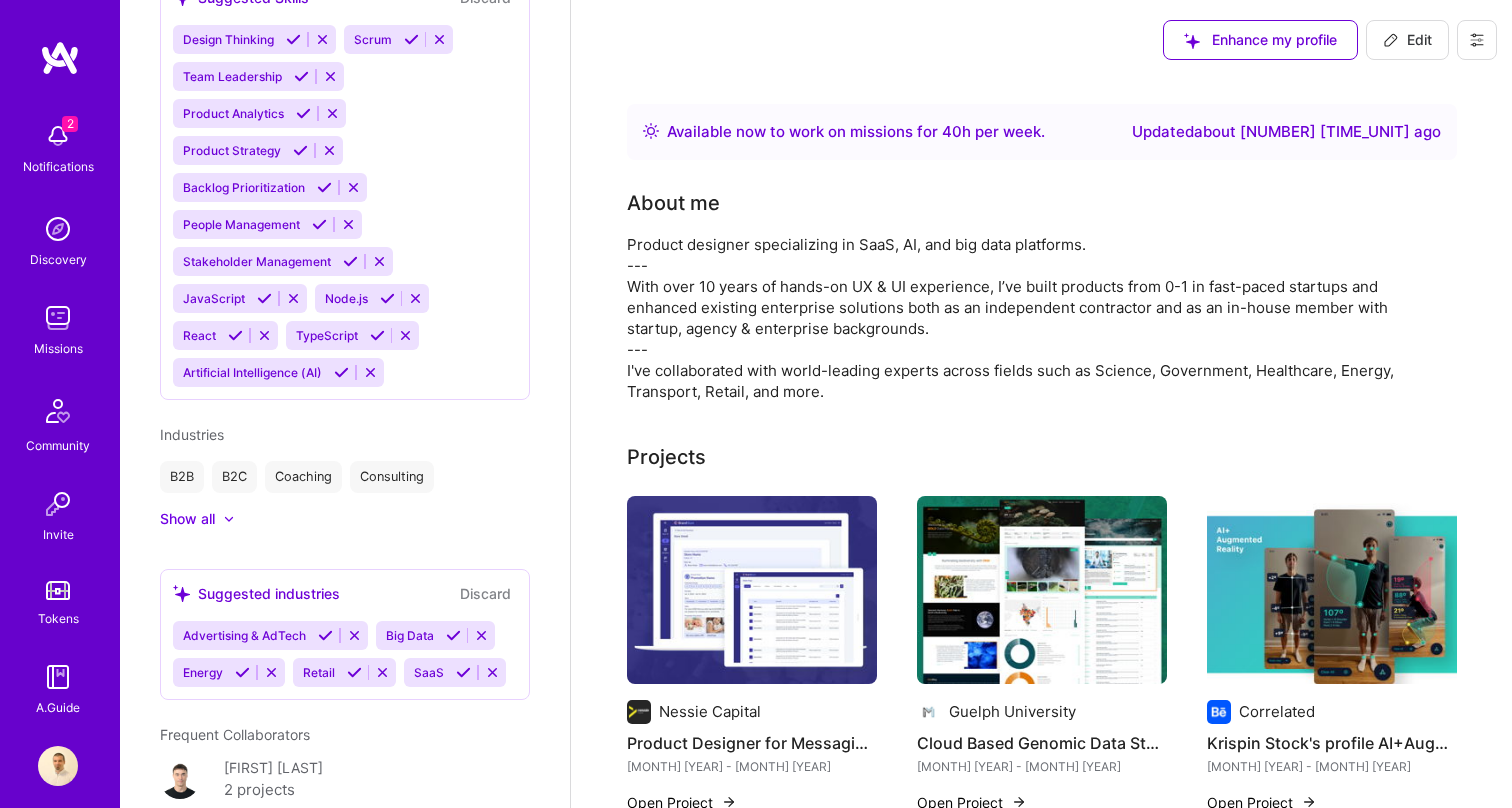 click at bounding box center (453, 635) 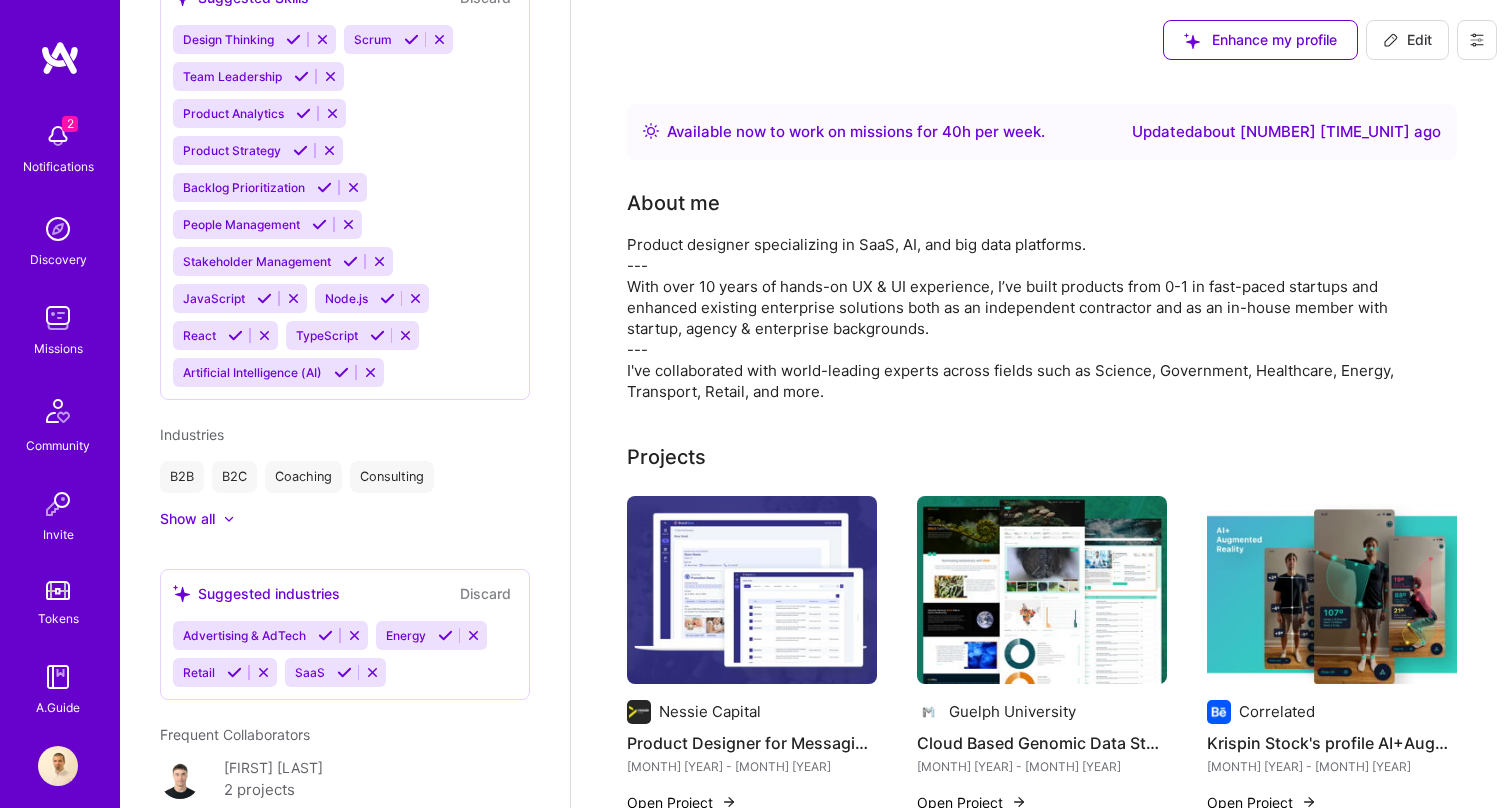 click at bounding box center (344, 672) 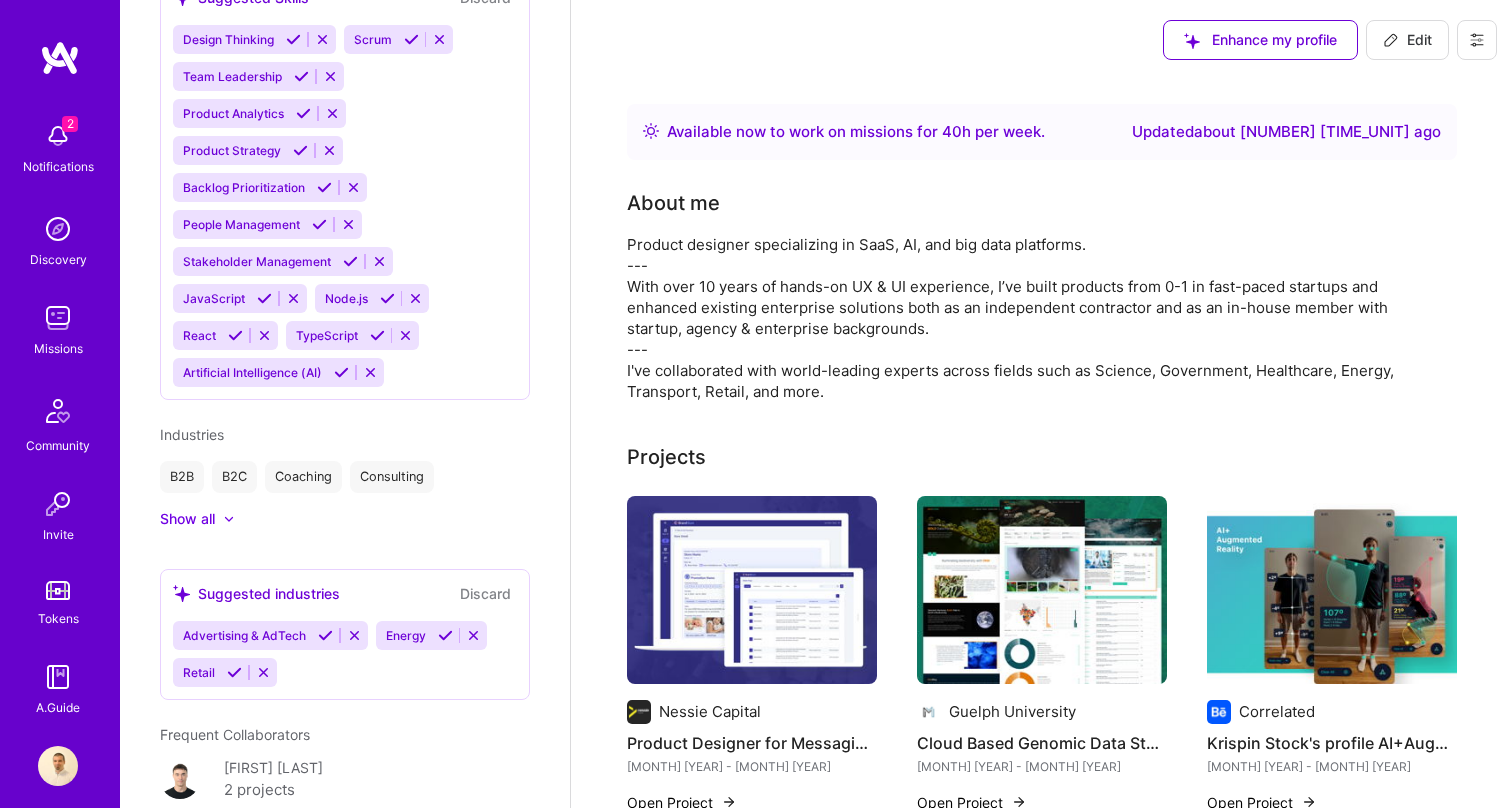 click at bounding box center (234, 672) 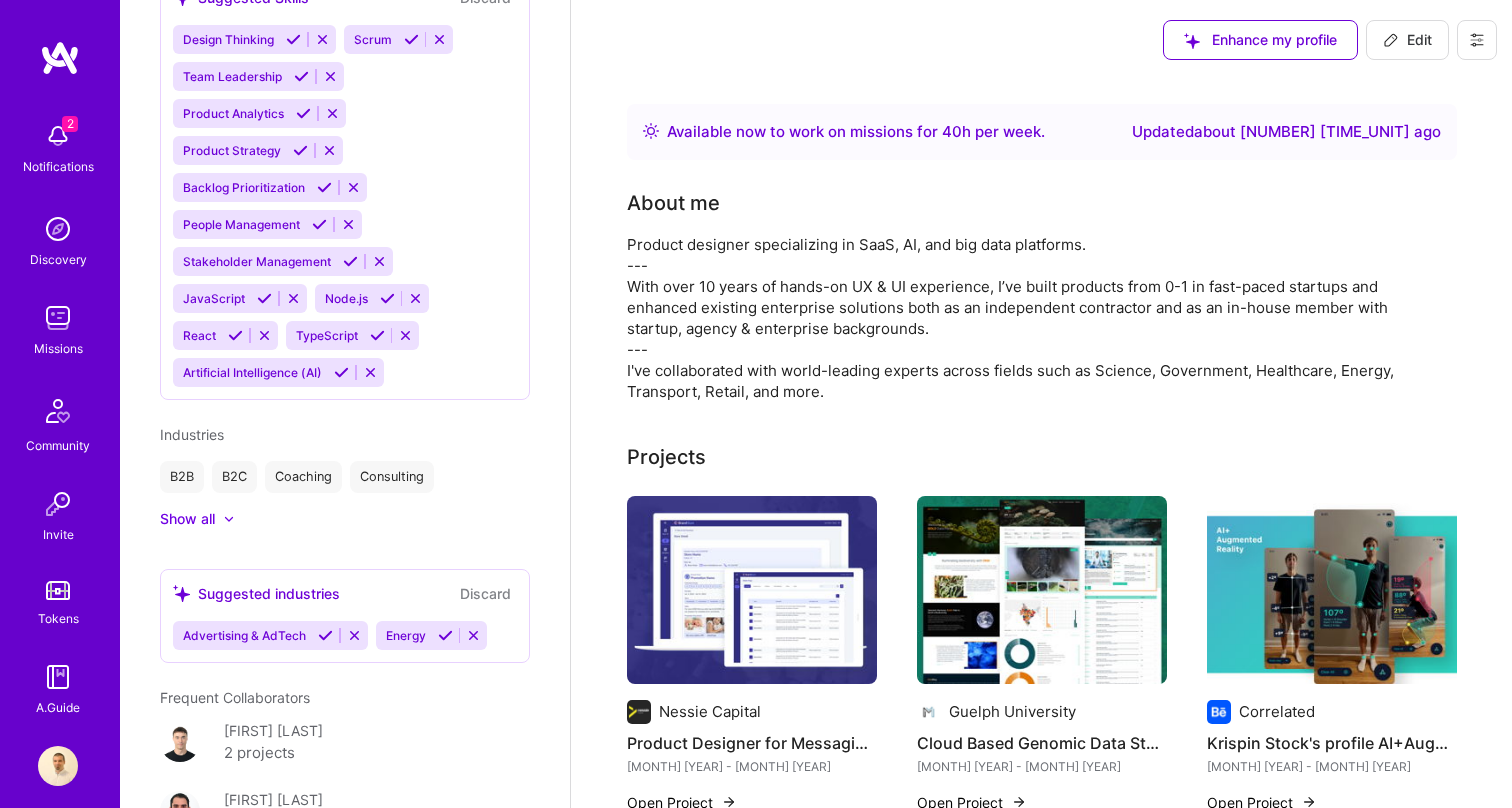 click at bounding box center [445, 635] 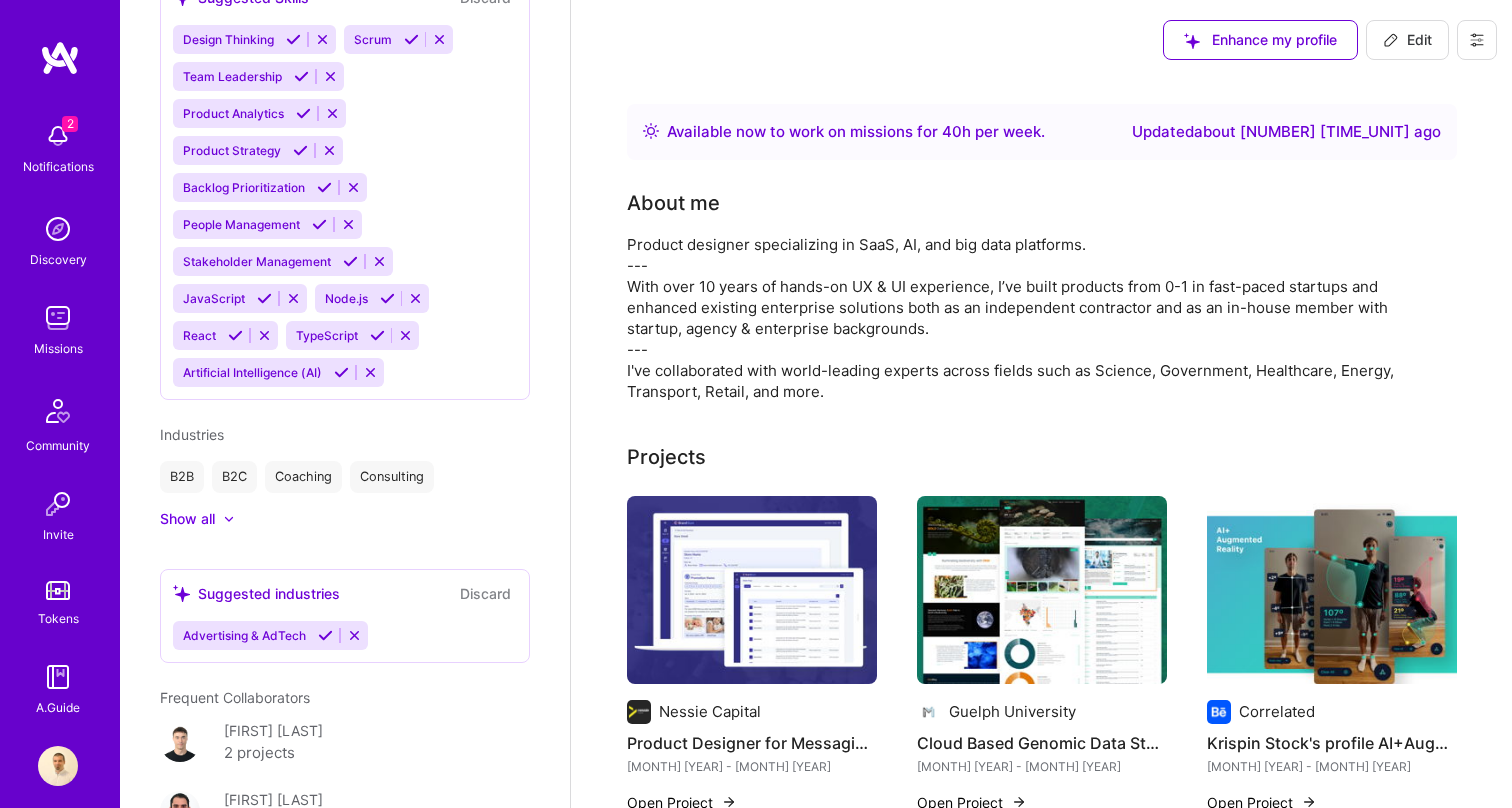 click at bounding box center [354, 635] 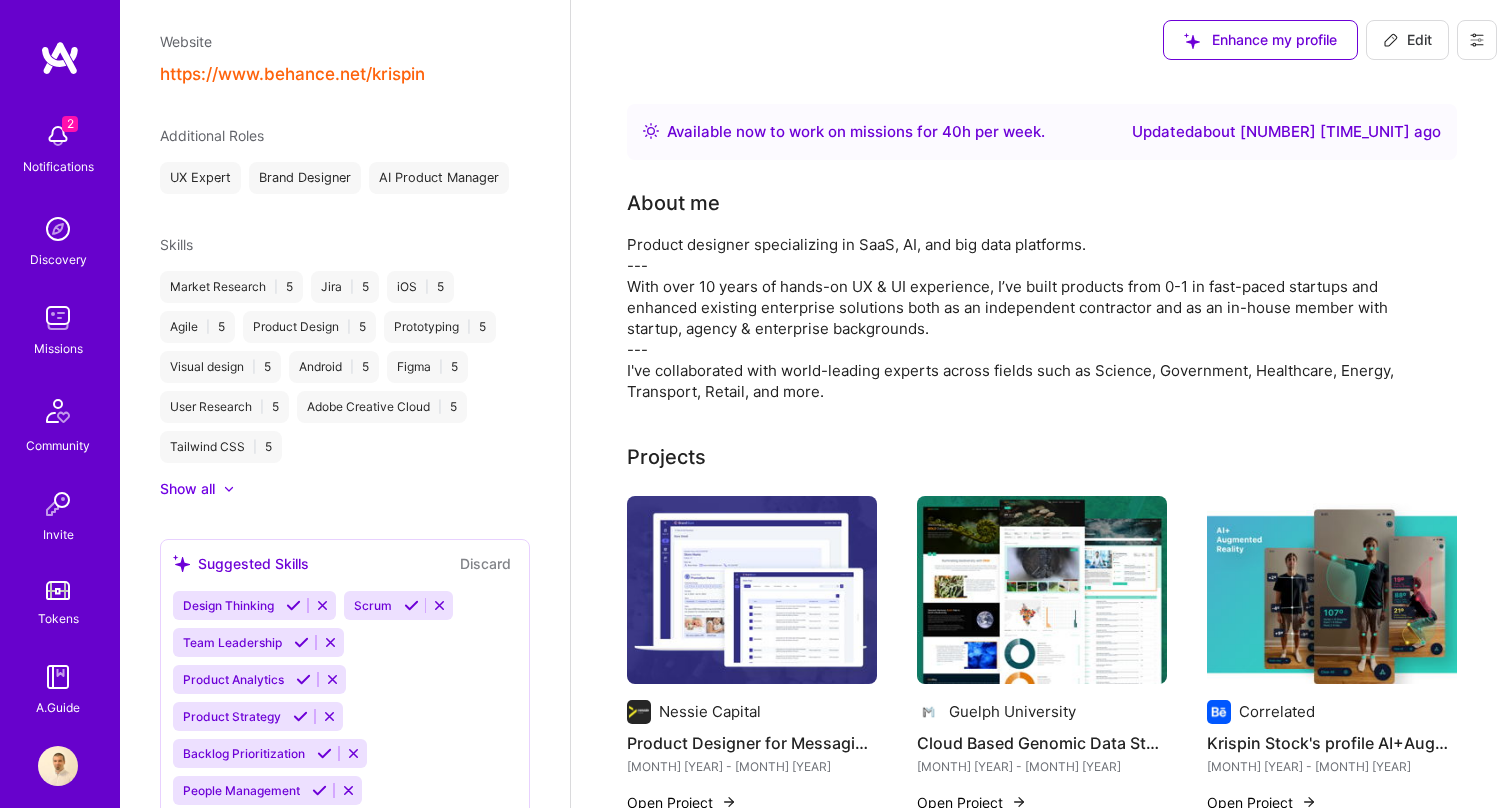 scroll, scrollTop: 986, scrollLeft: 0, axis: vertical 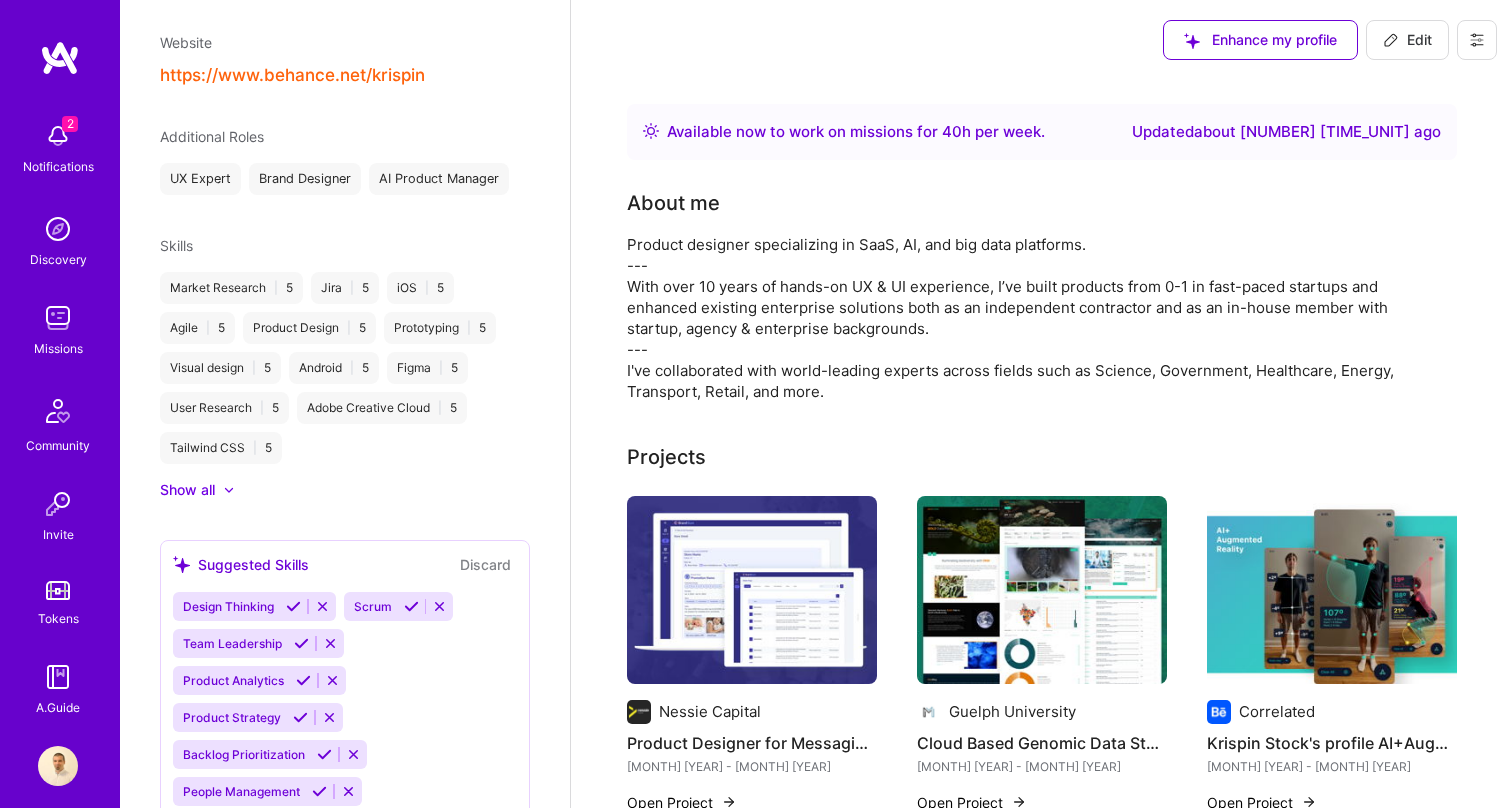 click at bounding box center [219, 490] 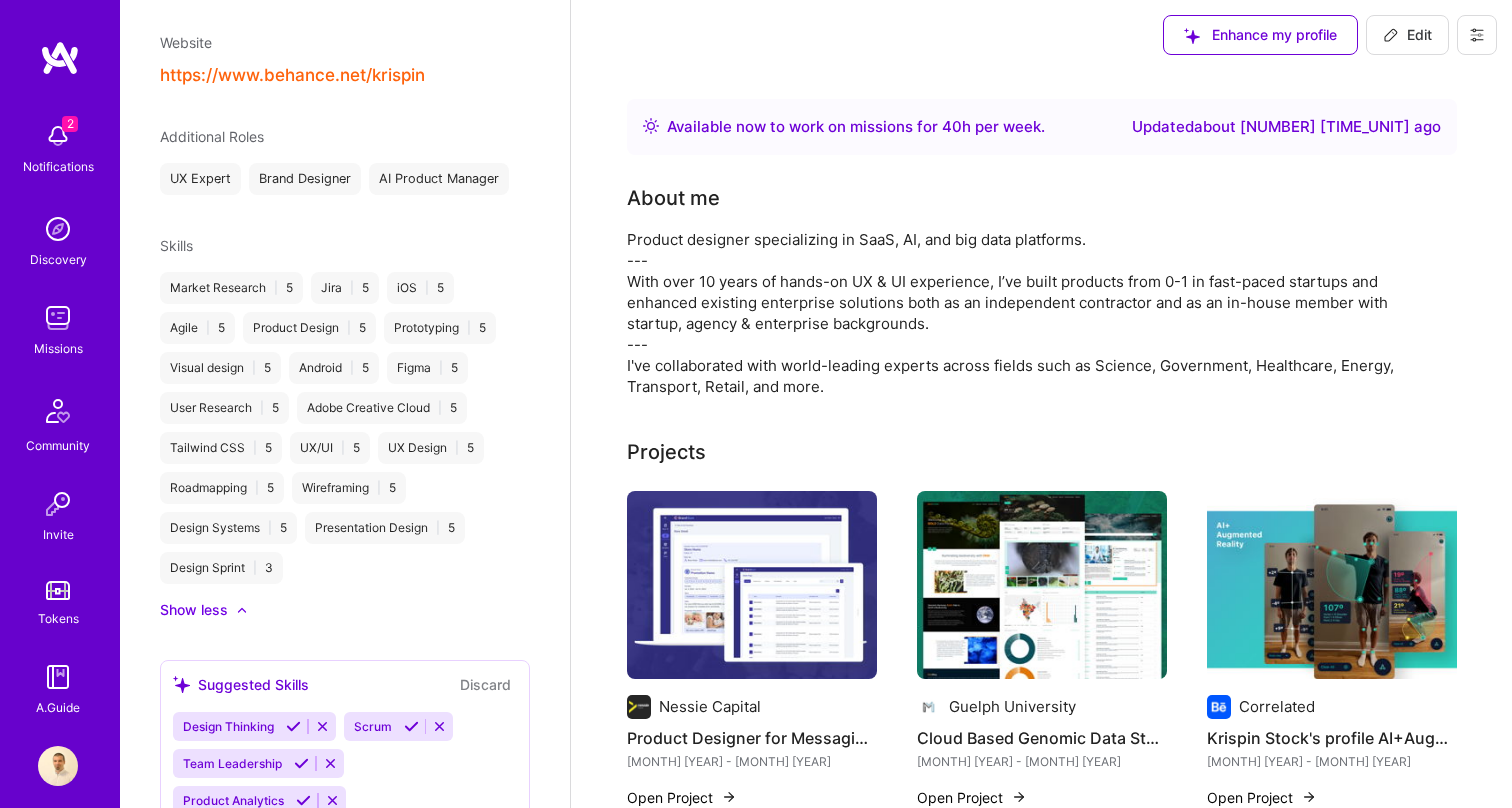 scroll, scrollTop: 13, scrollLeft: 0, axis: vertical 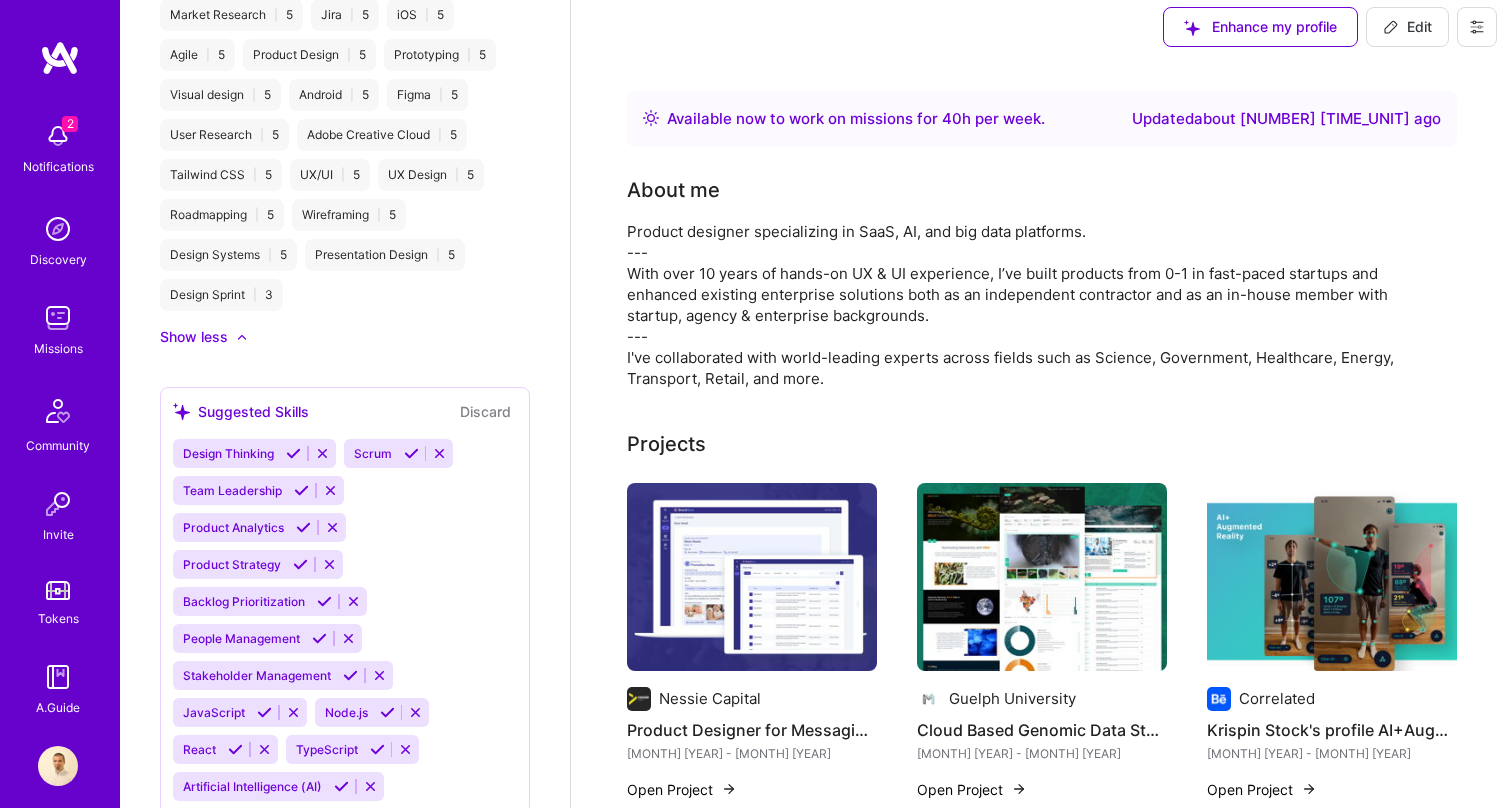 click at bounding box center [301, 490] 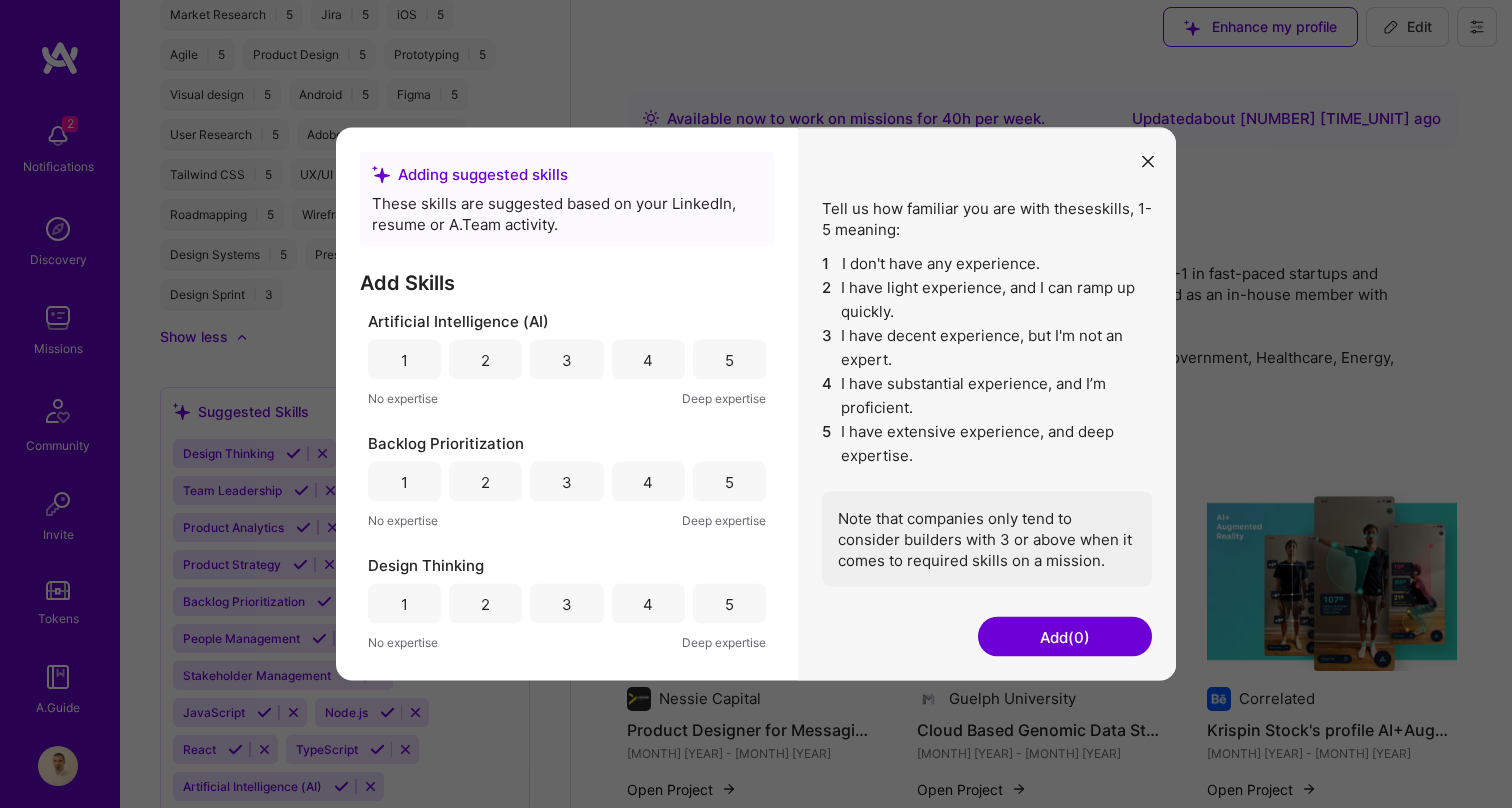 scroll, scrollTop: 14, scrollLeft: 0, axis: vertical 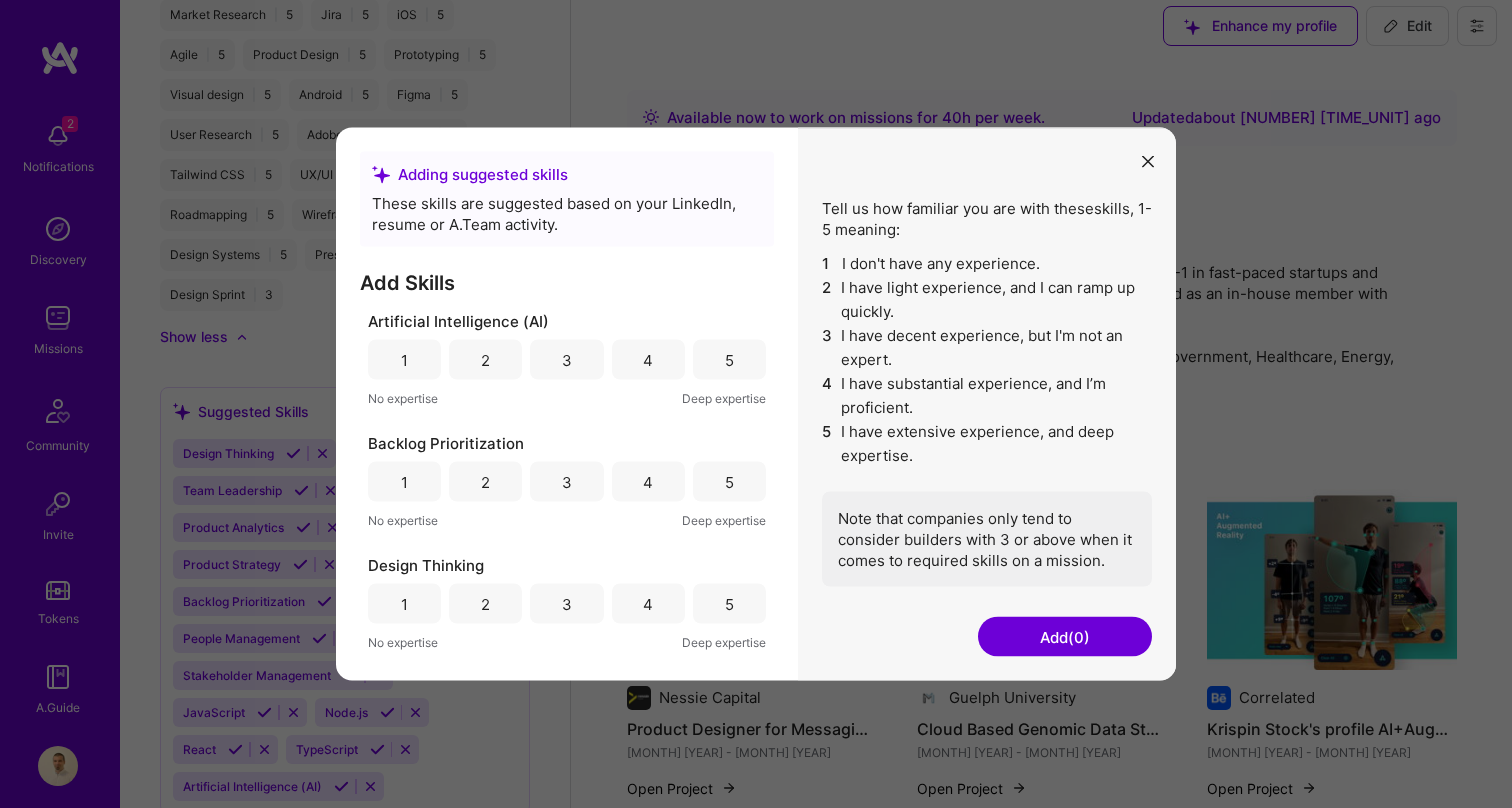 click on "5" at bounding box center (729, 359) 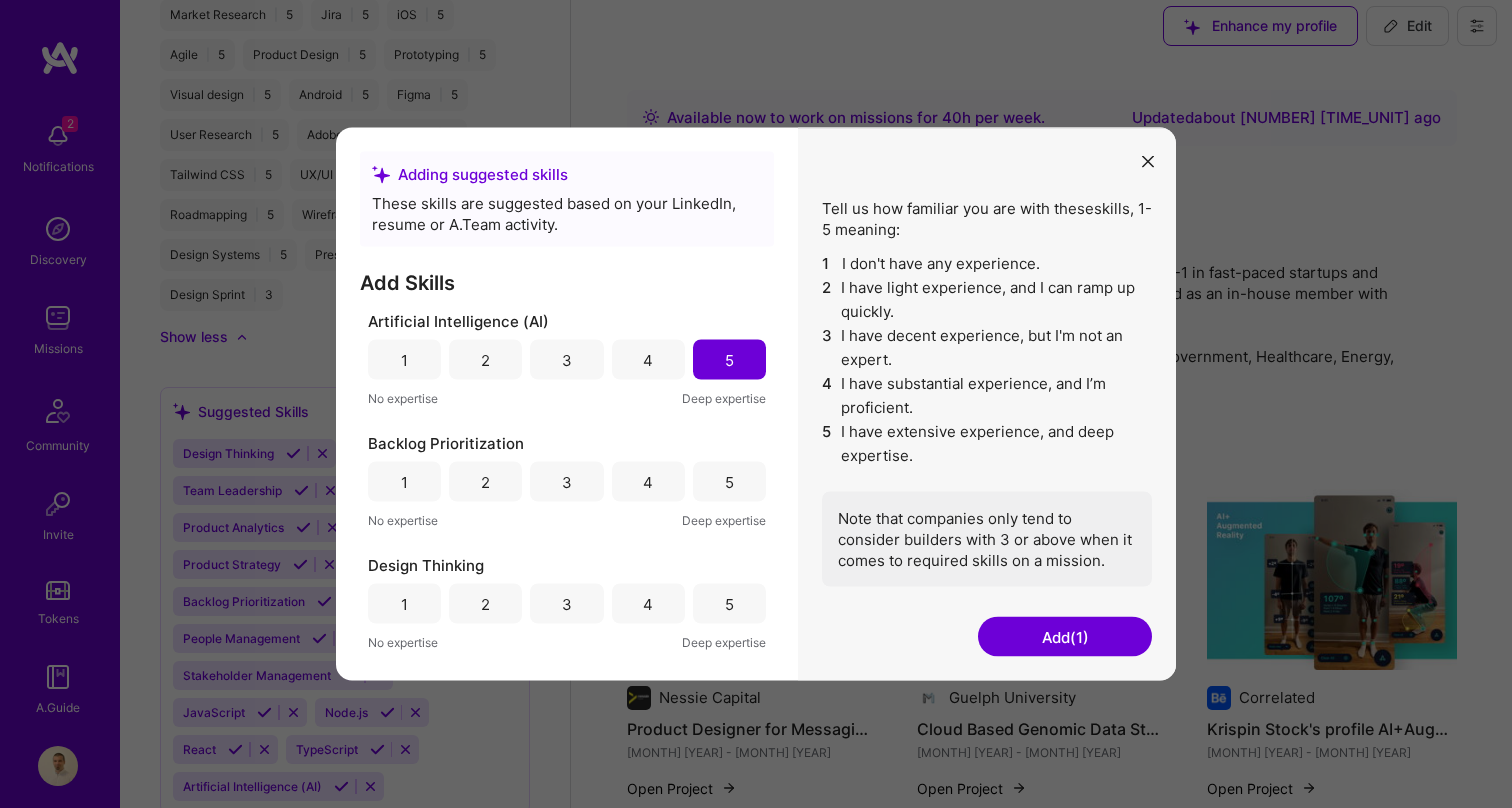 click on "4" at bounding box center (648, 482) 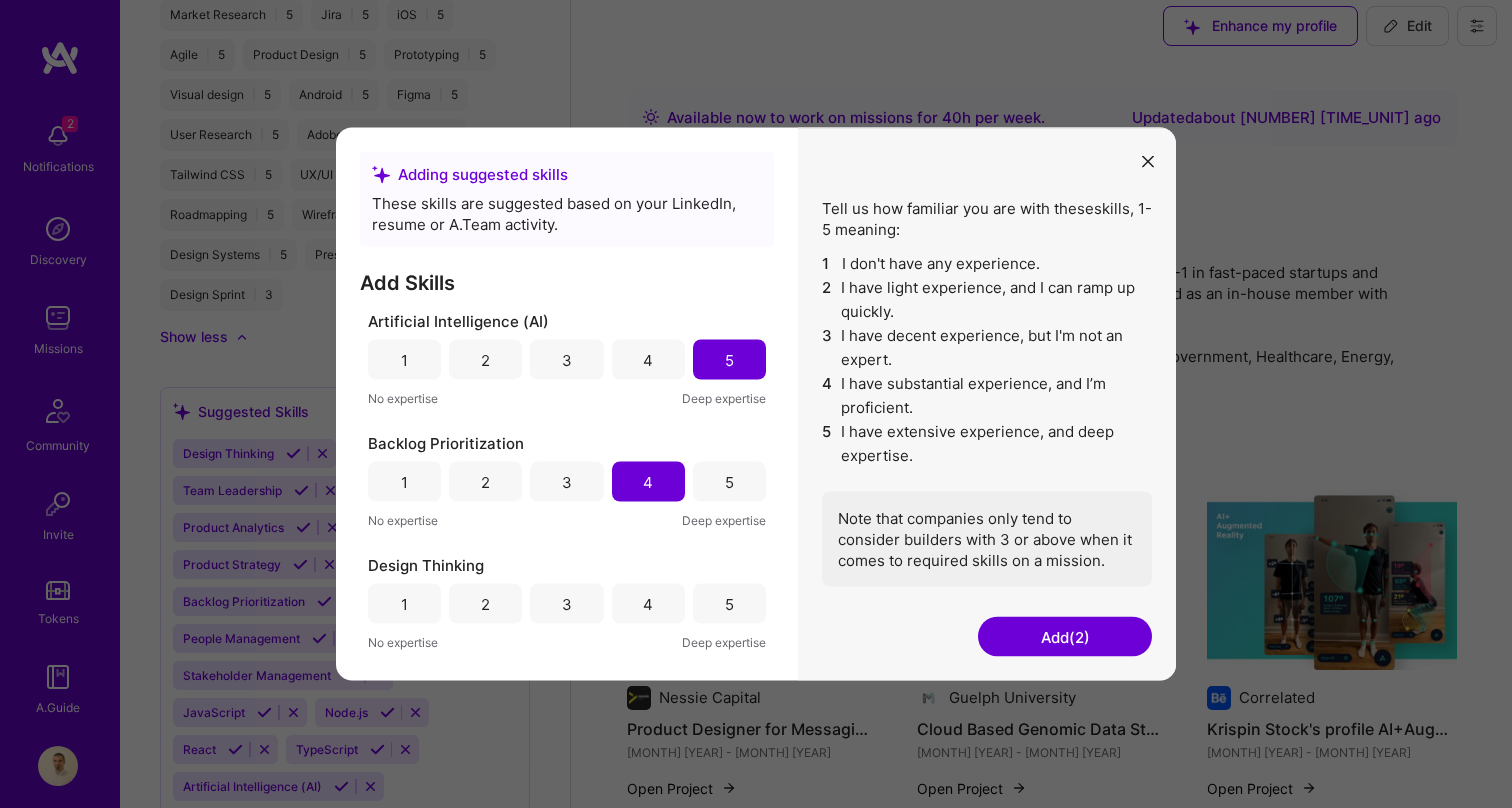 click on "5" at bounding box center (729, 604) 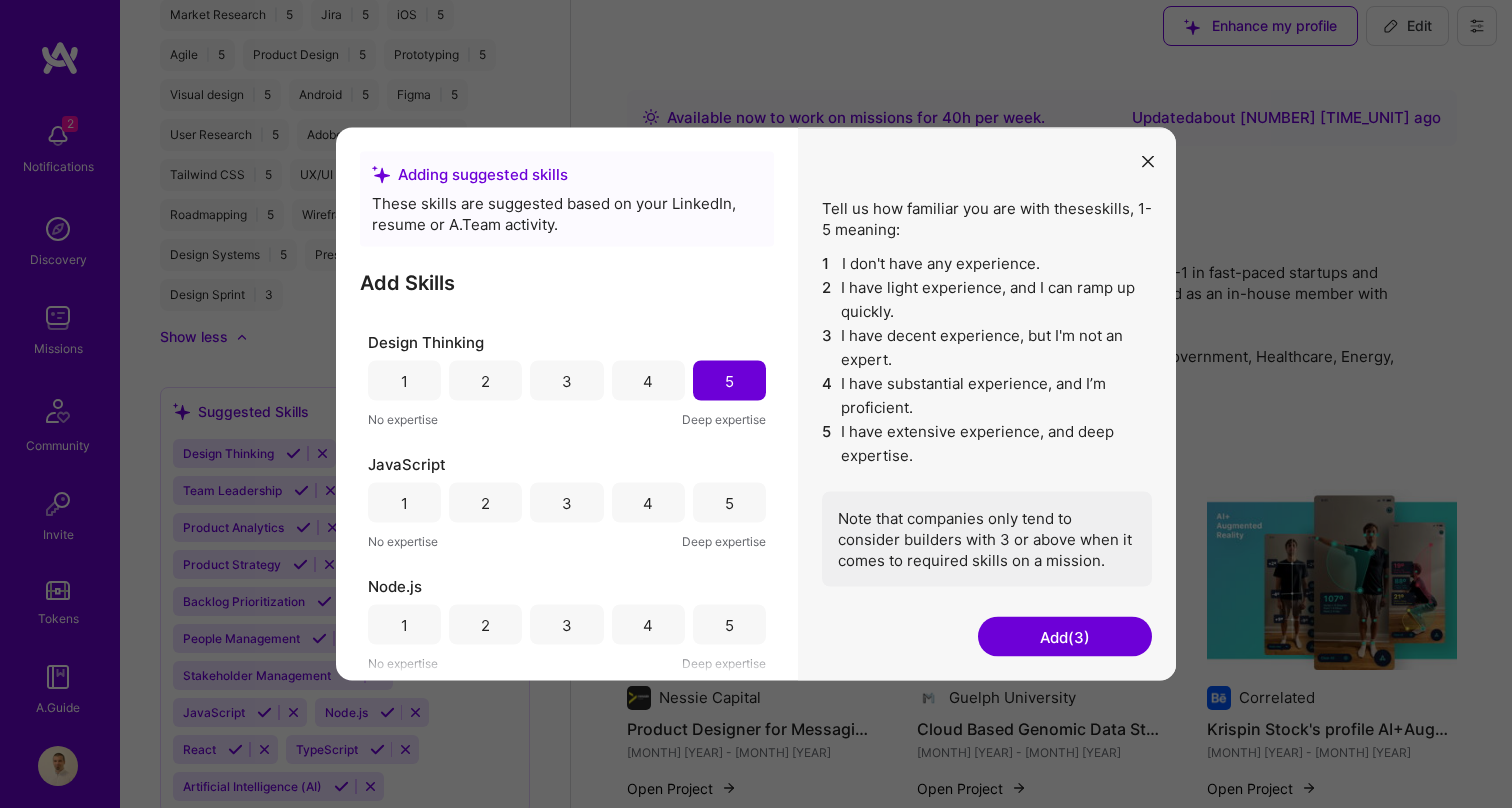 scroll, scrollTop: 226, scrollLeft: 0, axis: vertical 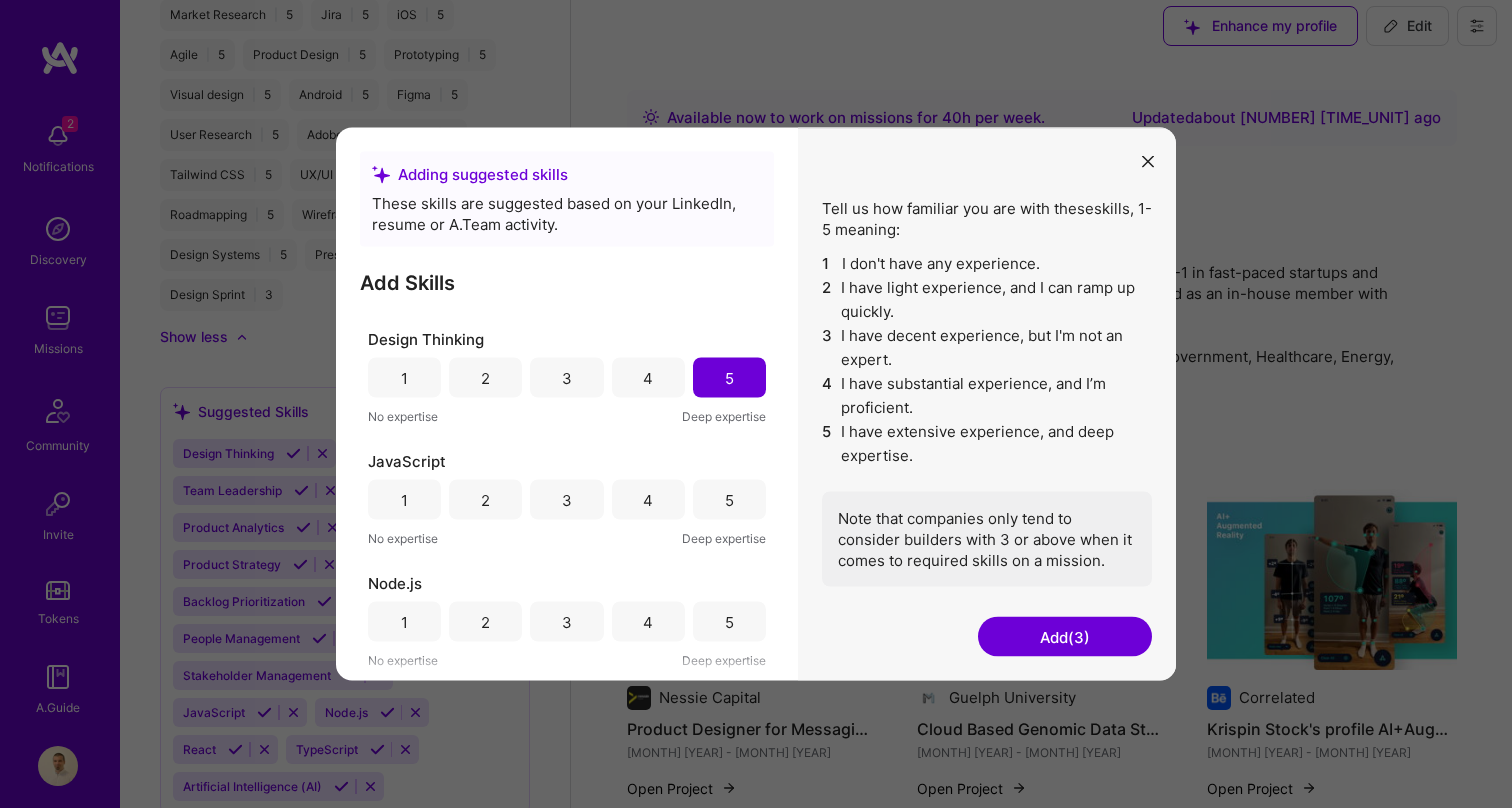 click on "1" at bounding box center [404, 500] 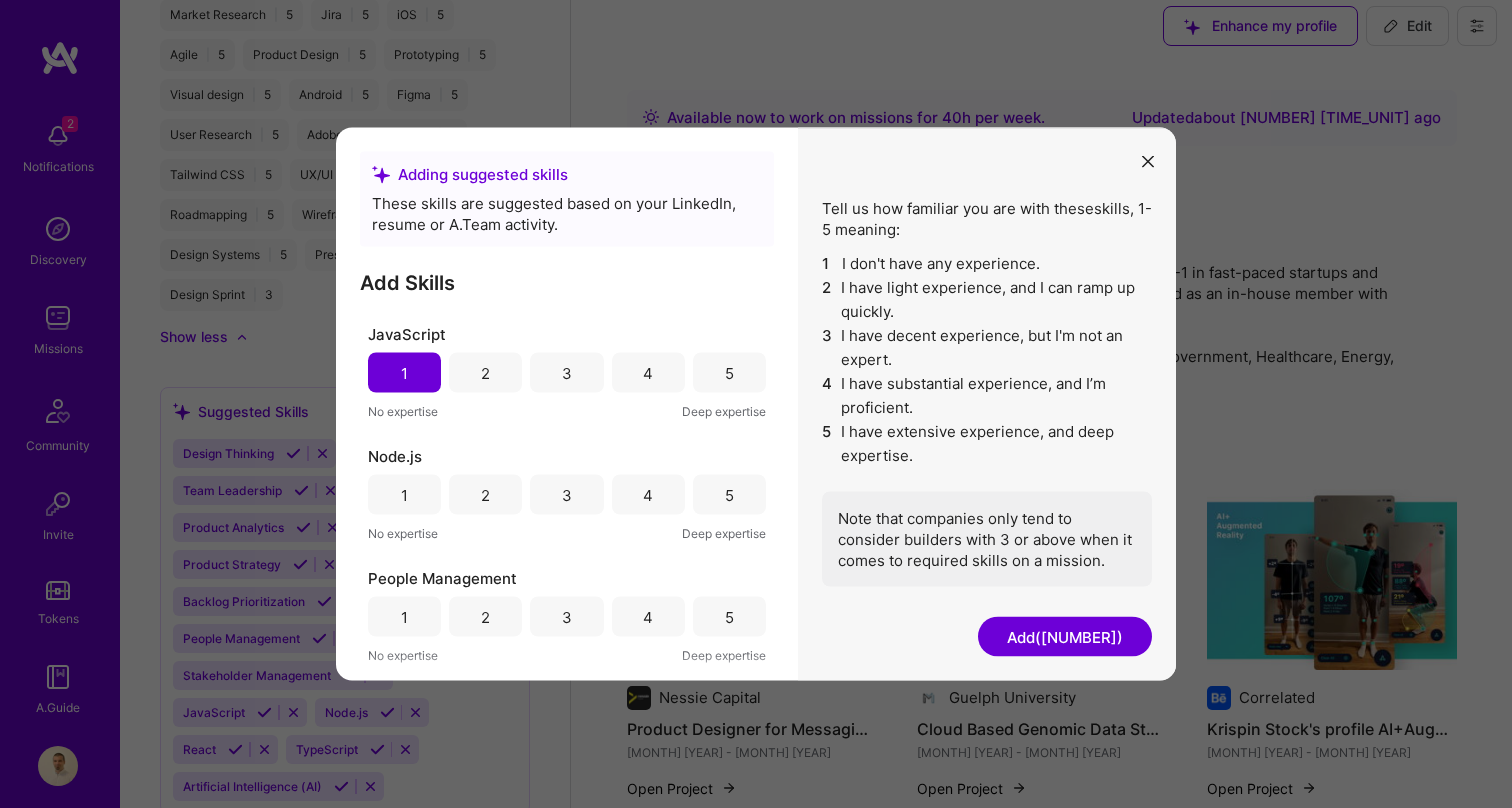 scroll, scrollTop: 383, scrollLeft: 0, axis: vertical 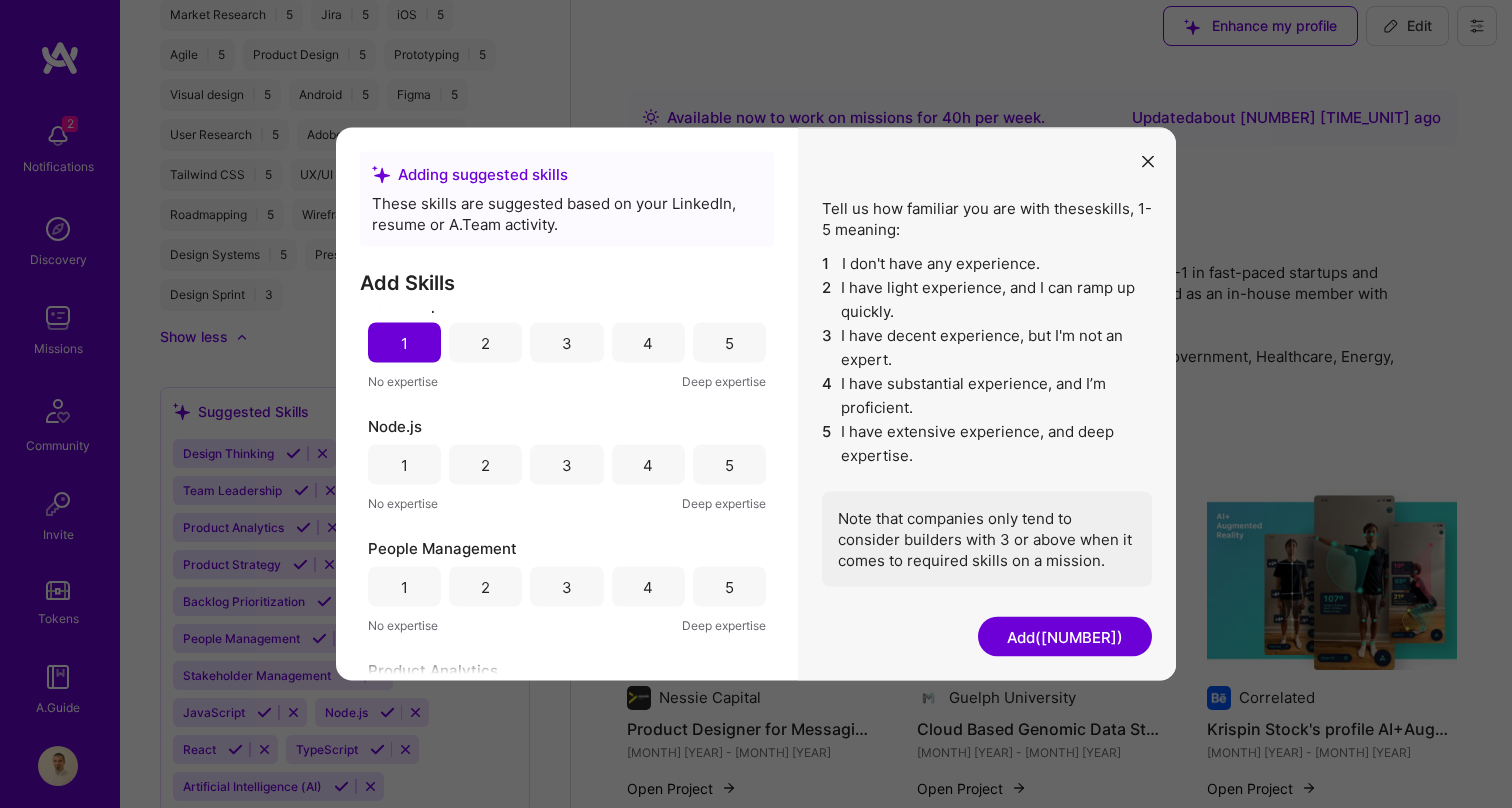 click on "1" at bounding box center (404, 464) 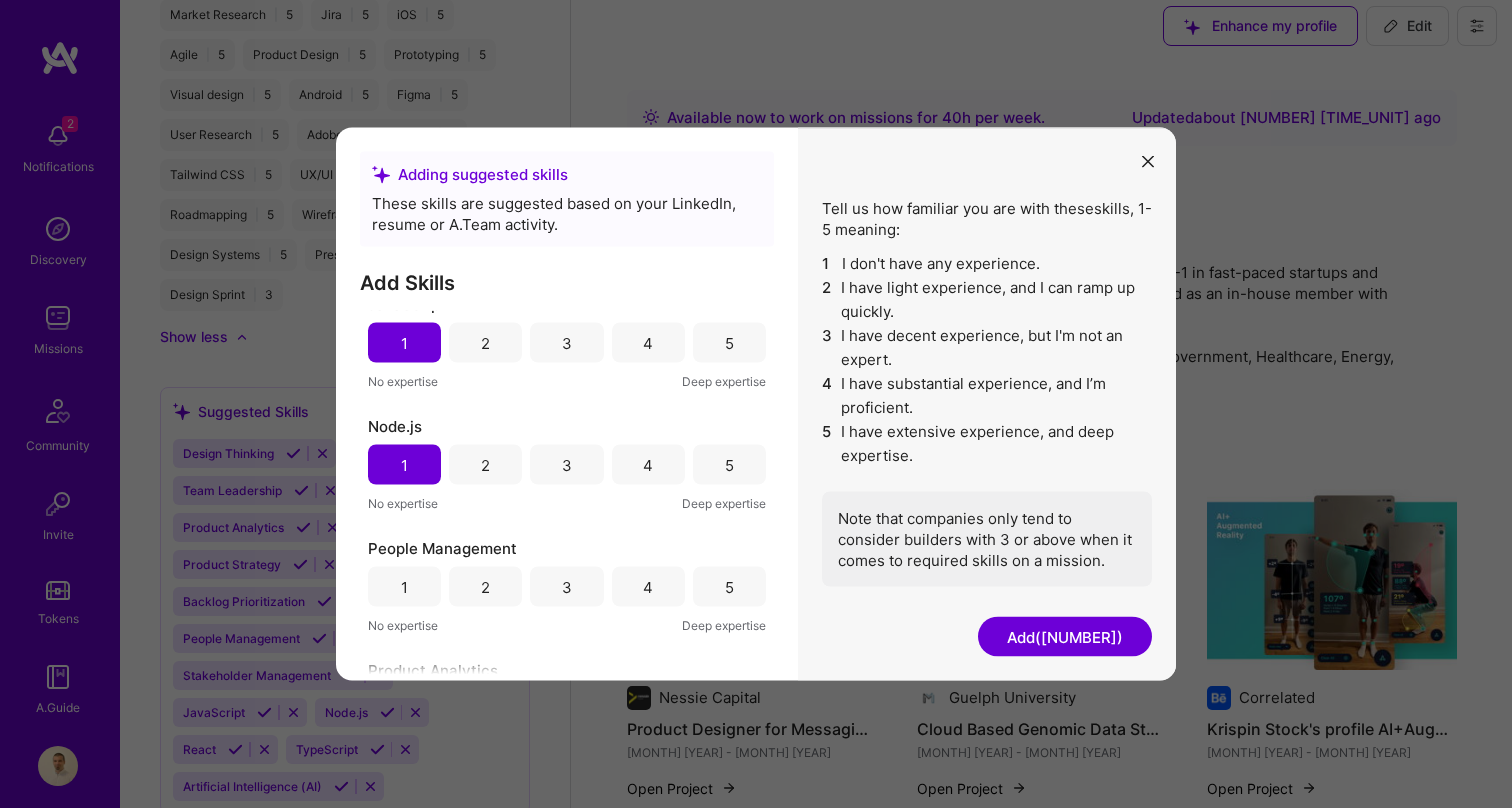 click on "4" at bounding box center (648, 586) 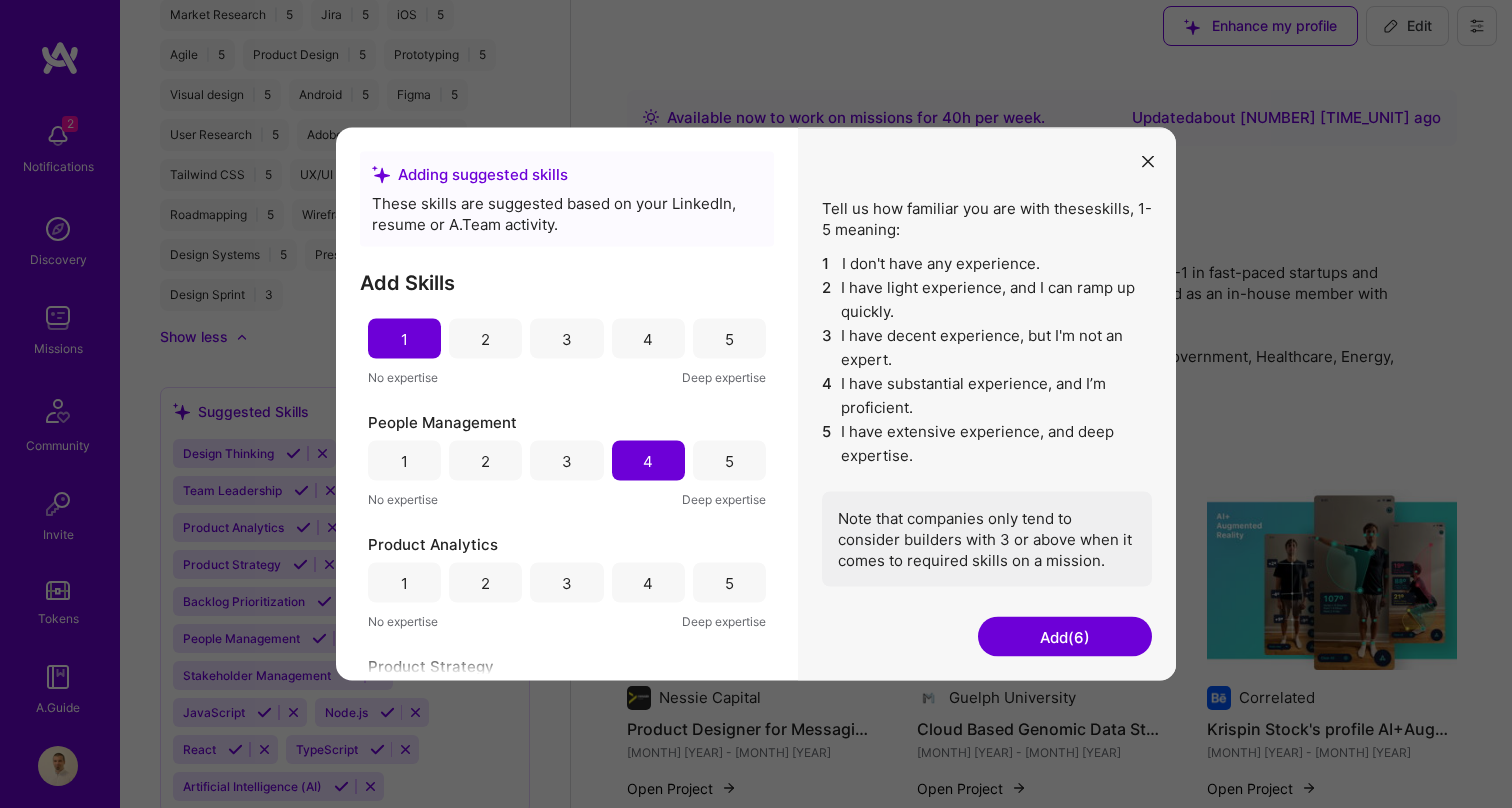 scroll, scrollTop: 581, scrollLeft: 0, axis: vertical 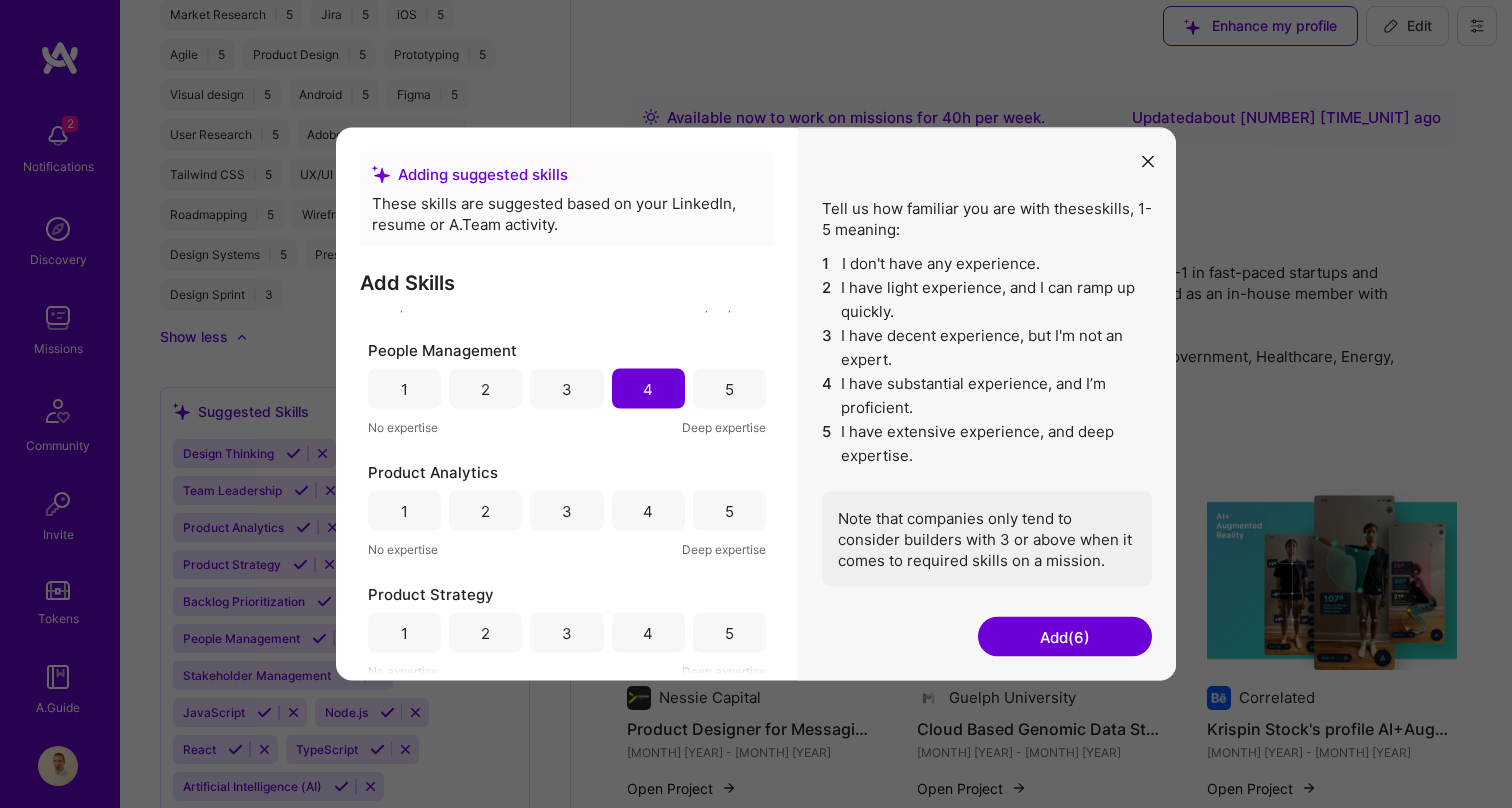 click on "4" at bounding box center (648, 511) 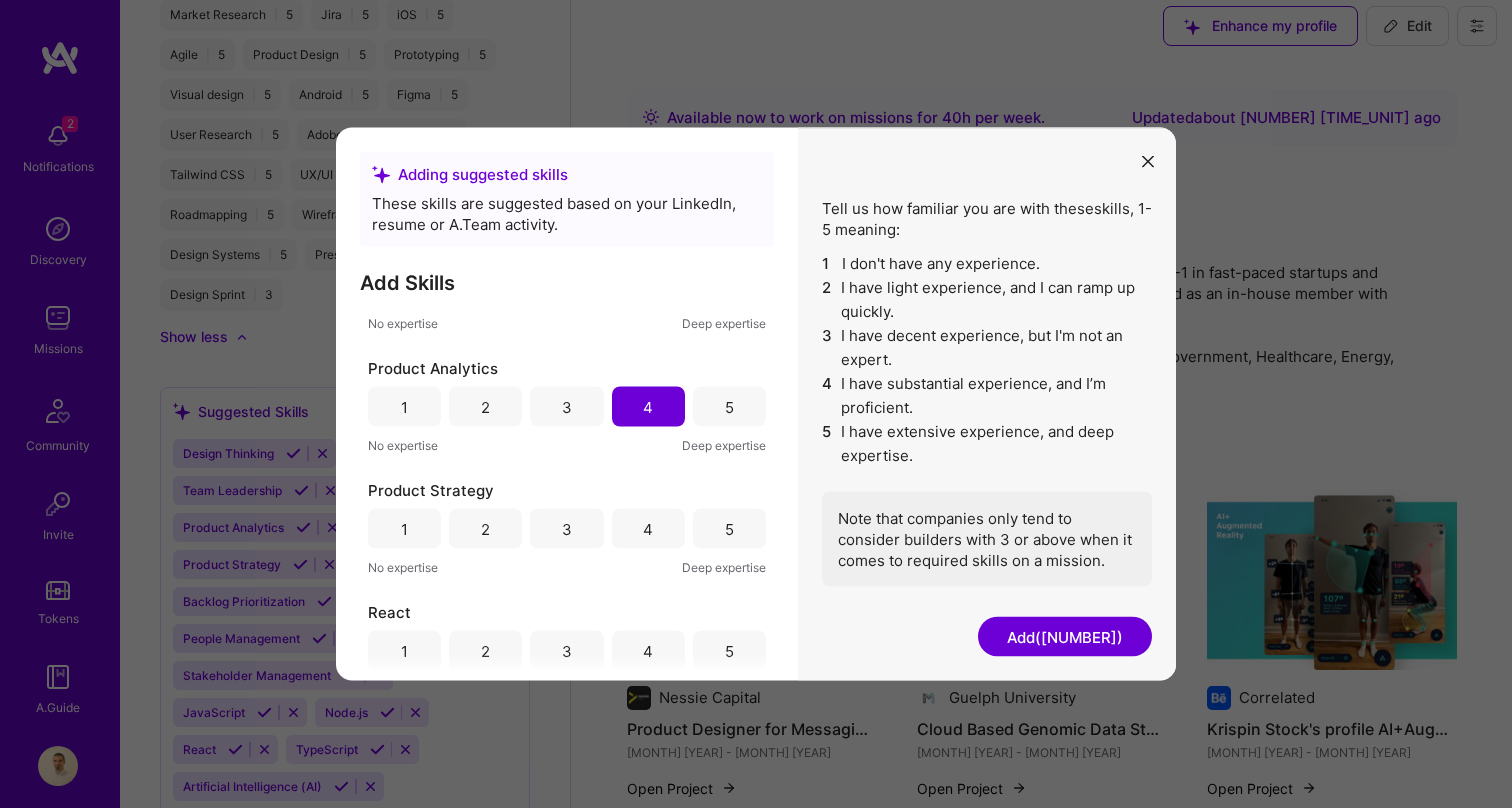click on "5" at bounding box center [729, 529] 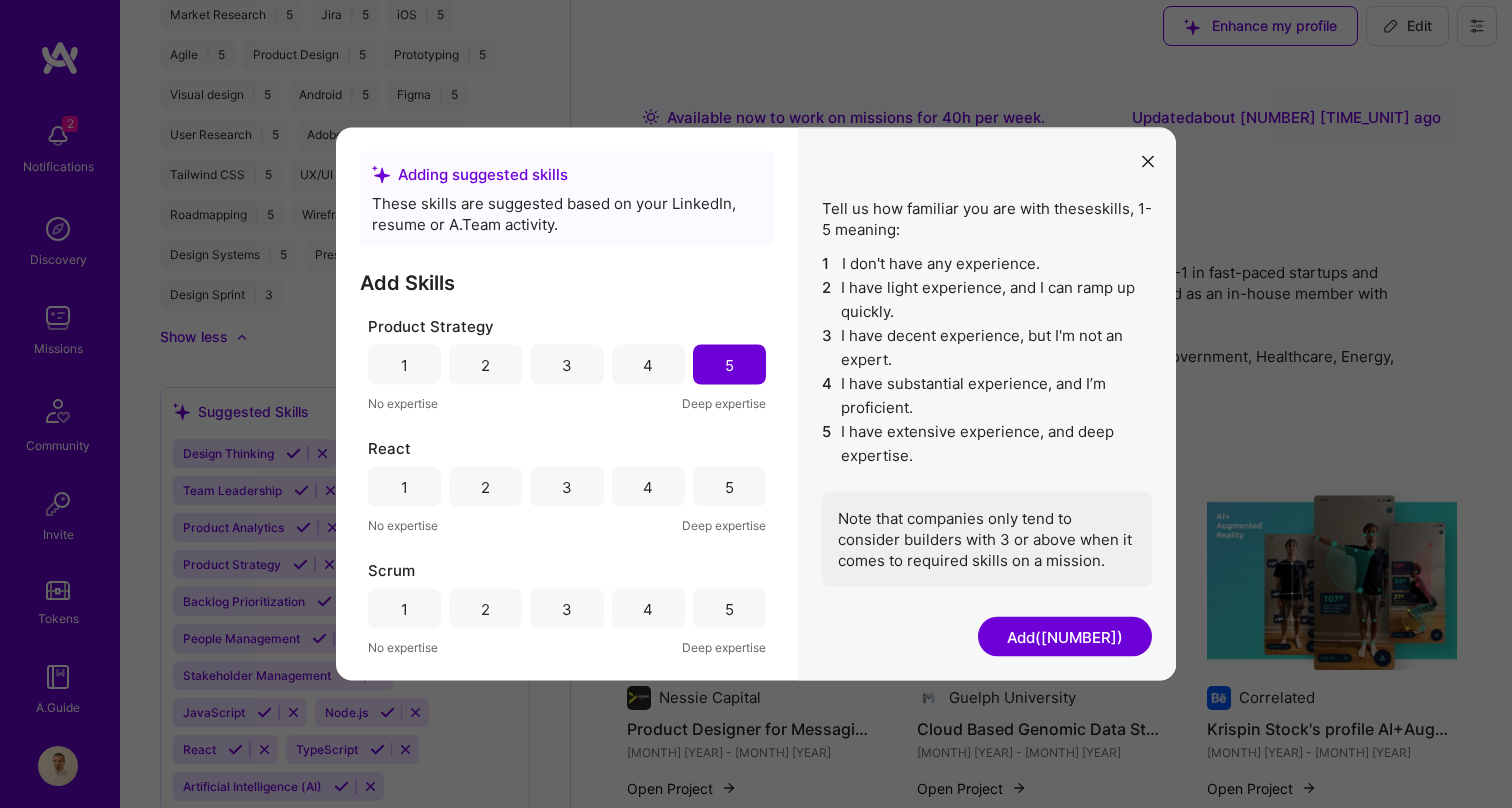 click on "1" at bounding box center (404, 486) 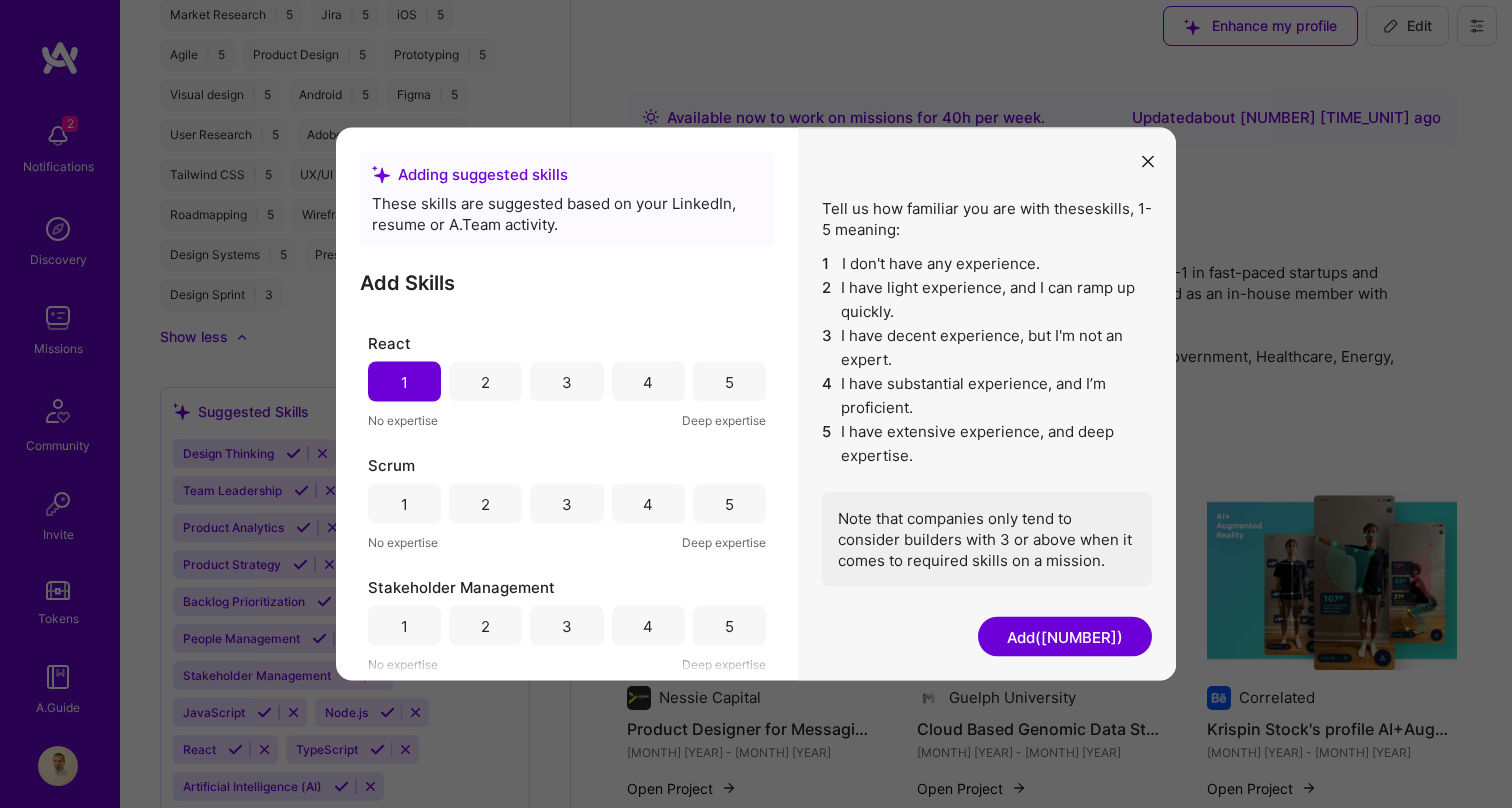 scroll, scrollTop: 945, scrollLeft: 0, axis: vertical 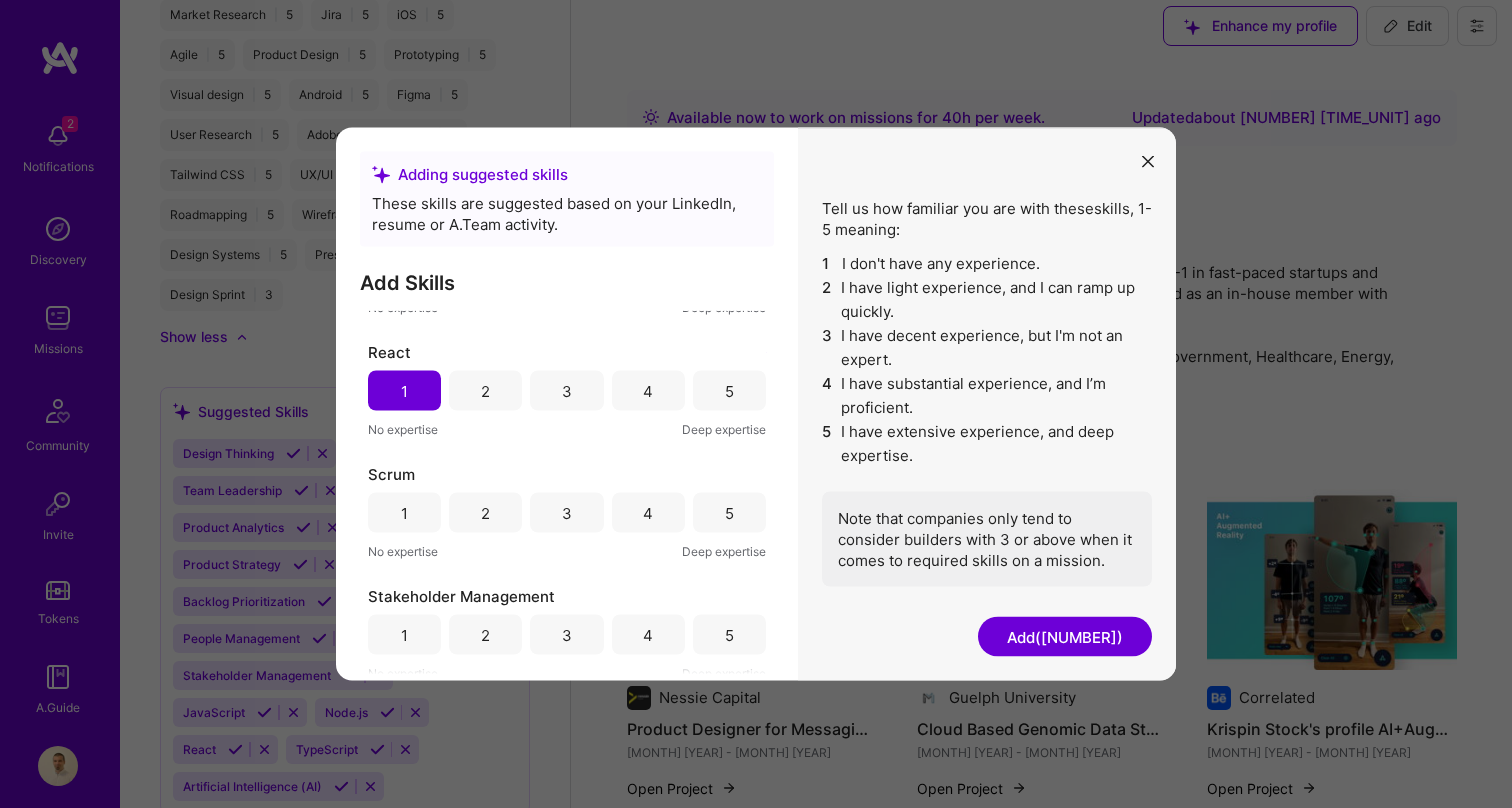 click on "5" at bounding box center [729, 513] 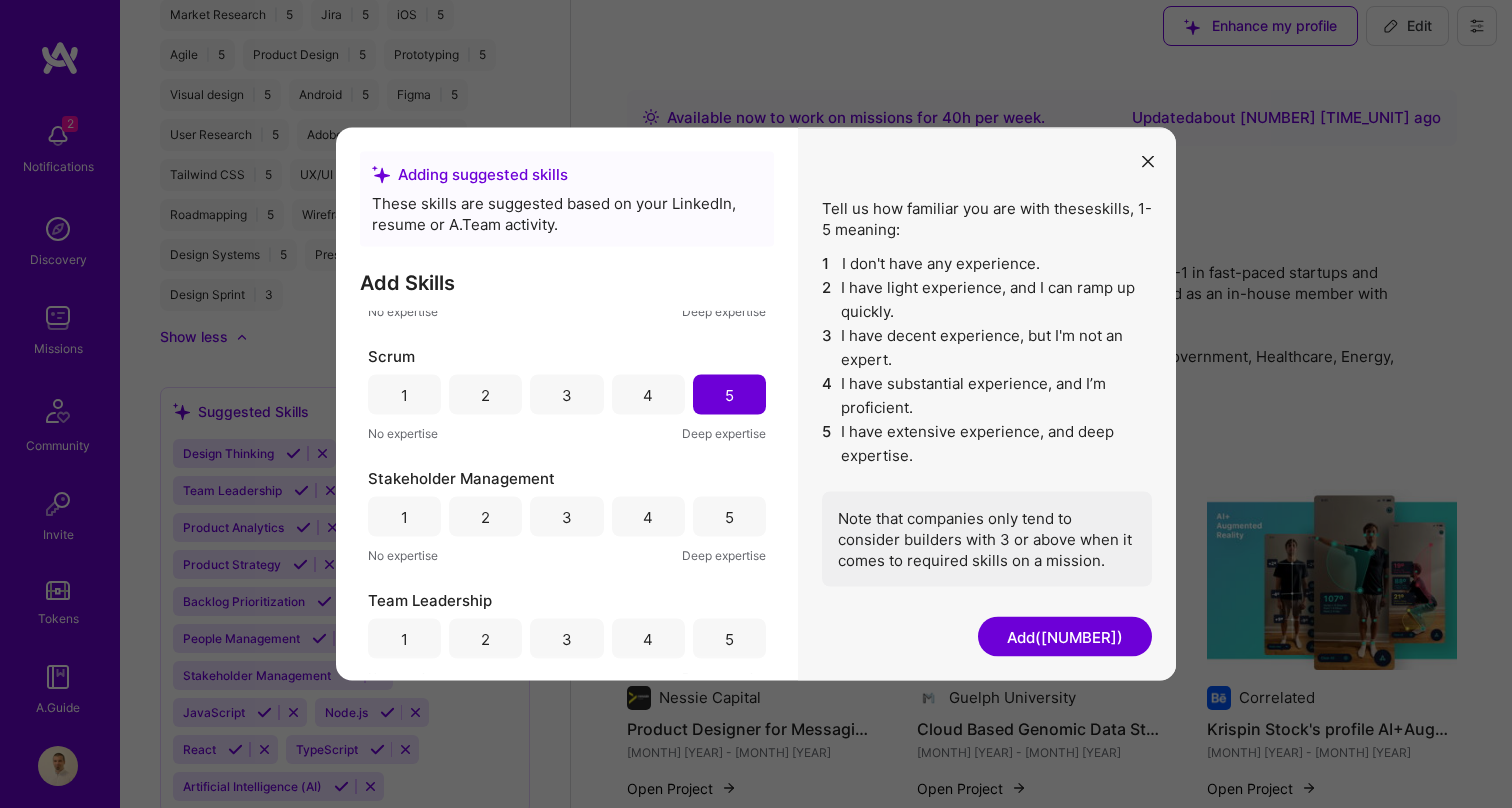 scroll, scrollTop: 1047, scrollLeft: 0, axis: vertical 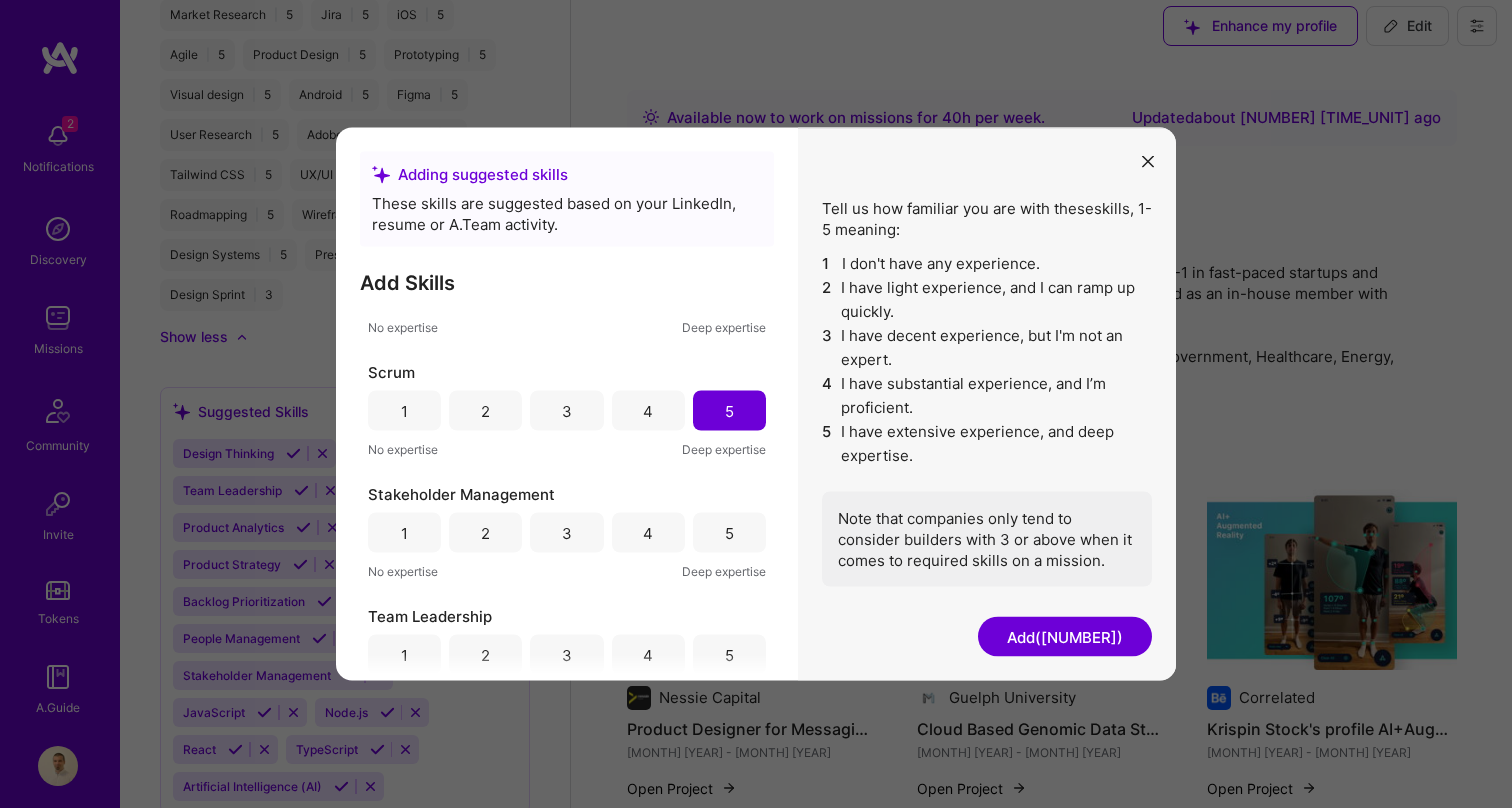 click on "4" at bounding box center (648, 533) 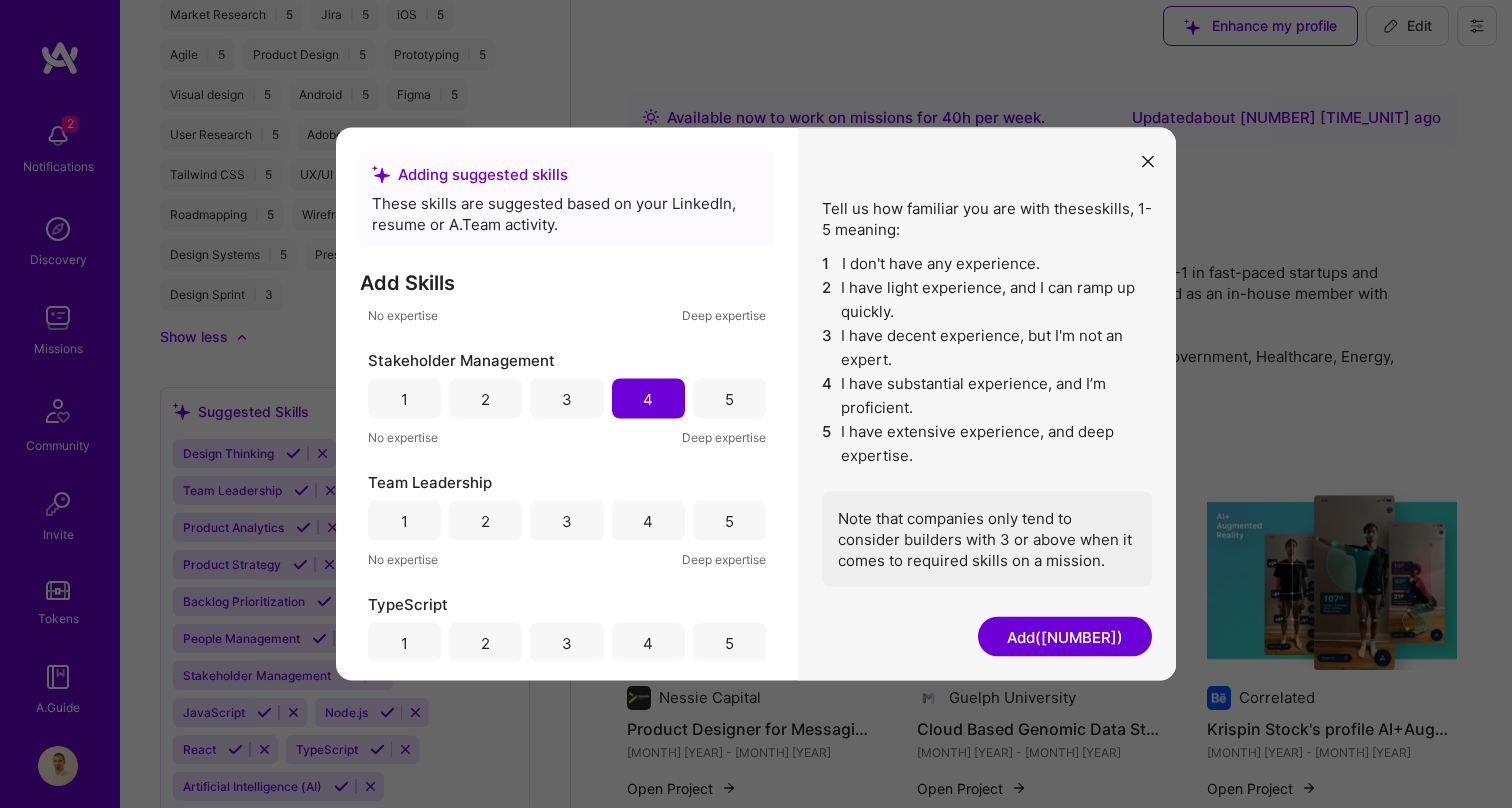 scroll, scrollTop: 1192, scrollLeft: 0, axis: vertical 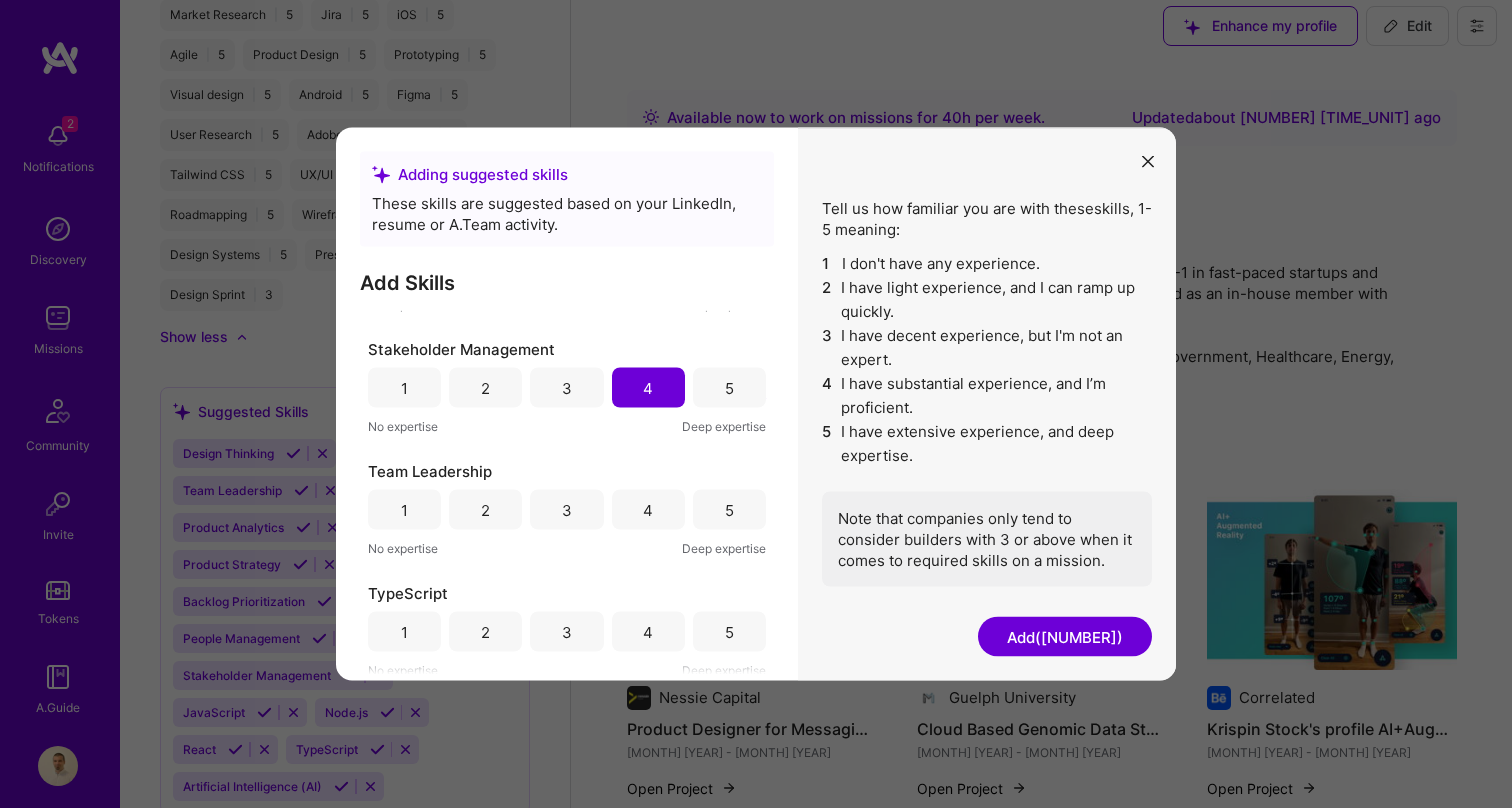 click on "5" at bounding box center [729, 510] 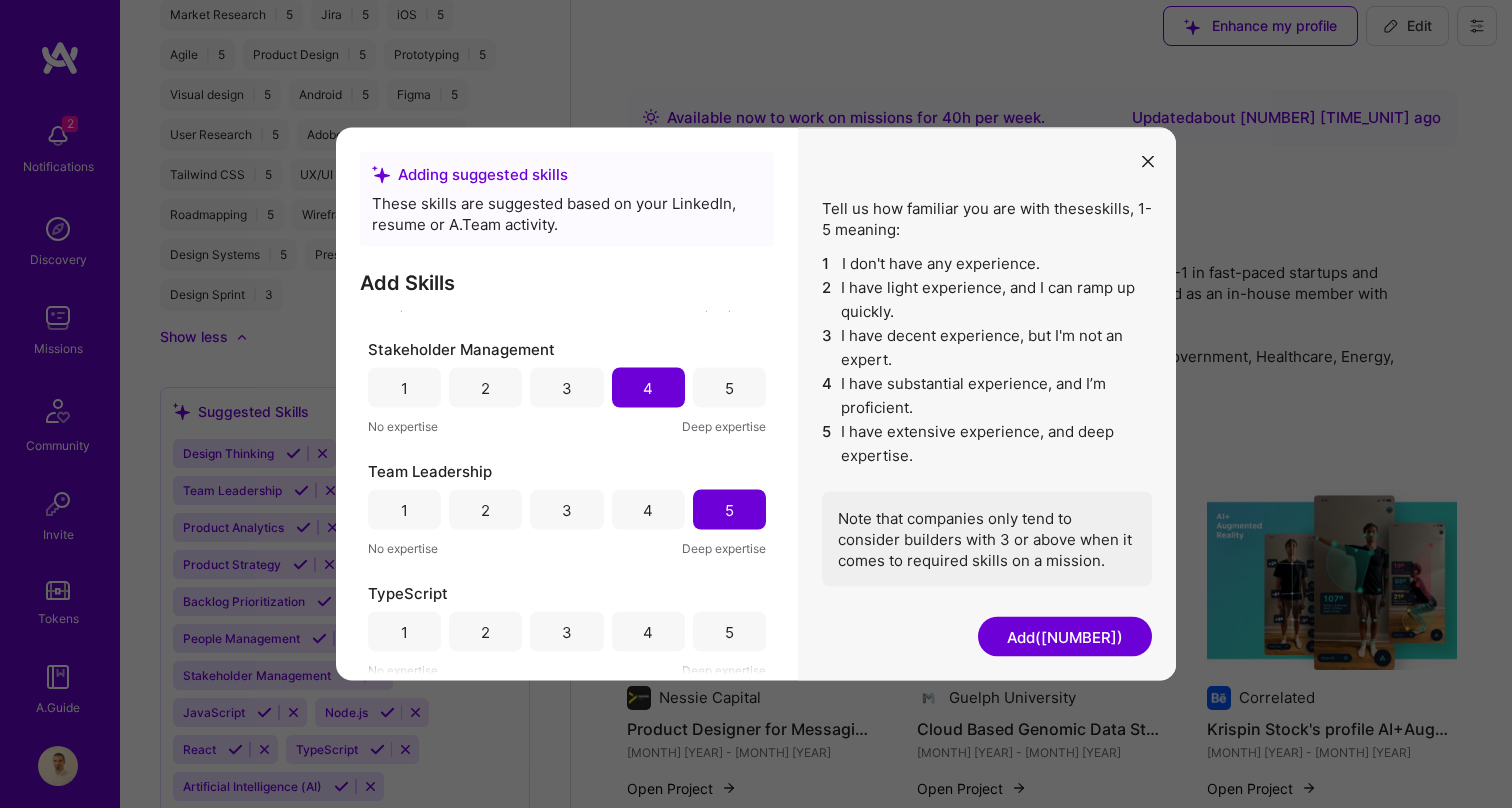 scroll, scrollTop: 1198, scrollLeft: 0, axis: vertical 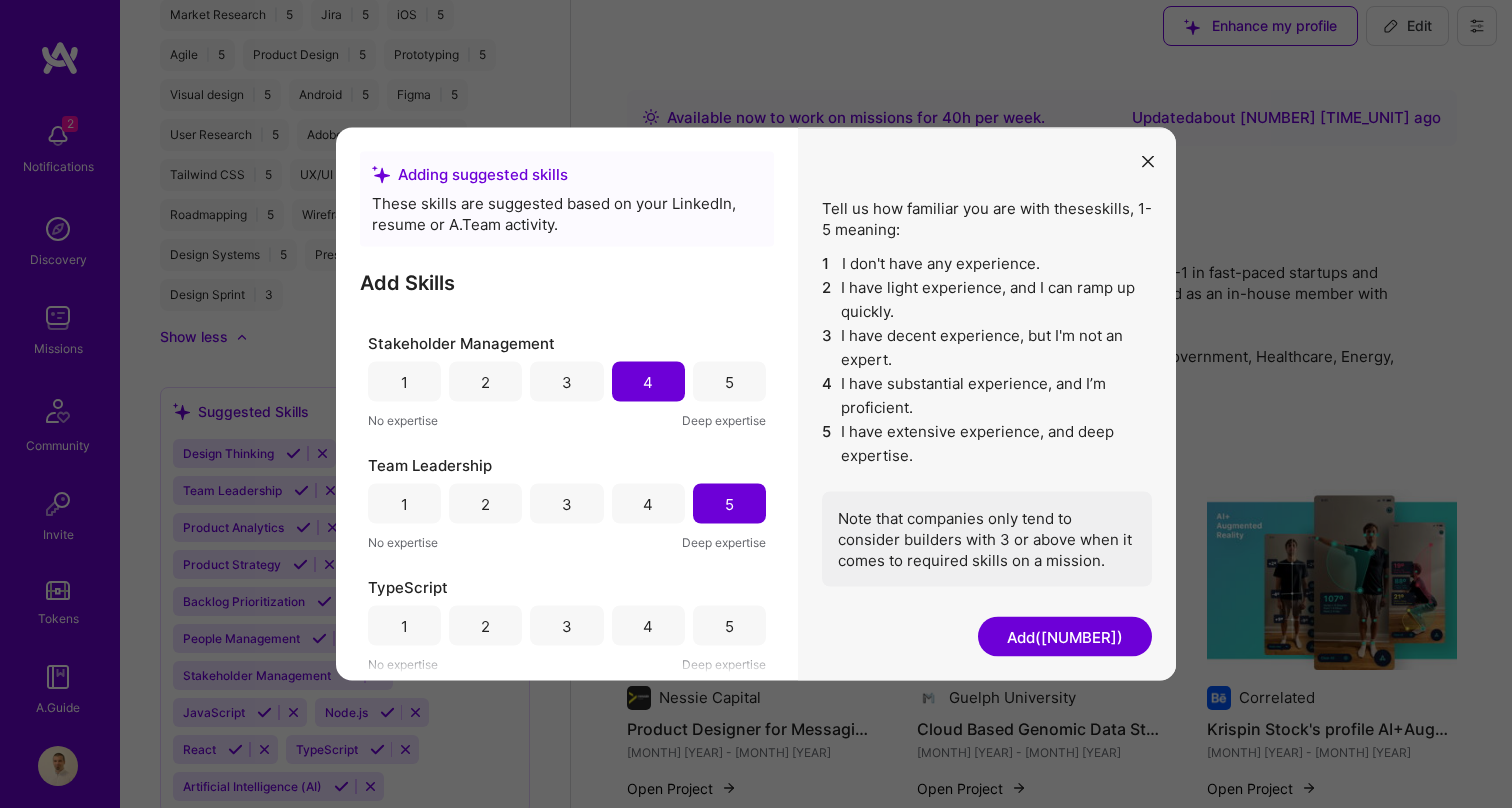 click on "1" at bounding box center [404, 626] 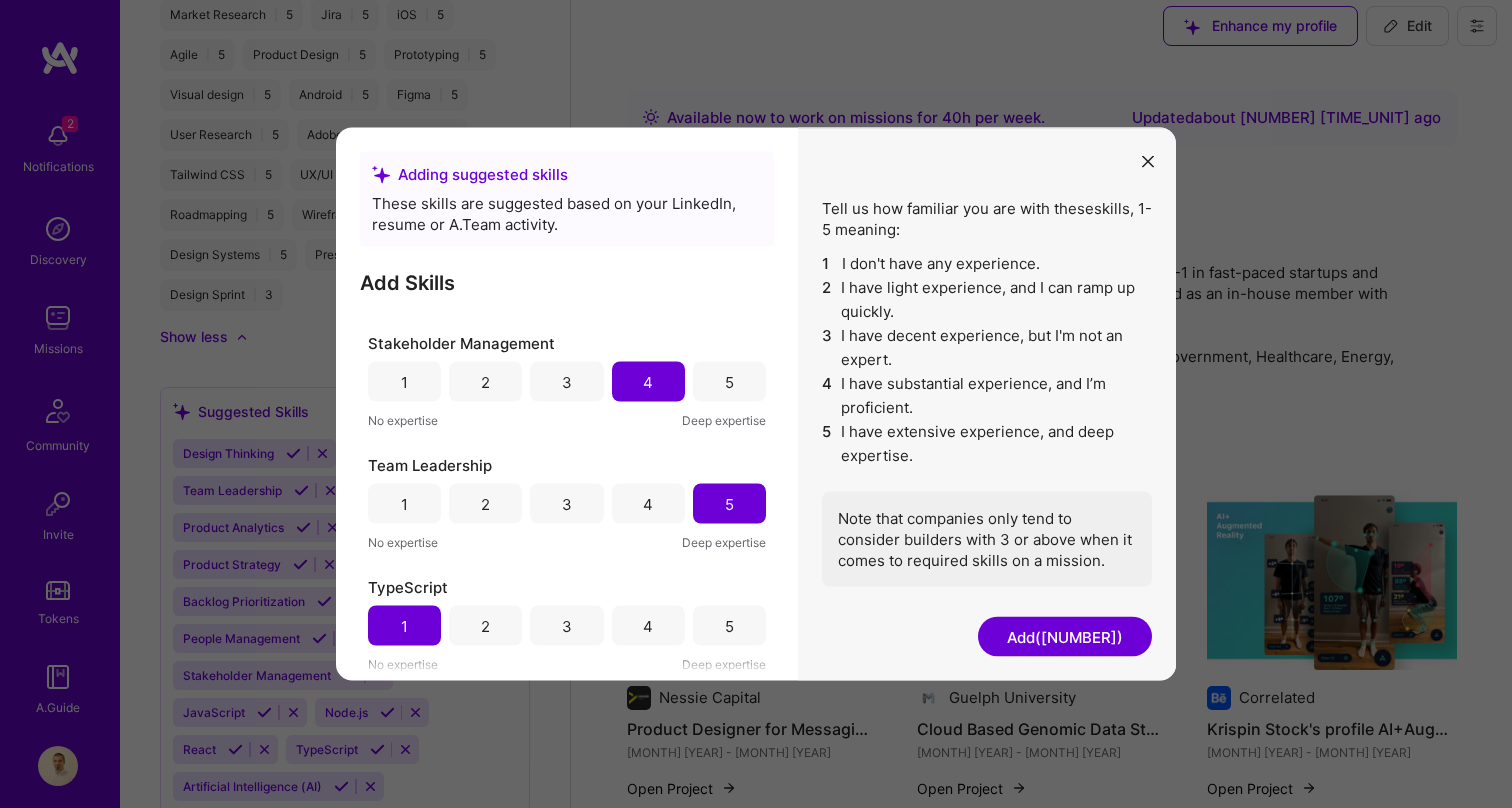click on "Add  (13)" at bounding box center (1065, 637) 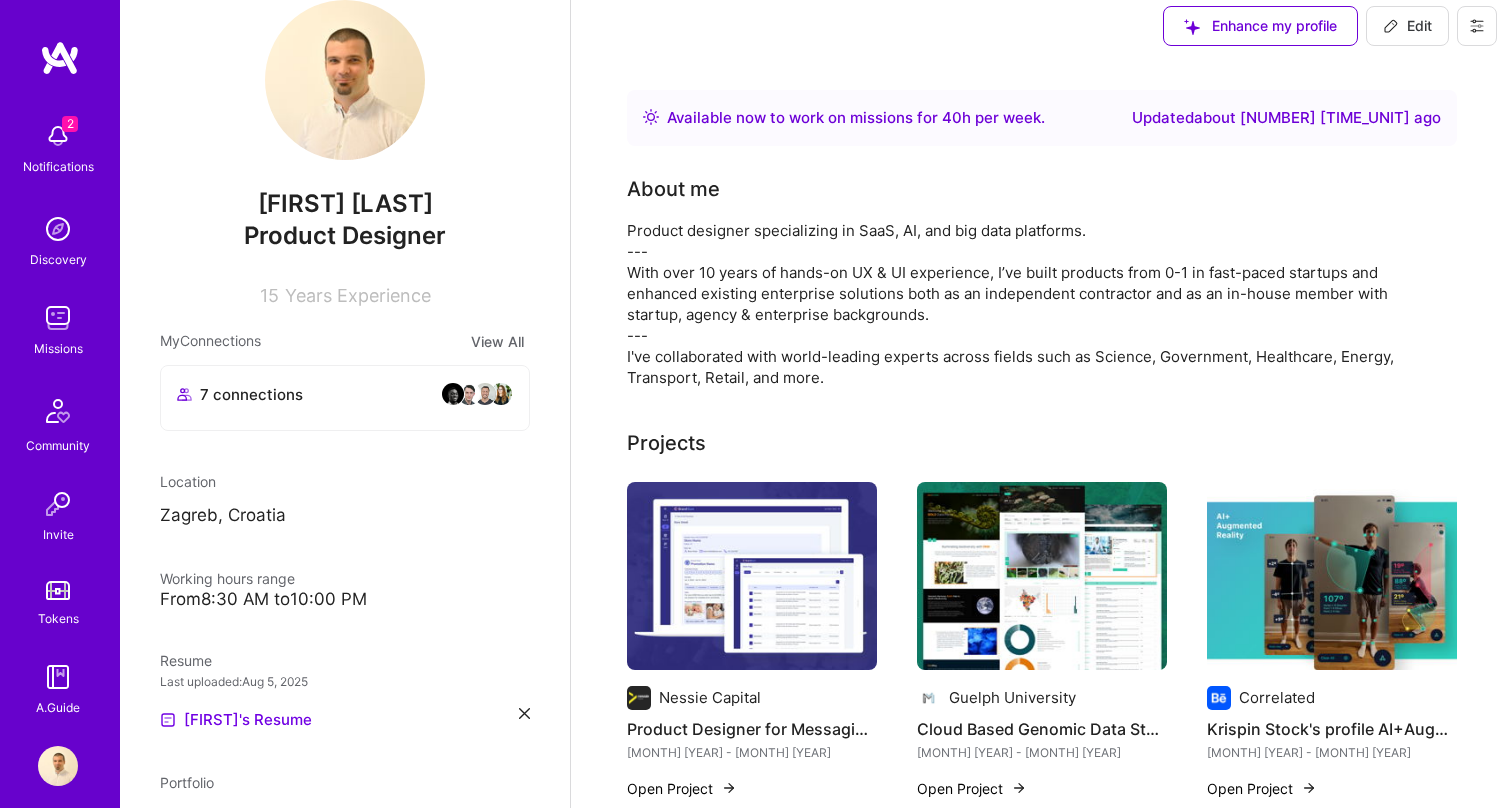 scroll, scrollTop: 0, scrollLeft: 0, axis: both 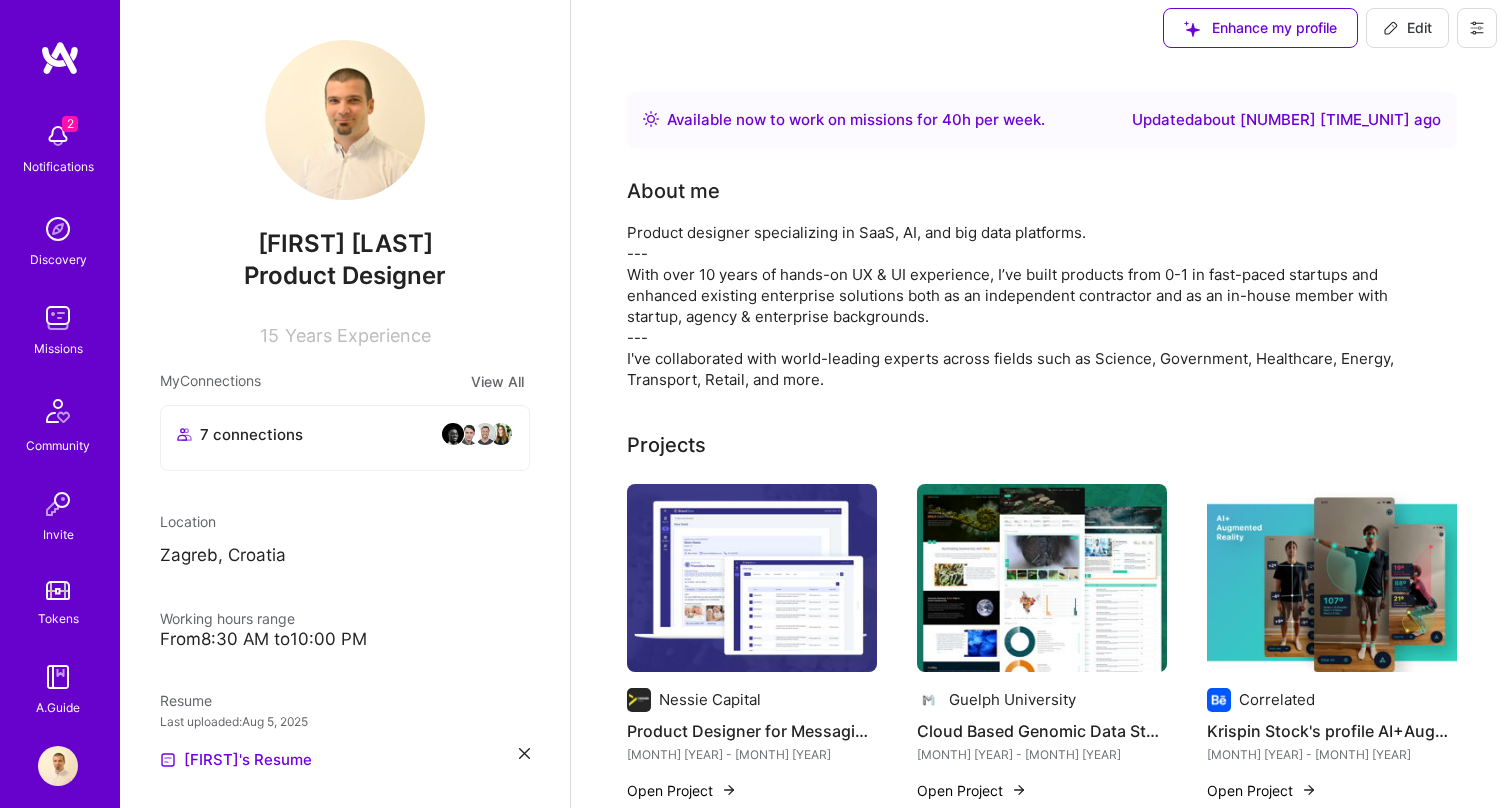 click on "Edit" at bounding box center [1407, 28] 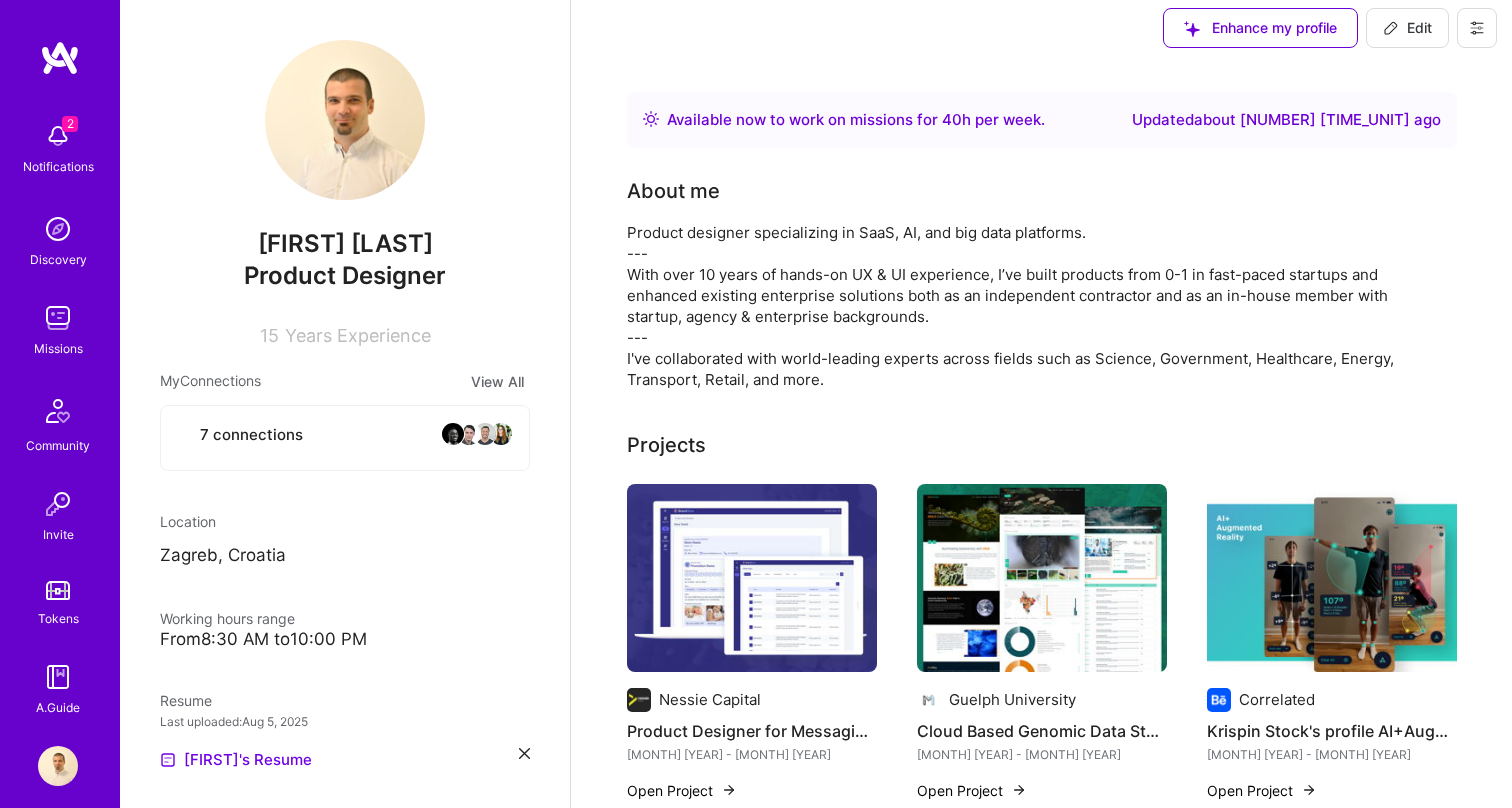select on "US" 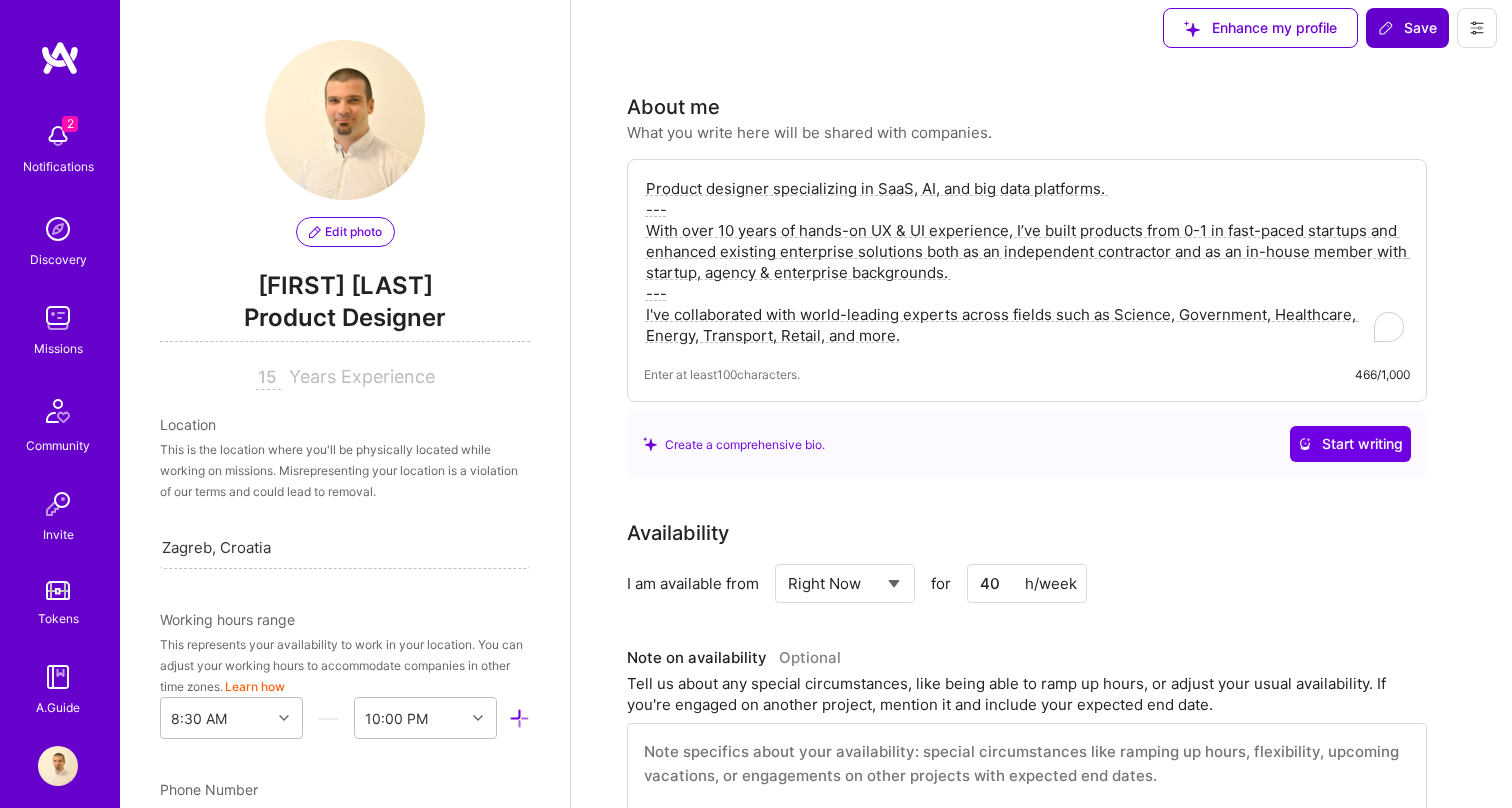 scroll, scrollTop: 1158, scrollLeft: 0, axis: vertical 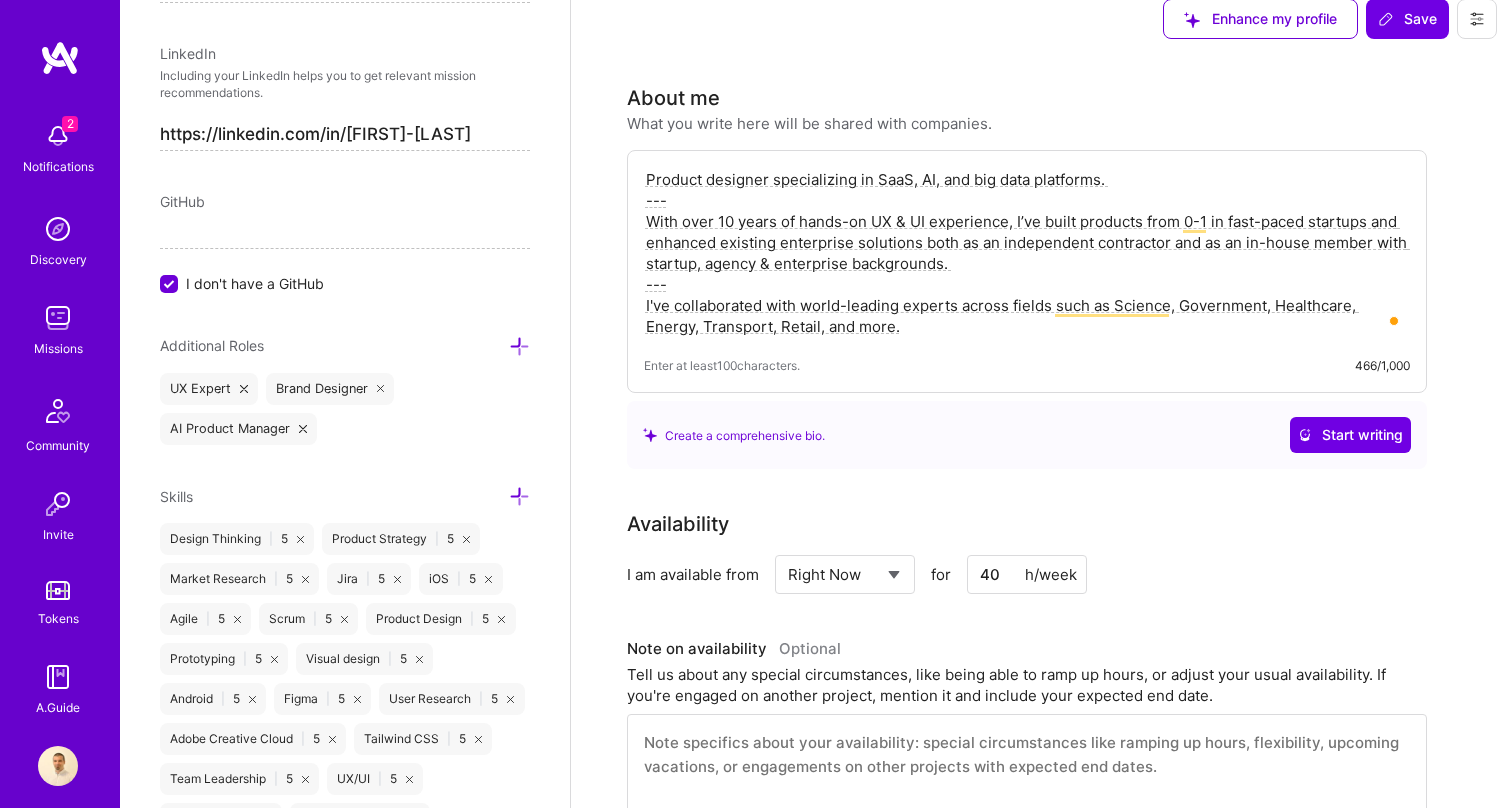 click on "AI Product Manager" at bounding box center (238, 429) 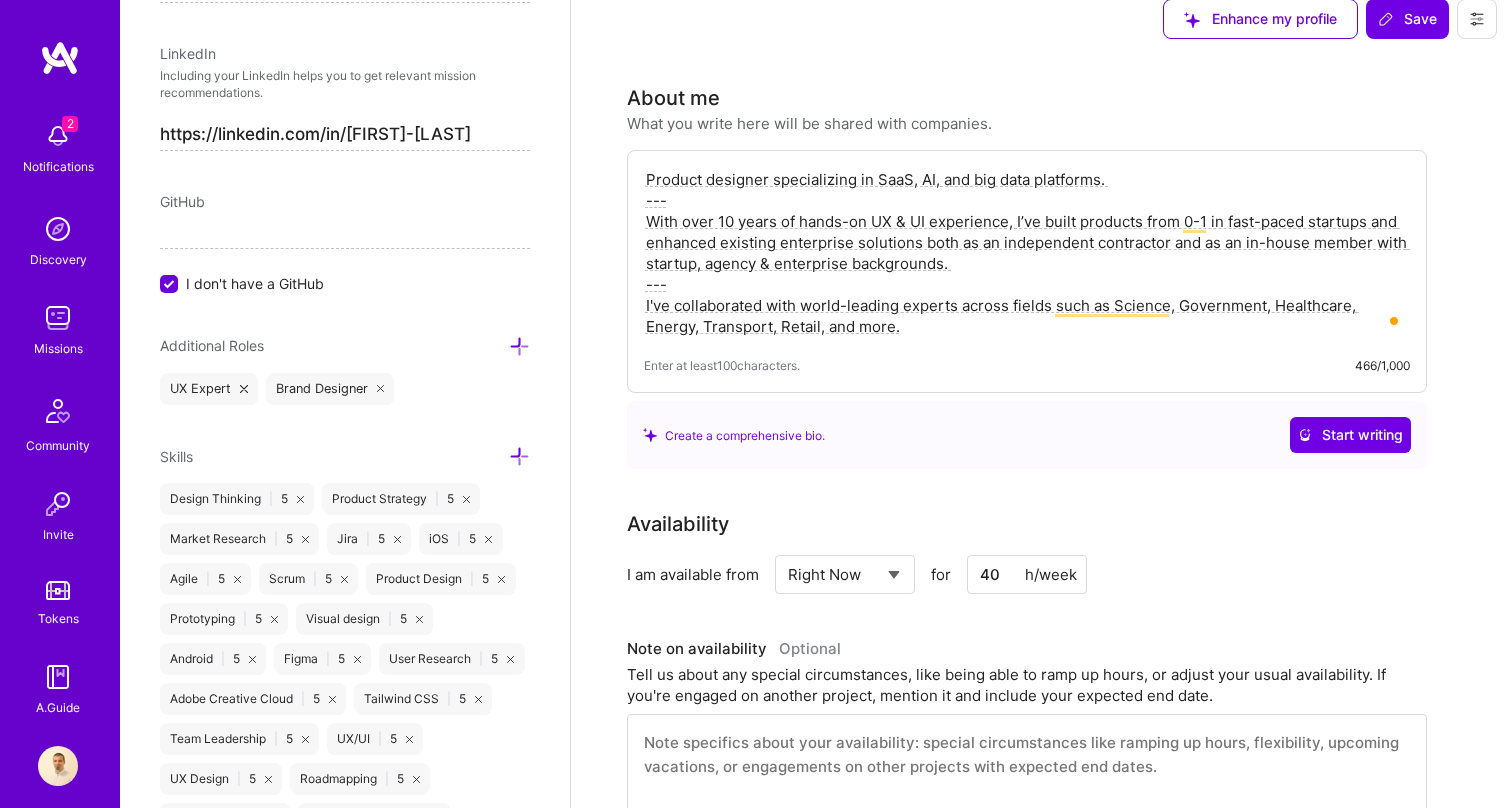 click on "Edit photo [FIRST] [LAST] Product Designer 15 Years Experience Location  This is the location where you'll be physically located while working on missions. Misrepresenting your location is a violation of our terms and could lead to removal. [CITY], [COUNTRY] [CITY], [COUNTRY] Working hours range This represents your availability to work in your location. You can adjust your working hours to accommodate companies in other time zones. Learn how [TIME] [TIME] Phone Number Afghanistan Åland Islands Albania Algeria American Samoa Andorra Angola Anguilla Antigua and Barbuda Argentina Armenia Aruba Ascension Island Australia Austria Azerbaijan Bahamas Bahrain Bangladesh Barbados Belarus Belgium Belize Benin Bermuda Bhutan Bolivia Bonaire, Sint Eustatius and Saba Bosnia and Herzegovina Botswana Brazil British Indian Ocean Territory Brunei Darussalam Bulgaria Burkina Faso Burundi Cambodia Cameroon Canada Cape Verde Cayman Islands Central African Republic Chad Chile China Christmas Island Cocos (Keeling) Islands Congo" at bounding box center (345, 404) 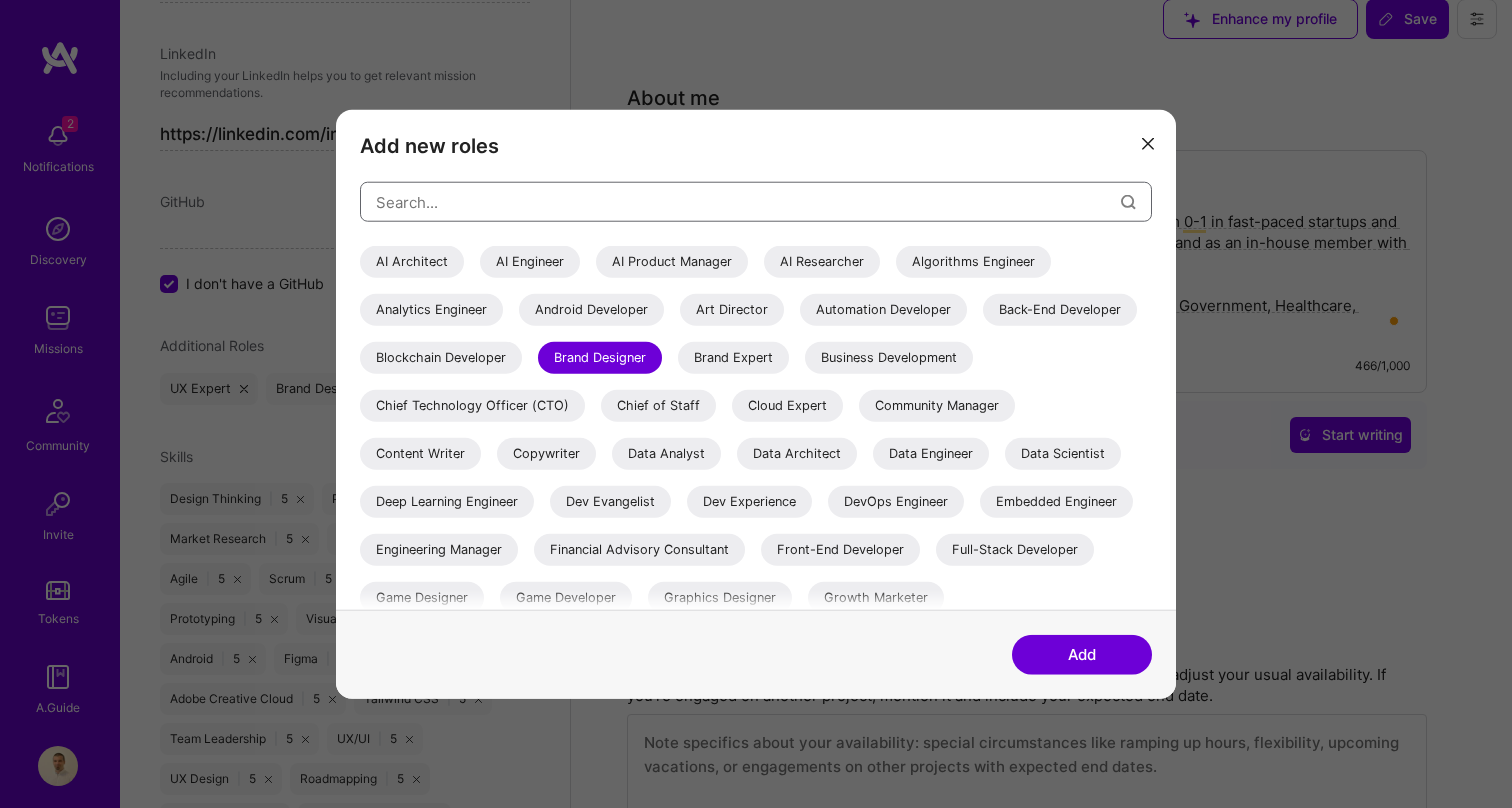 click at bounding box center (748, 201) 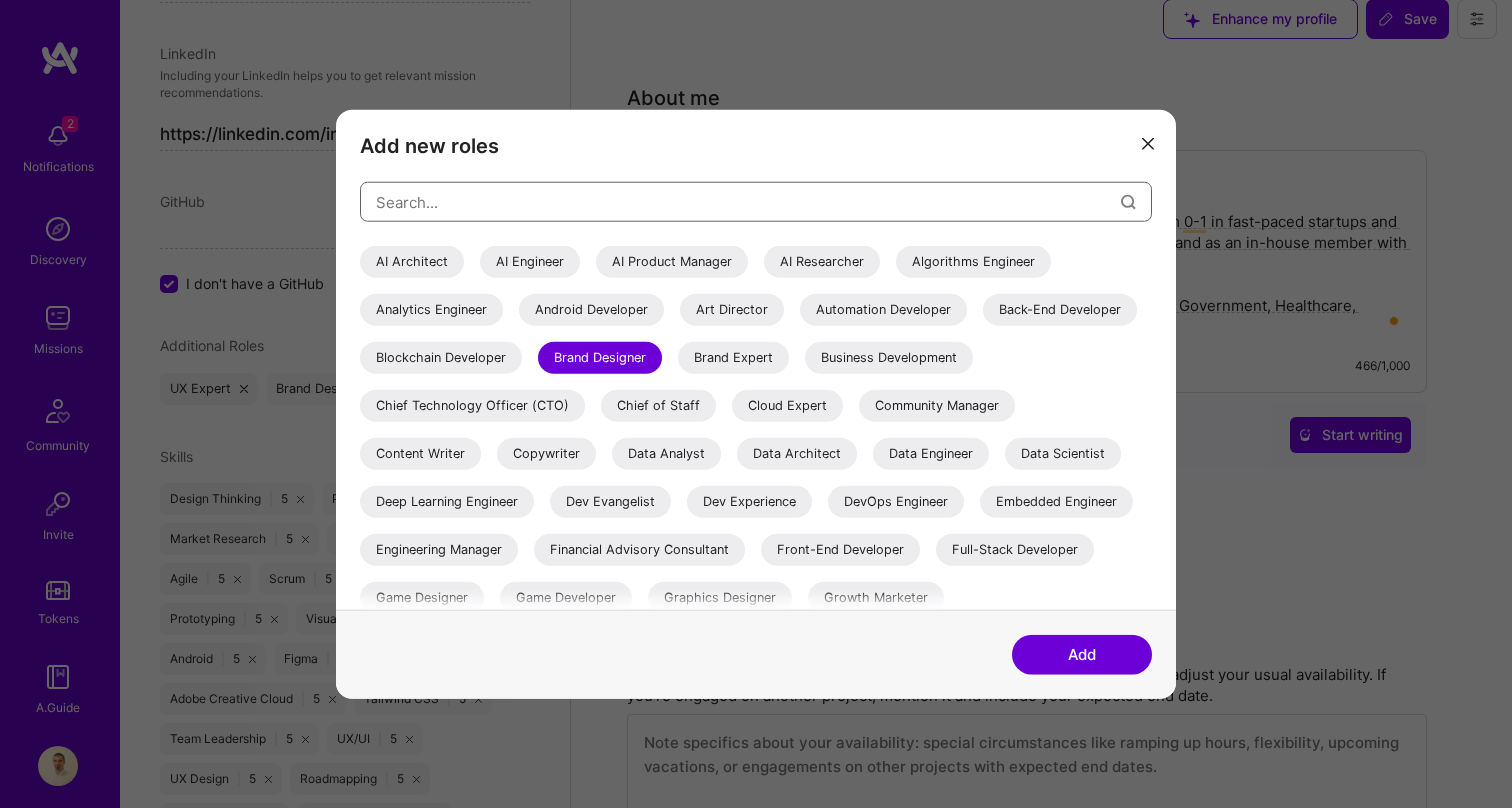 scroll, scrollTop: 0, scrollLeft: 0, axis: both 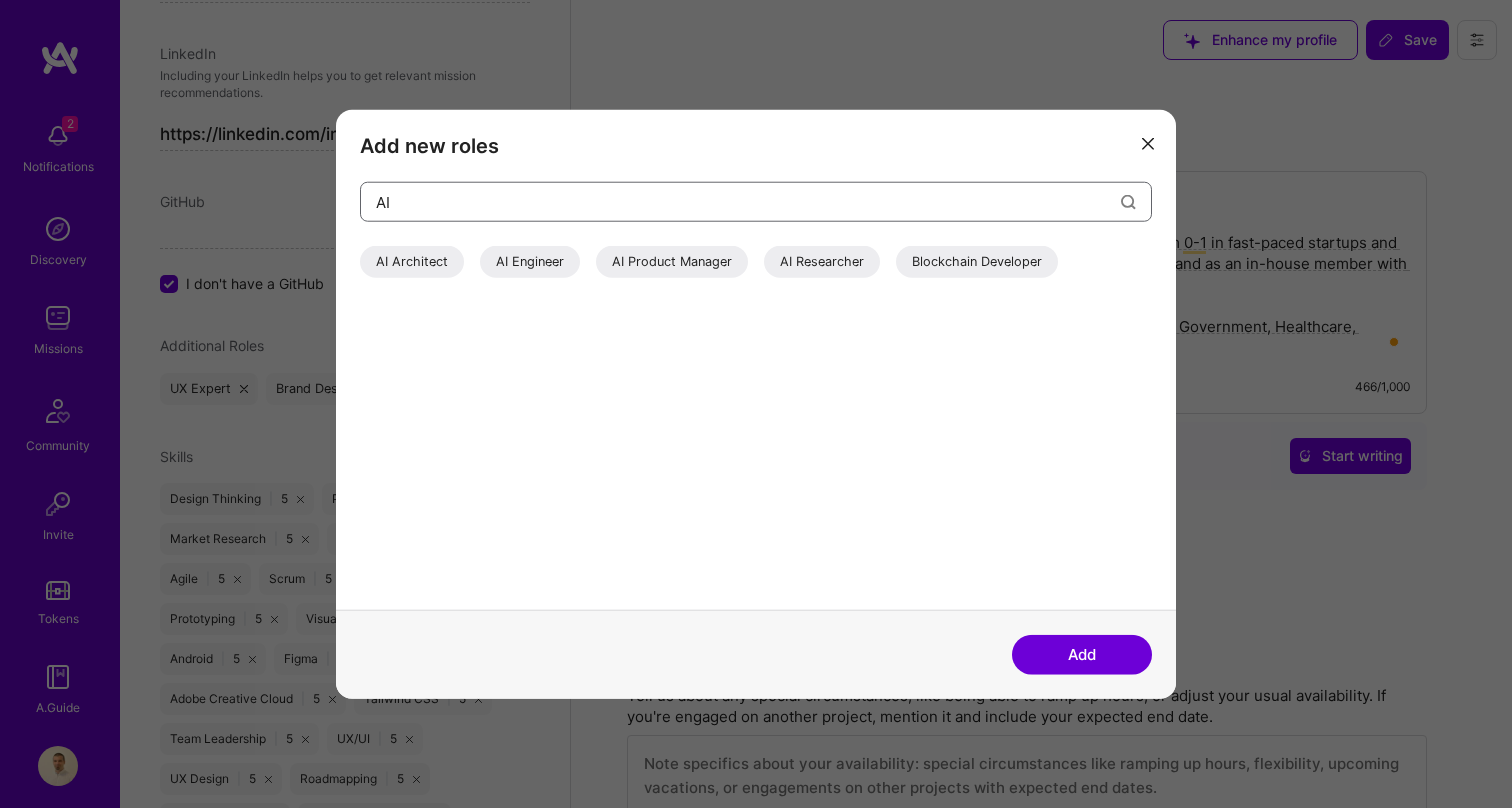 type on "AI" 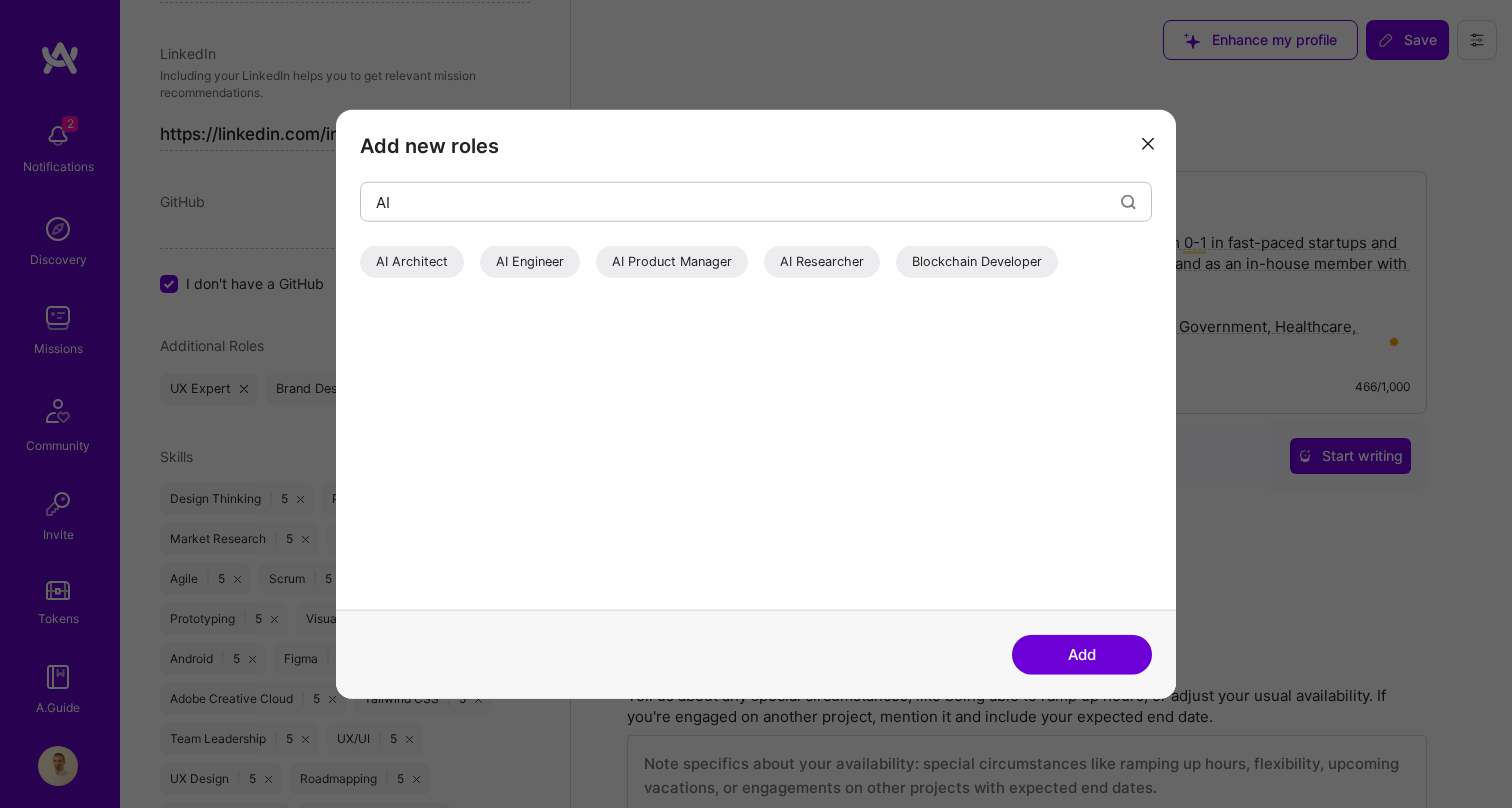 click on "AI Product Manager" at bounding box center (672, 262) 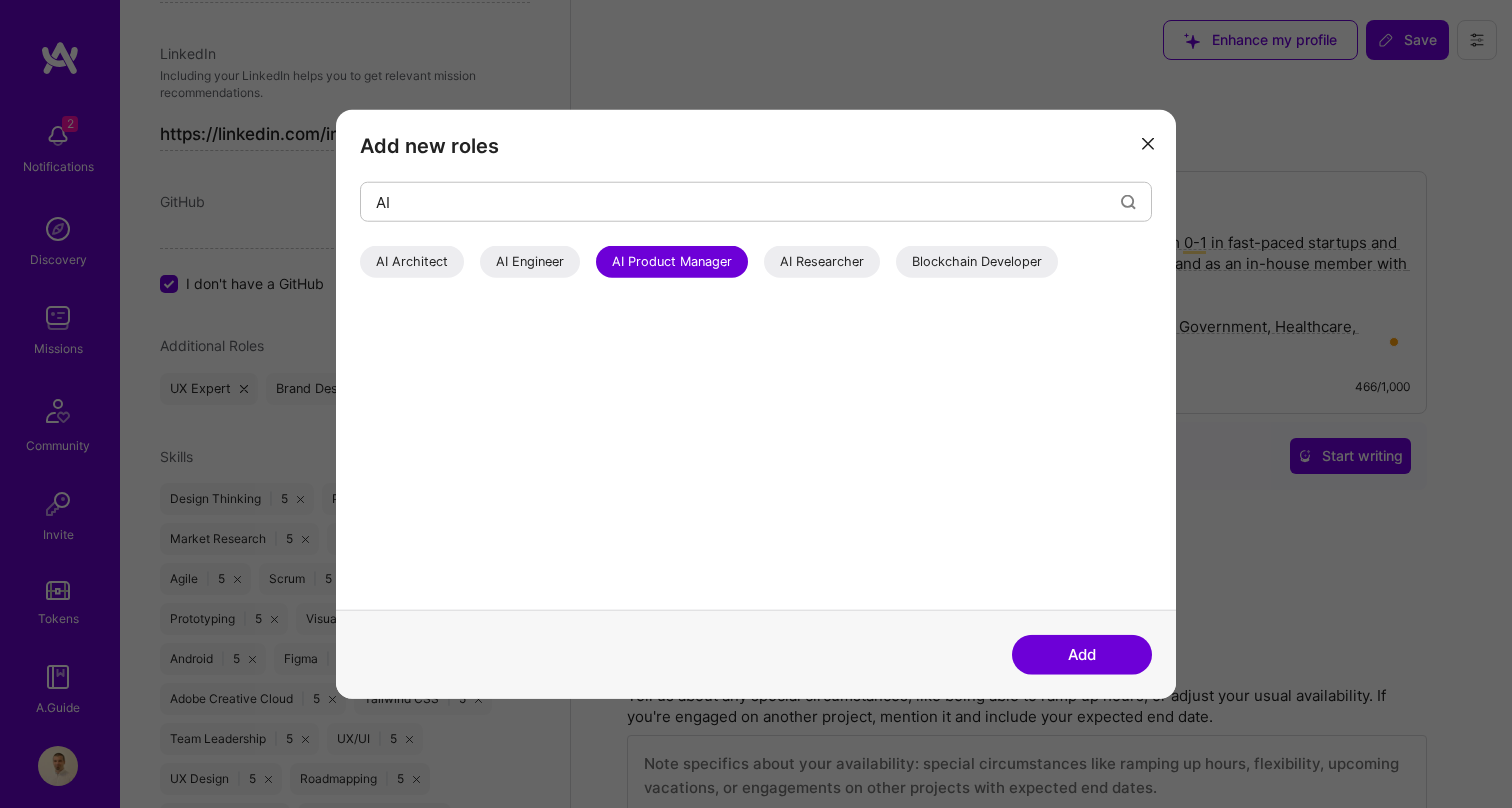 click on "Add" at bounding box center [1082, 654] 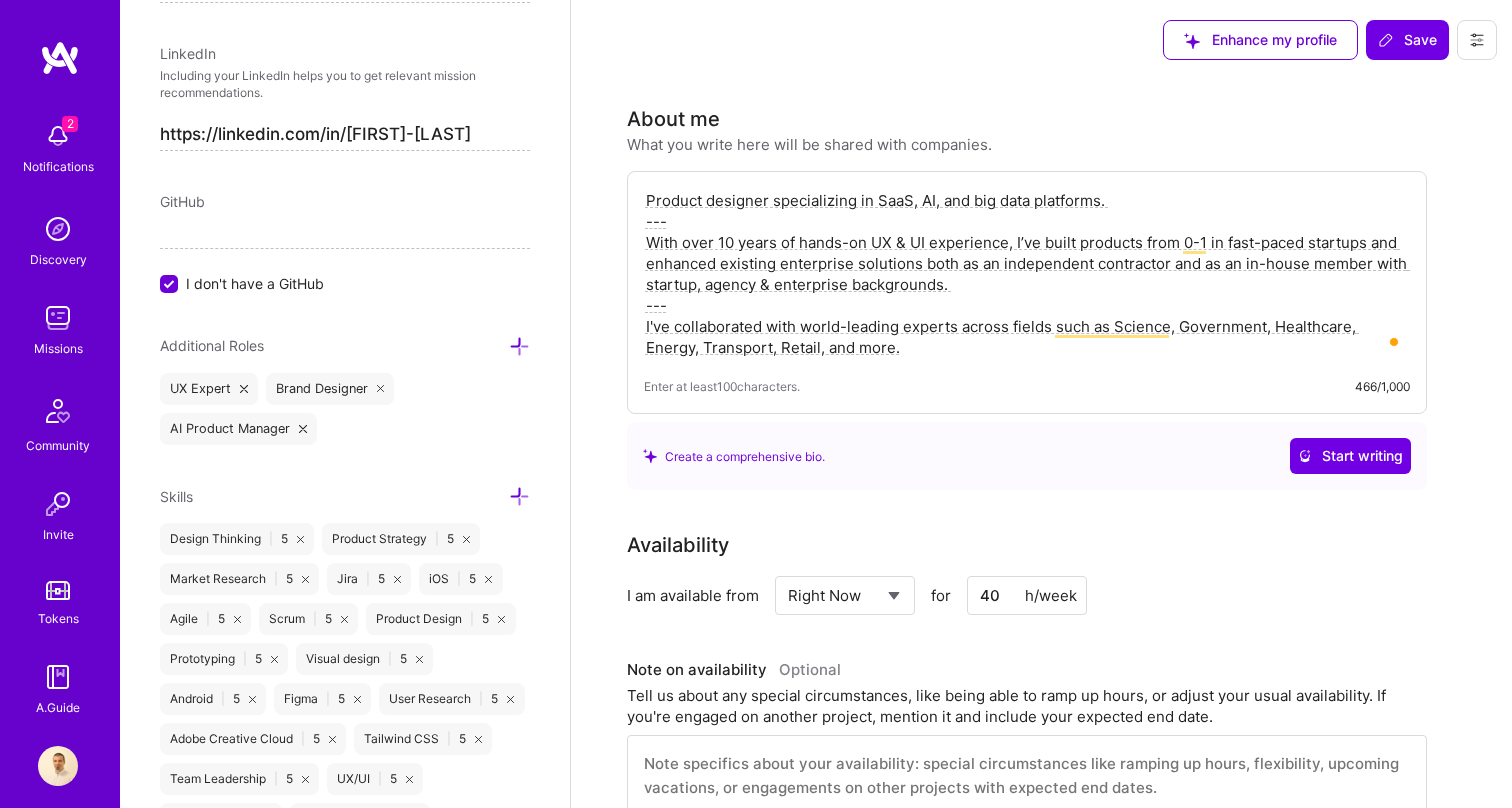 scroll, scrollTop: 1, scrollLeft: 0, axis: vertical 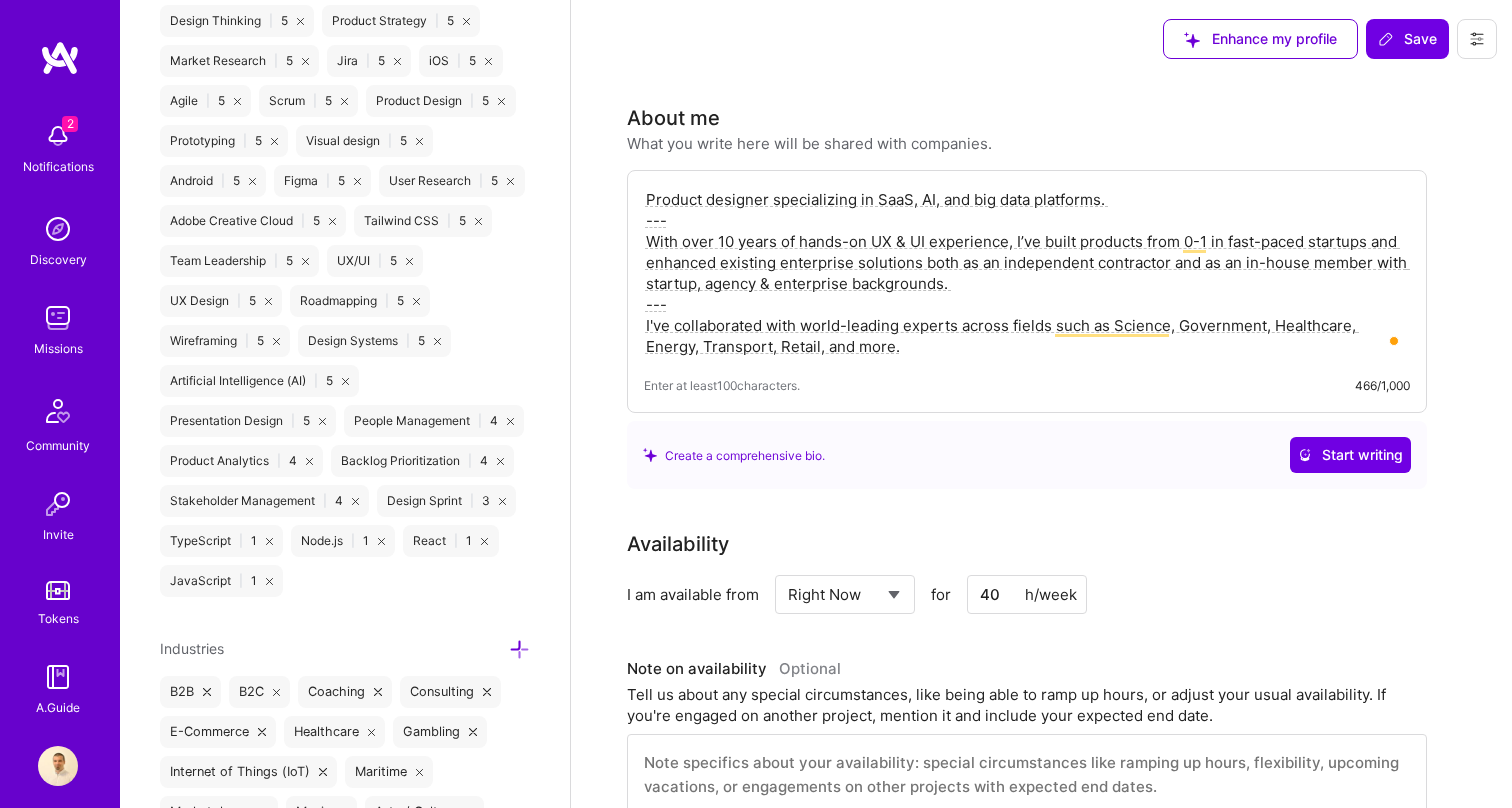click at bounding box center (269, 581) 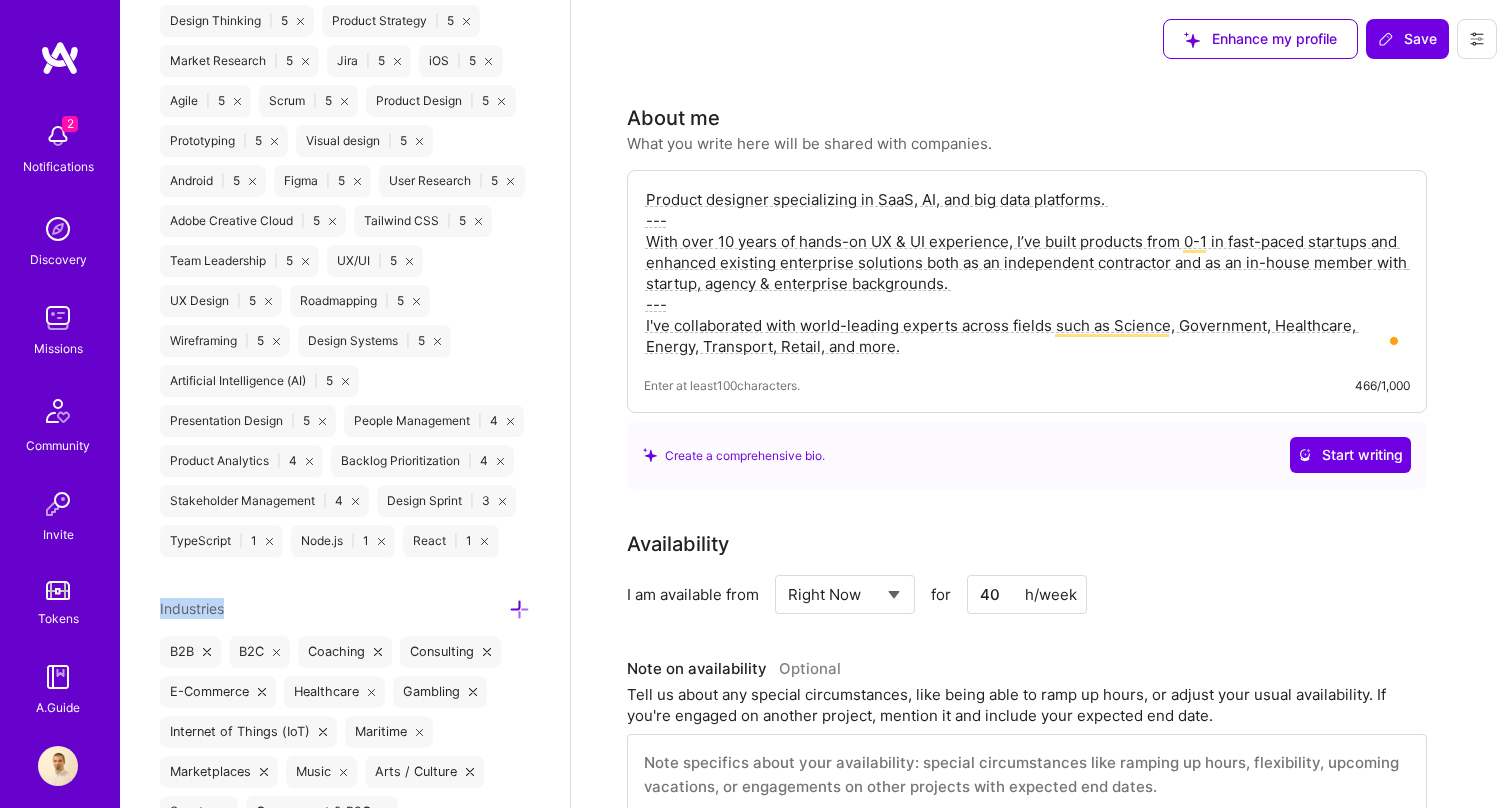 click on "Edit photo [FIRST] [LAST] Product Designer 15 Years Experience Location  This is the location where you'll be physically located while working on missions. Misrepresenting your location is a violation of our terms and could lead to removal. [CITY], [COUNTRY] [CITY], [COUNTRY] Working hours range This represents your availability to work in your location. You can adjust your working hours to accommodate companies in other time zones. Learn how [TIME] [TIME] Phone Number Afghanistan Åland Islands Albania Algeria American Samoa Andorra Angola Anguilla Antigua and Barbuda Argentina Armenia Aruba Ascension Island Australia Austria Azerbaijan Bahamas Bahrain Bangladesh Barbados Belarus Belgium Belize Benin Bermuda Bhutan Bolivia Bonaire, Sint Eustatius and Saba Bosnia and Herzegovina Botswana Brazil British Indian Ocean Territory Brunei Darussalam Bulgaria Burkina Faso Burundi Cambodia Cameroon Canada Cape Verde Cayman Islands Central African Republic Chad Chile China Christmas Island Cocos (Keeling) Islands Congo" at bounding box center [345, 404] 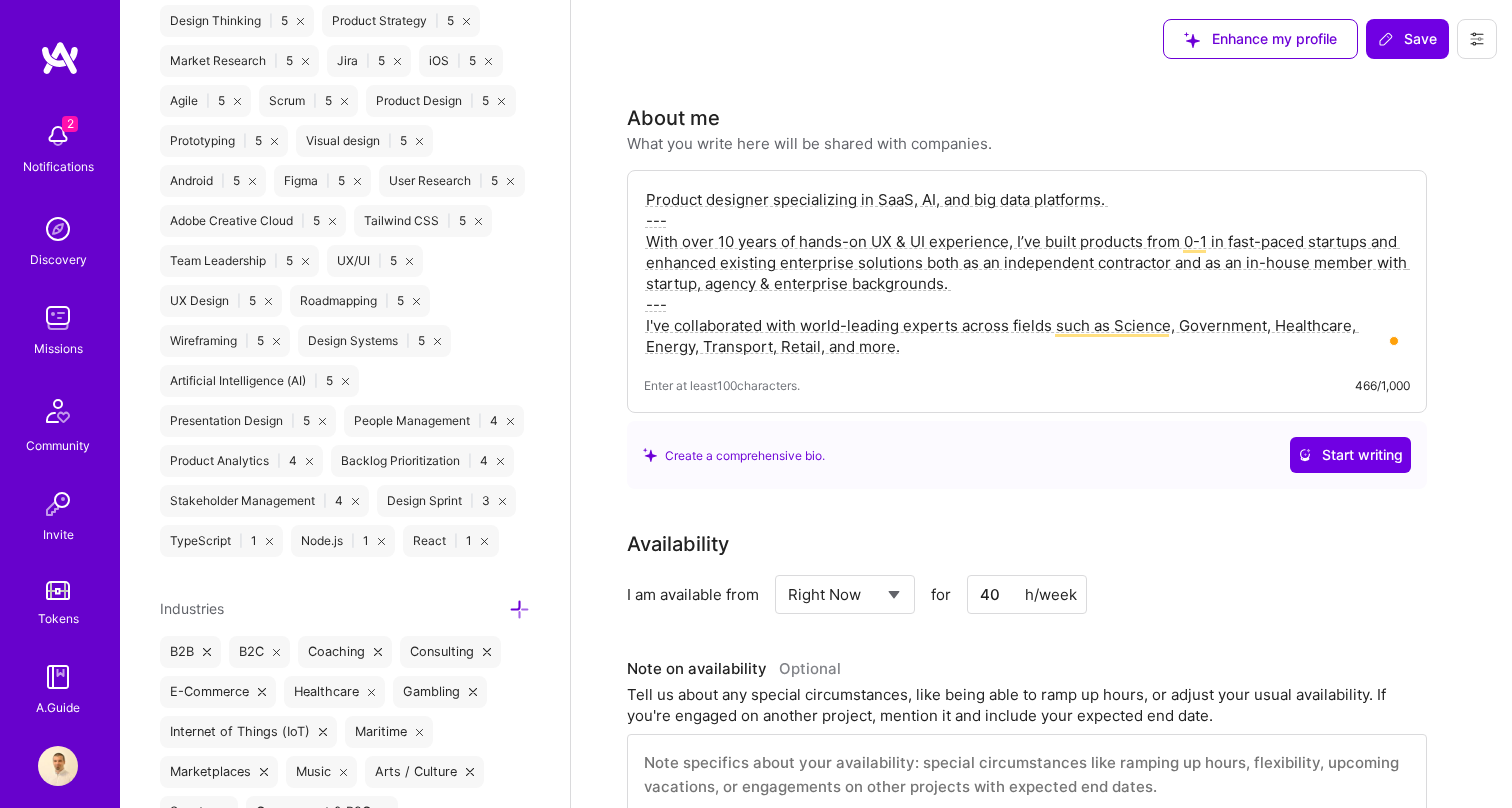 click at bounding box center [269, 541] 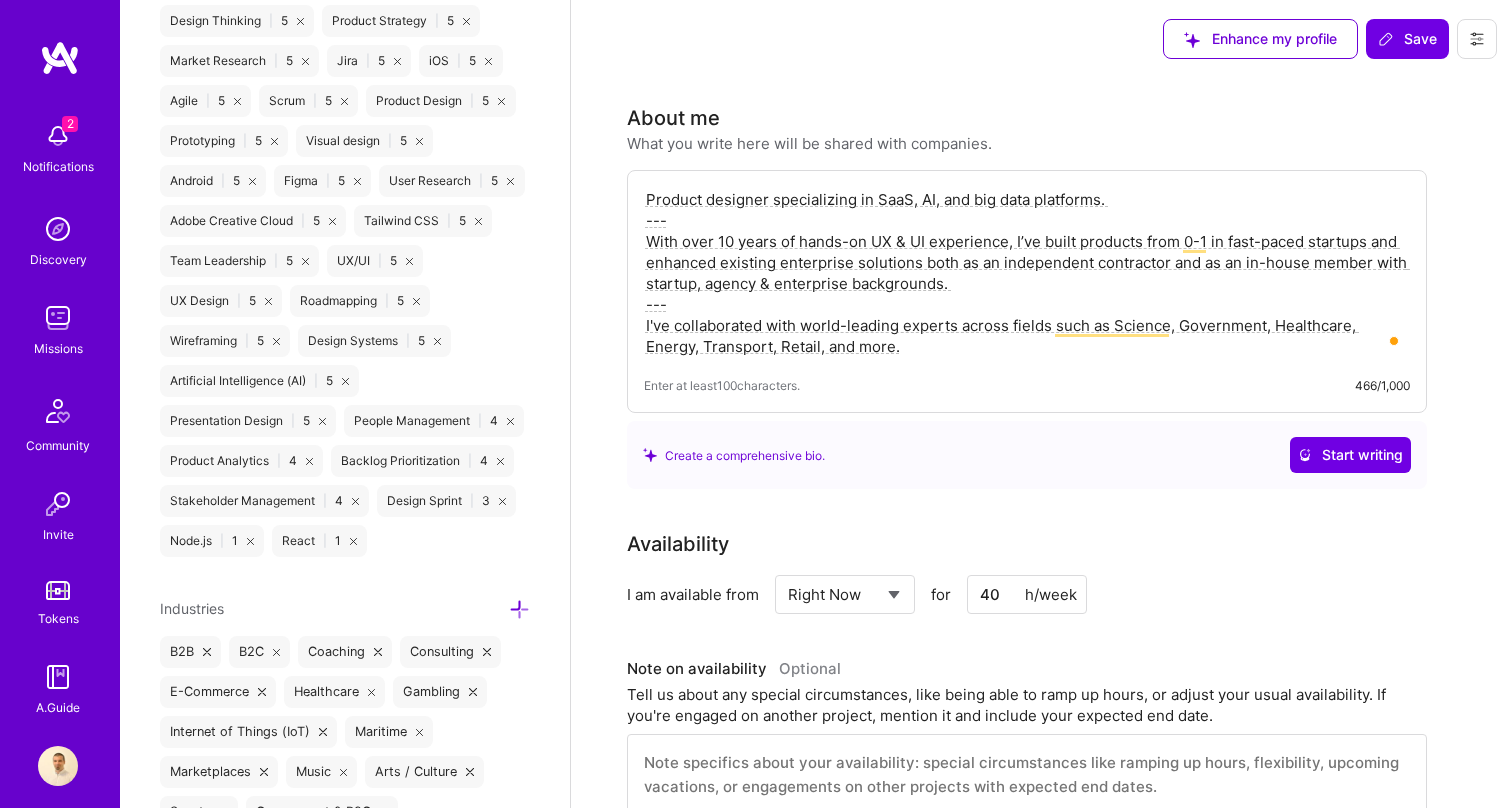 click at bounding box center [353, 541] 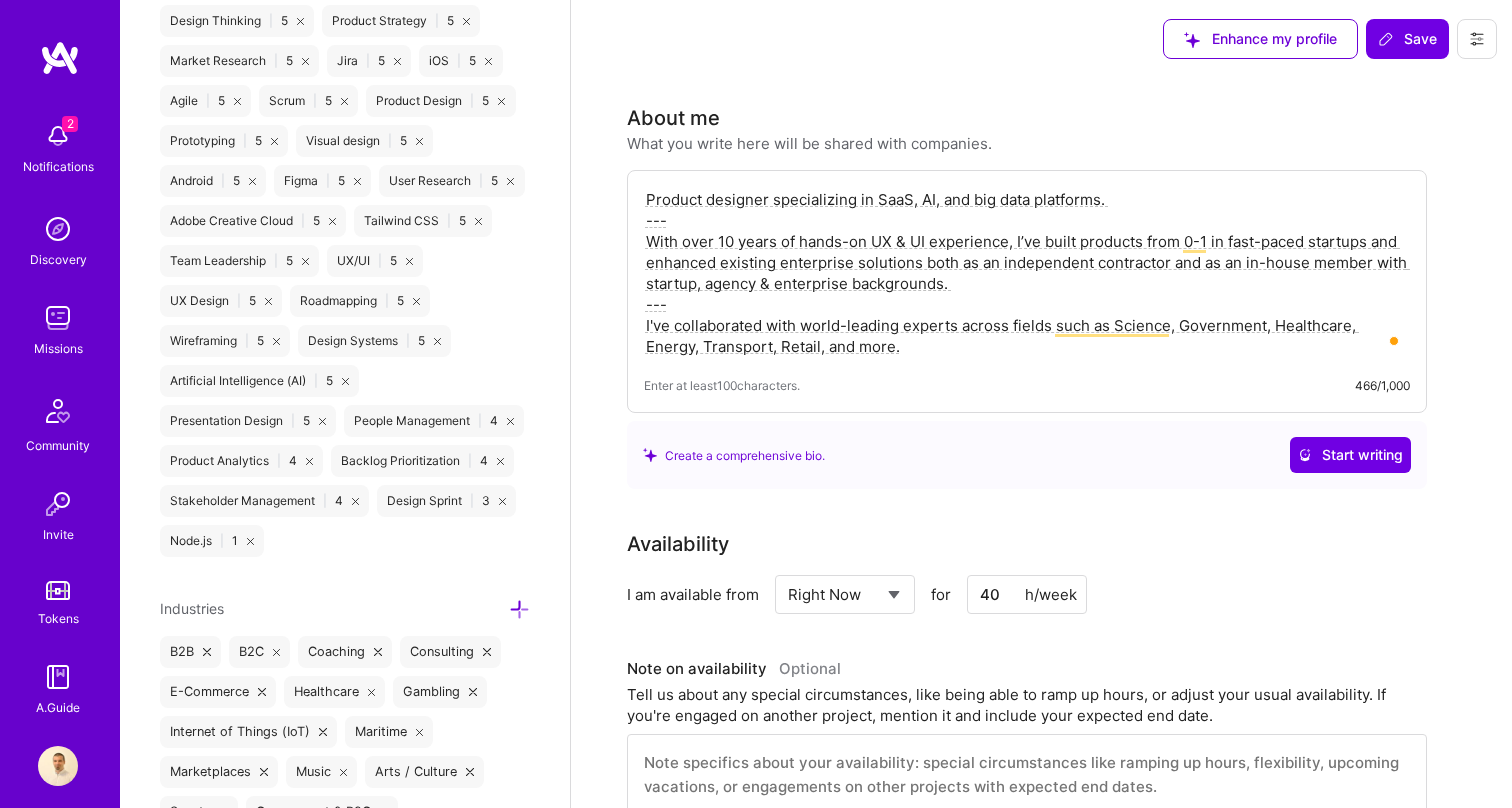 click on "Node.js | 1" at bounding box center (212, 541) 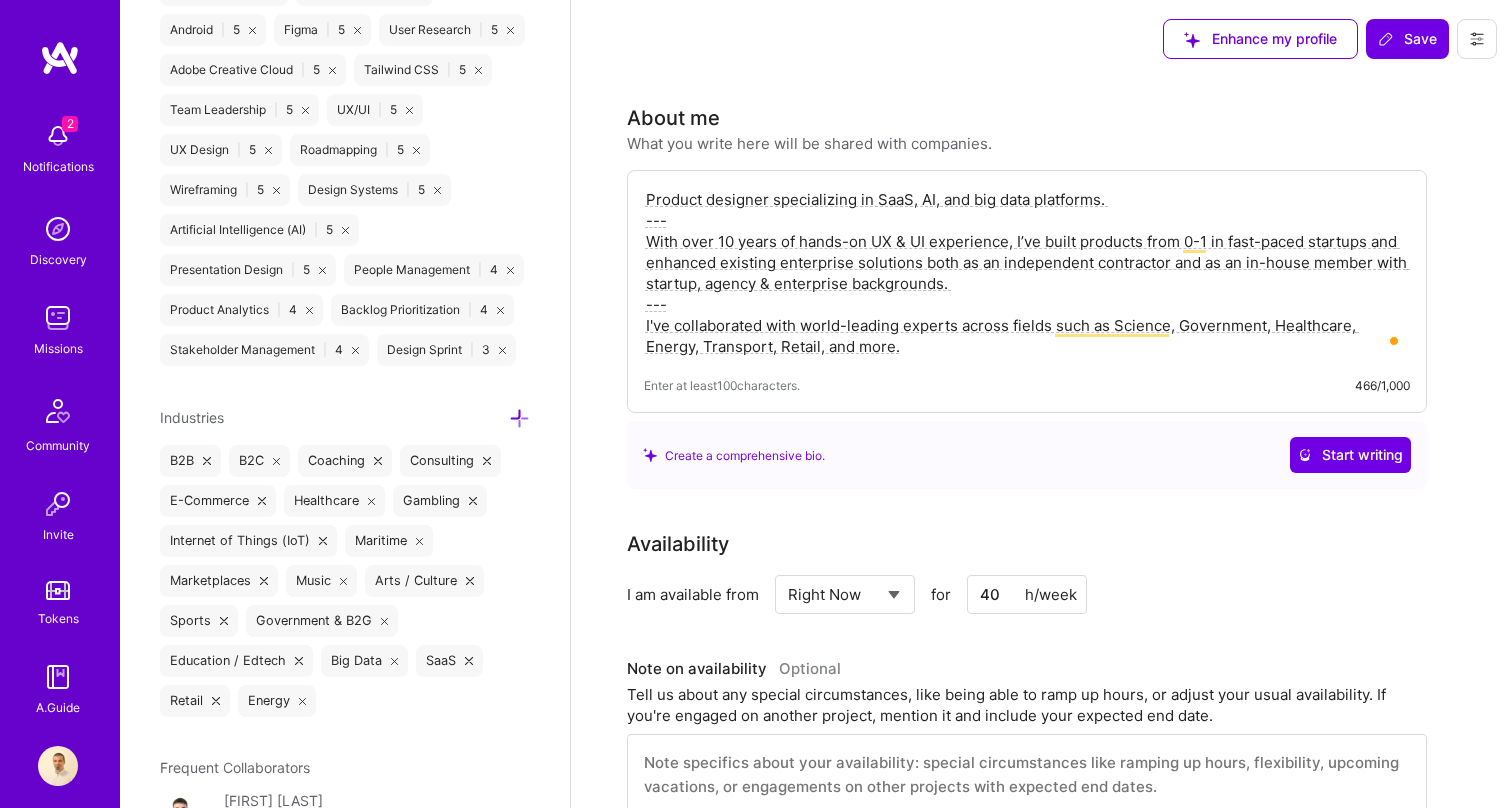 scroll, scrollTop: 2103, scrollLeft: 0, axis: vertical 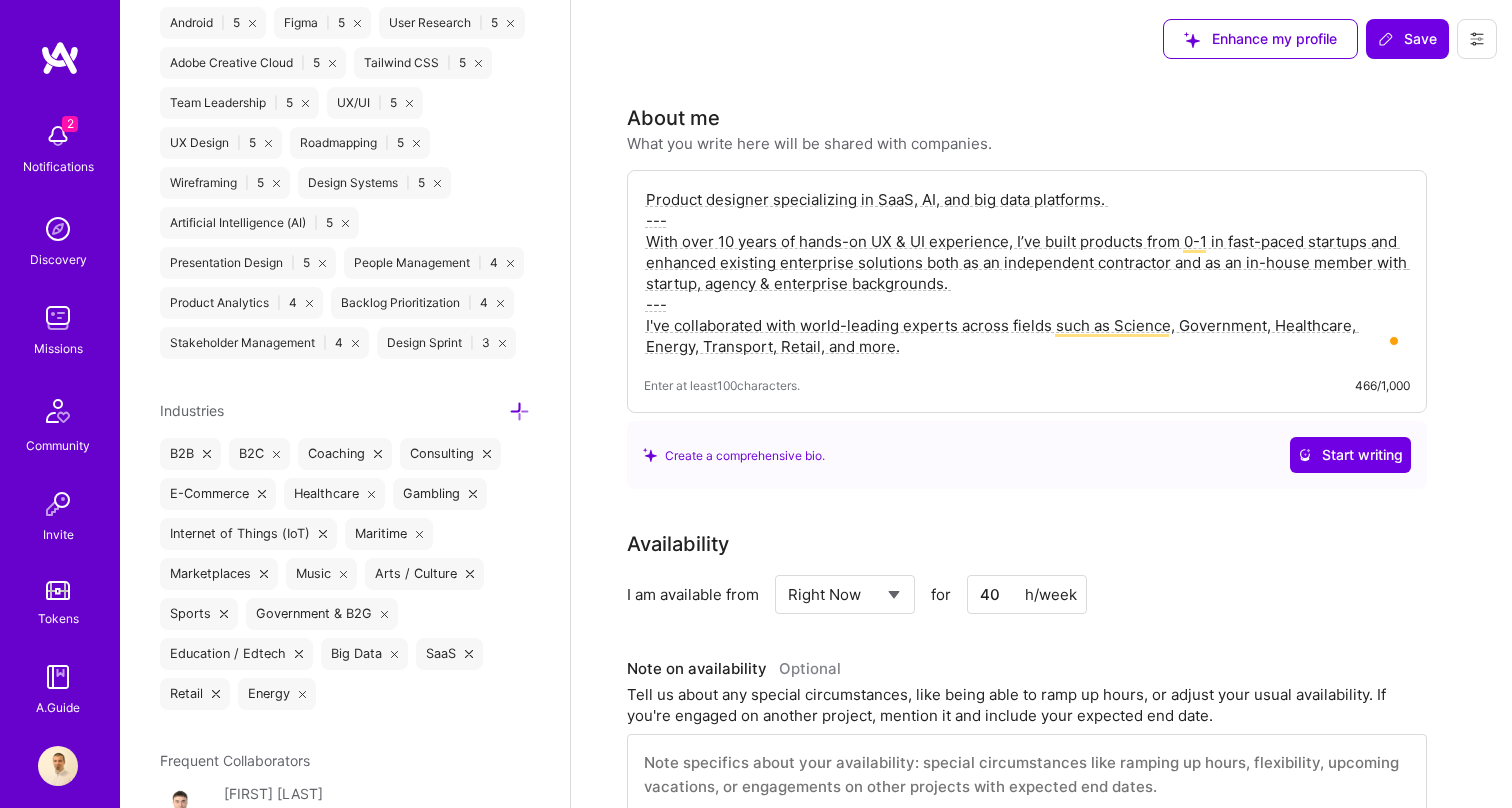 click at bounding box center (519, 411) 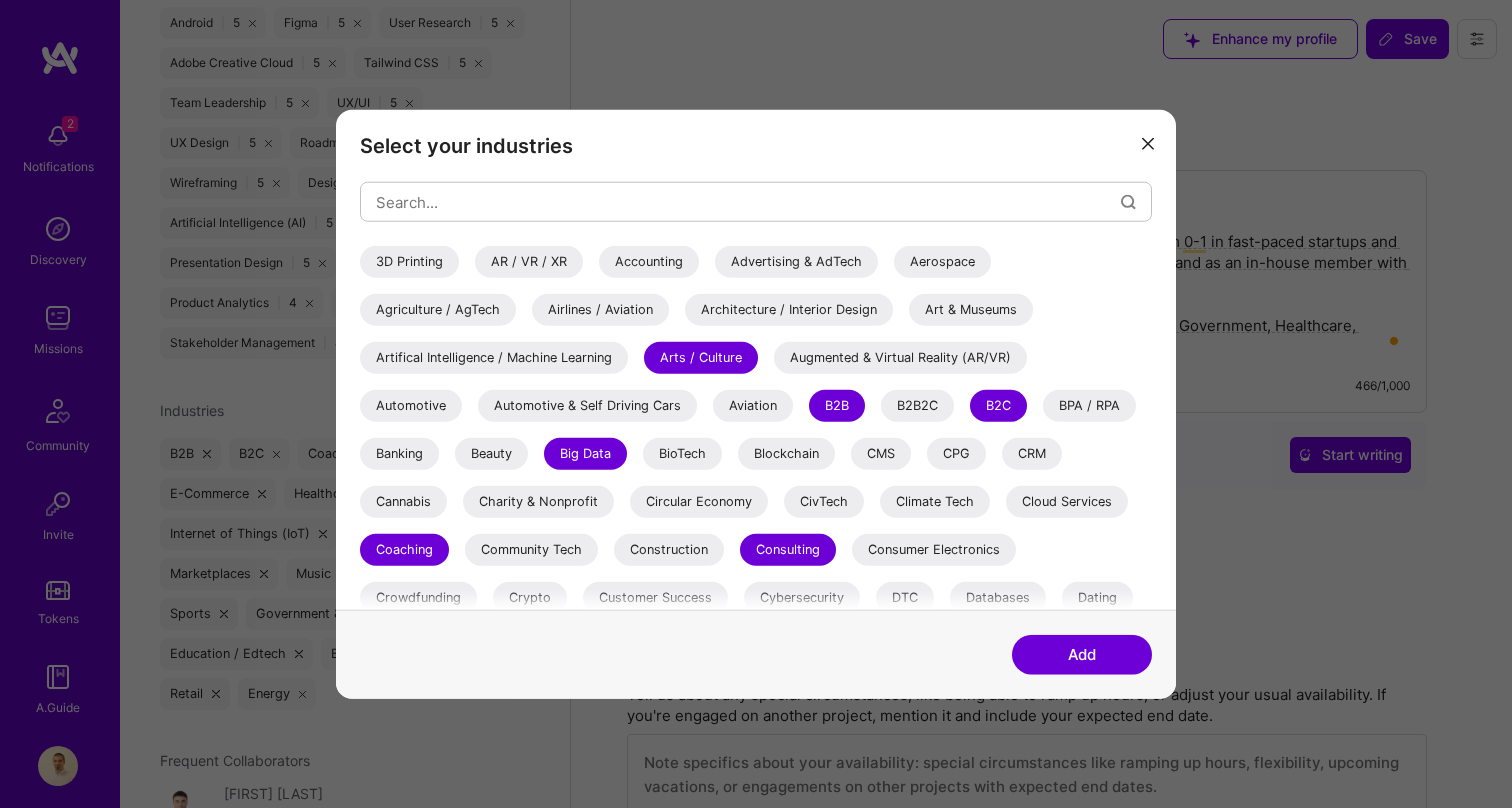 click on "CMS" at bounding box center (881, 454) 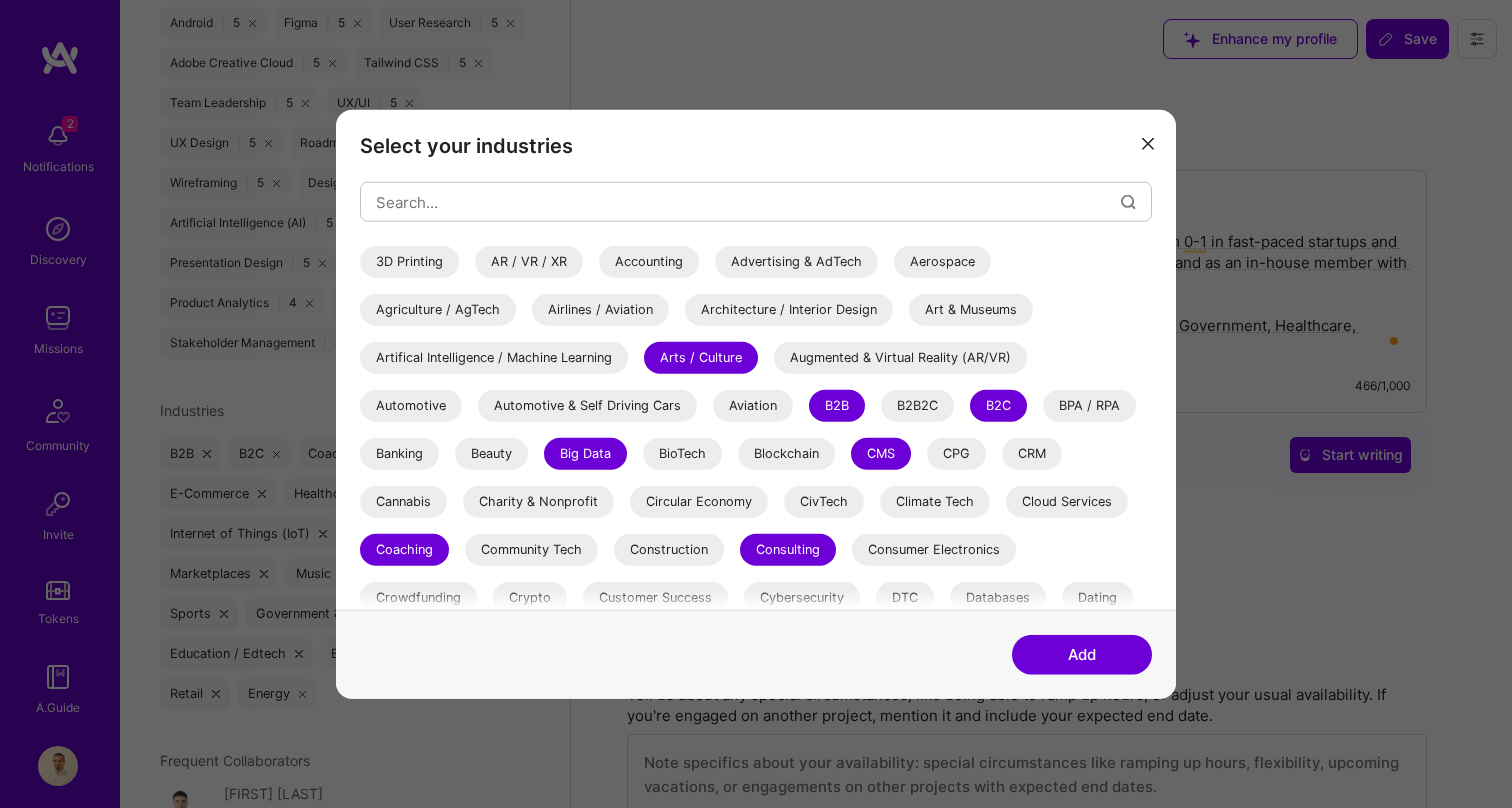 click on "Artifical Intelligence / Machine Learning" at bounding box center (494, 358) 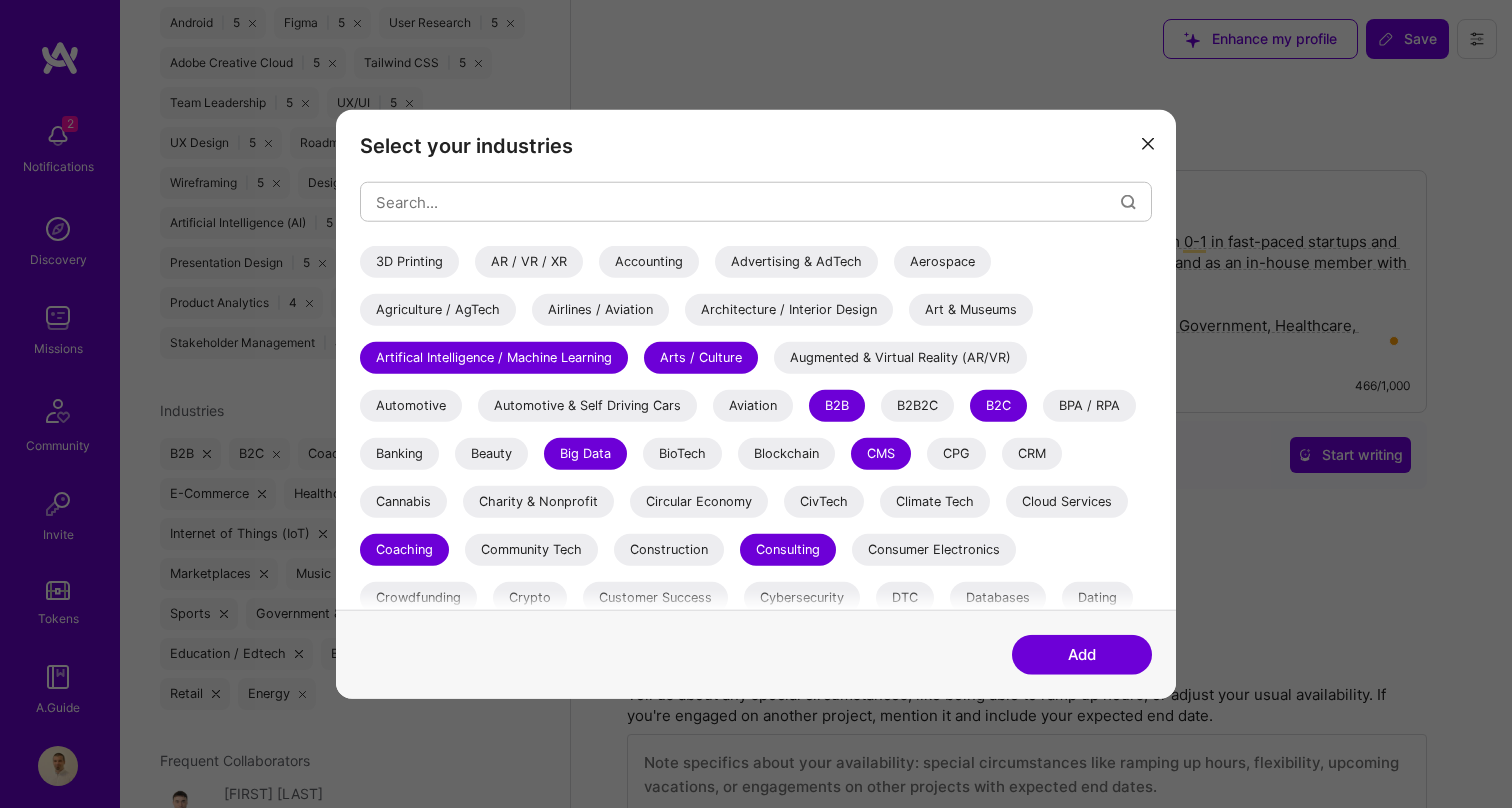 click on "AR / VR / XR" at bounding box center [529, 262] 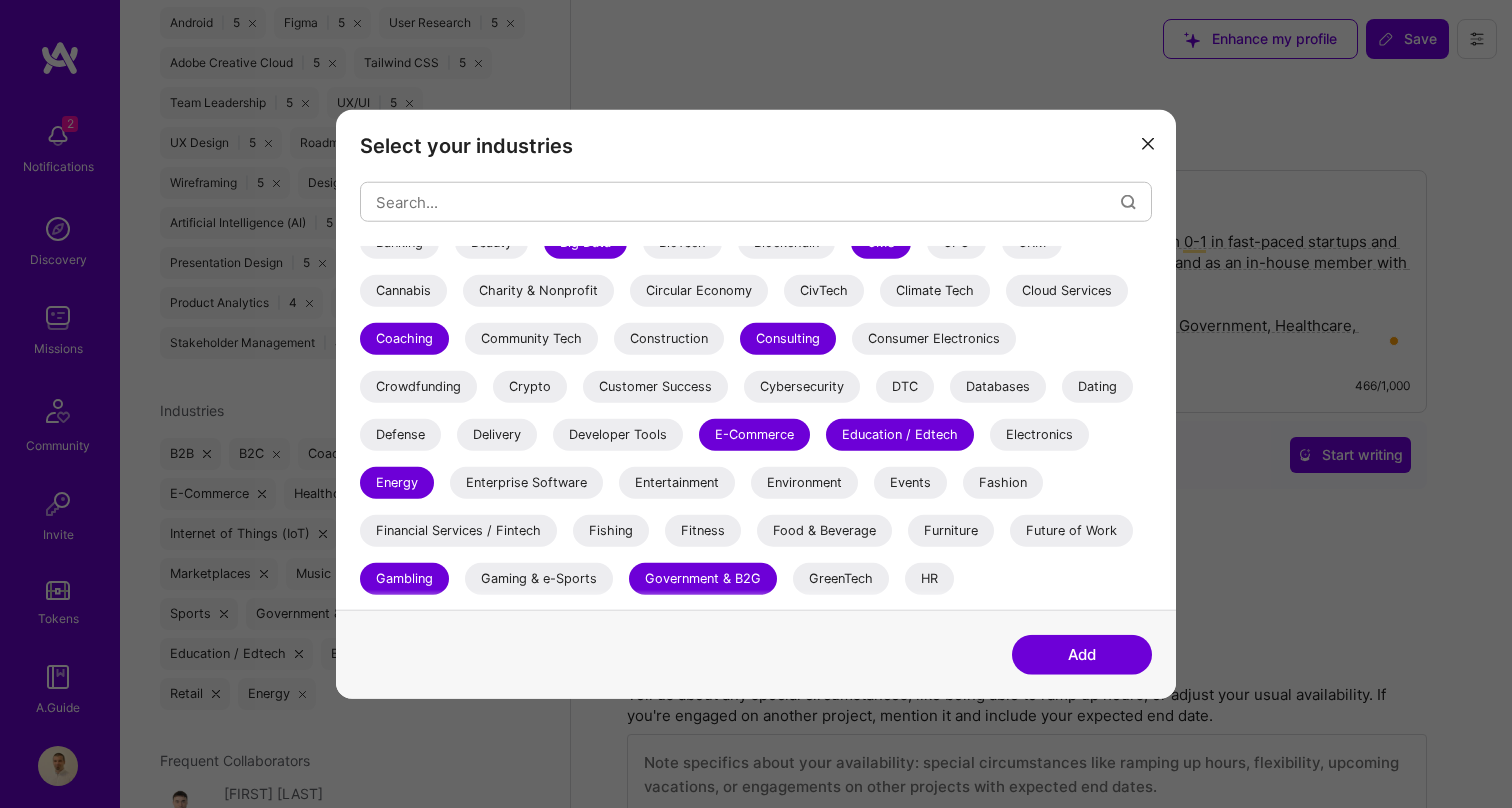 scroll, scrollTop: 213, scrollLeft: 0, axis: vertical 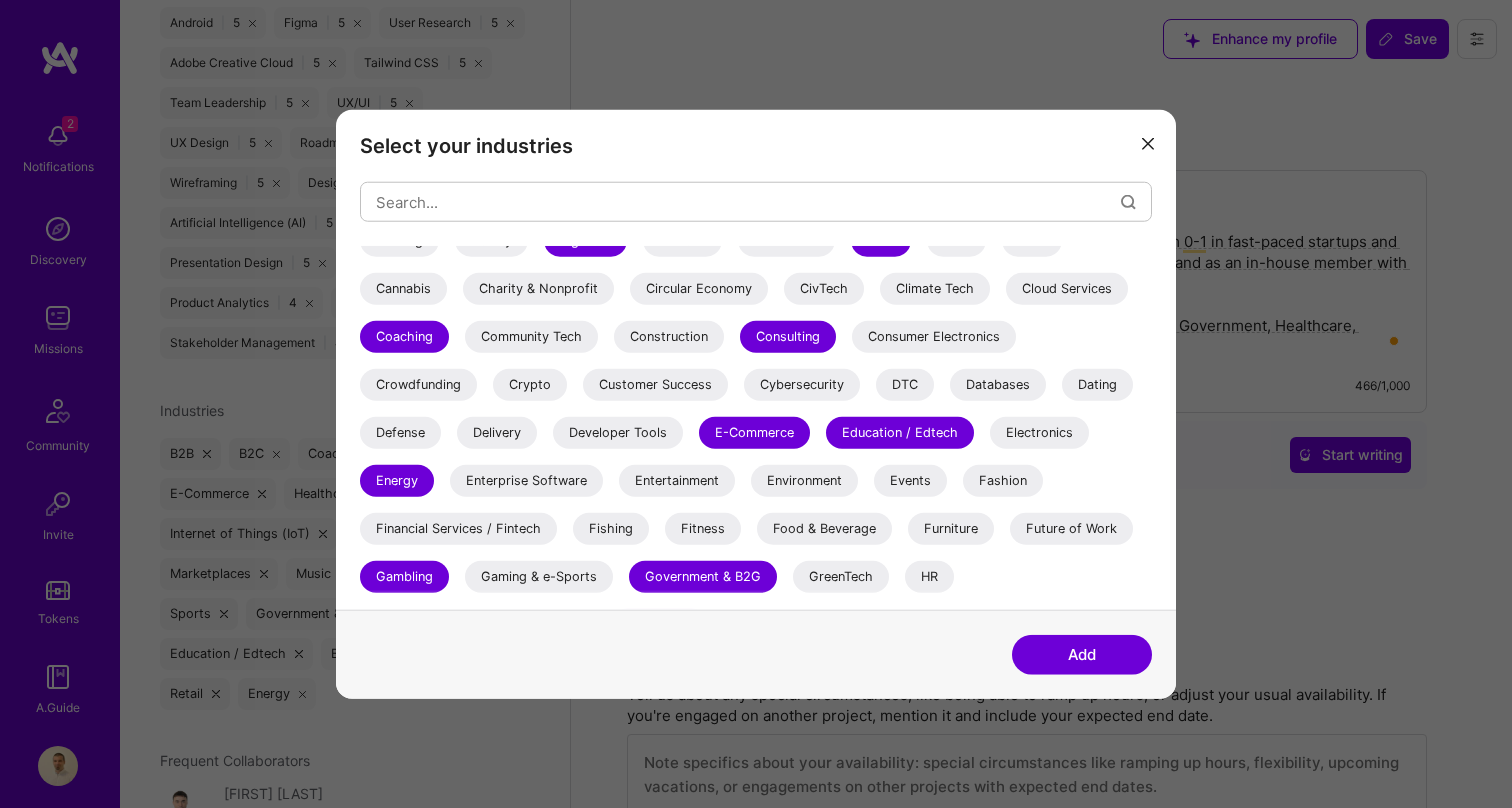 drag, startPoint x: 697, startPoint y: 526, endPoint x: 711, endPoint y: 509, distance: 22.022715 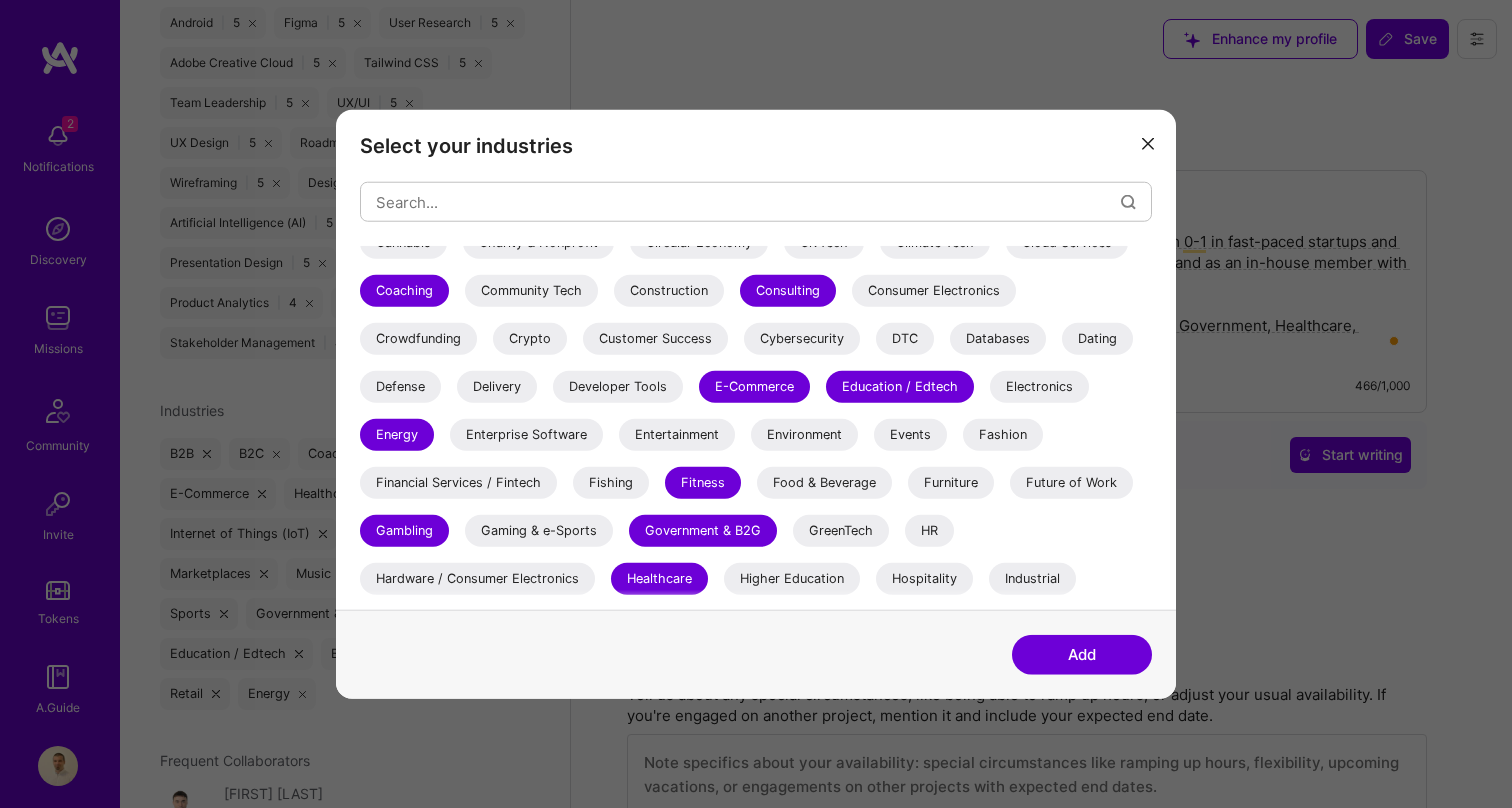 scroll, scrollTop: 270, scrollLeft: 0, axis: vertical 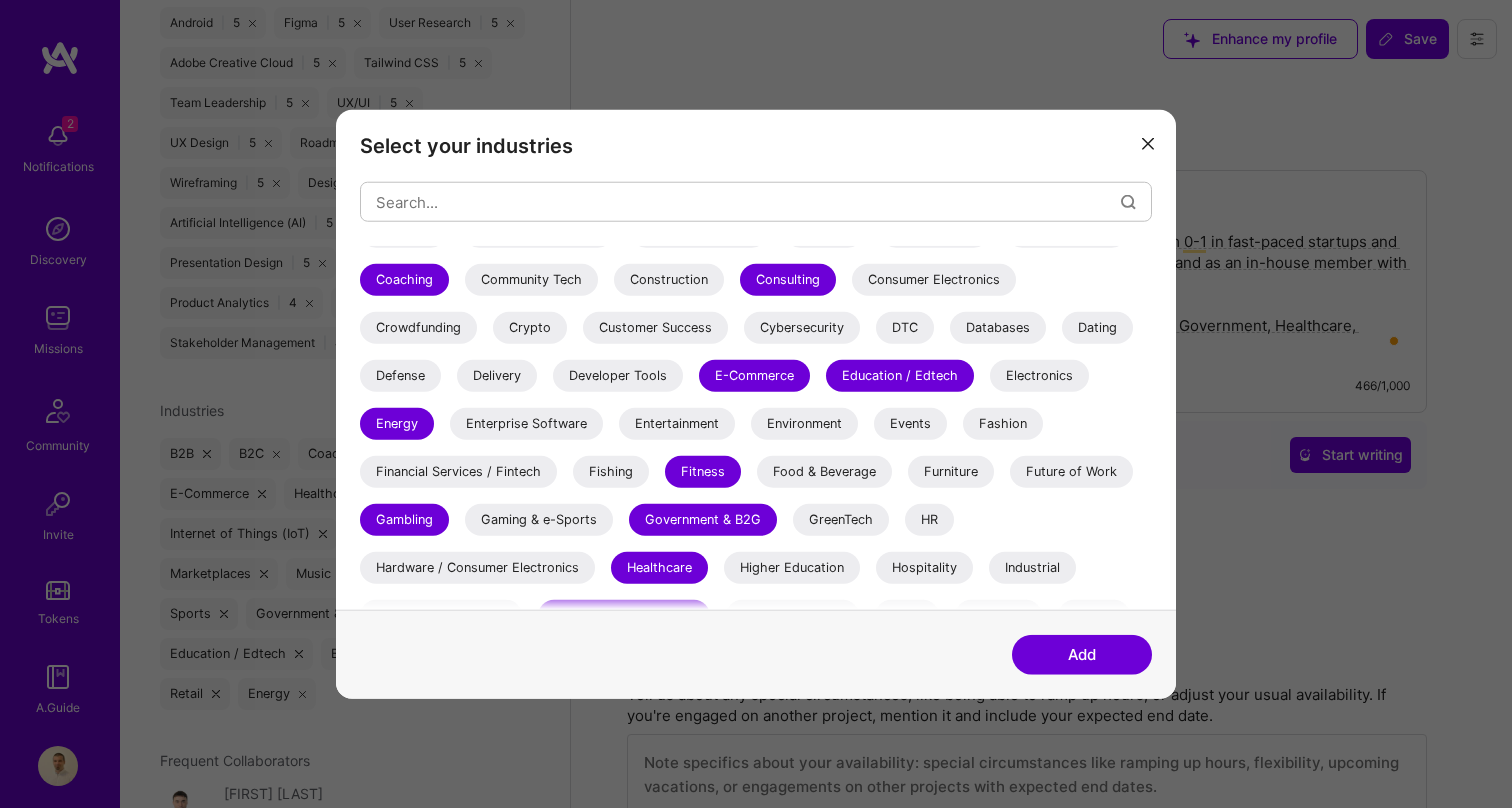 click on "Gambling" at bounding box center [404, 520] 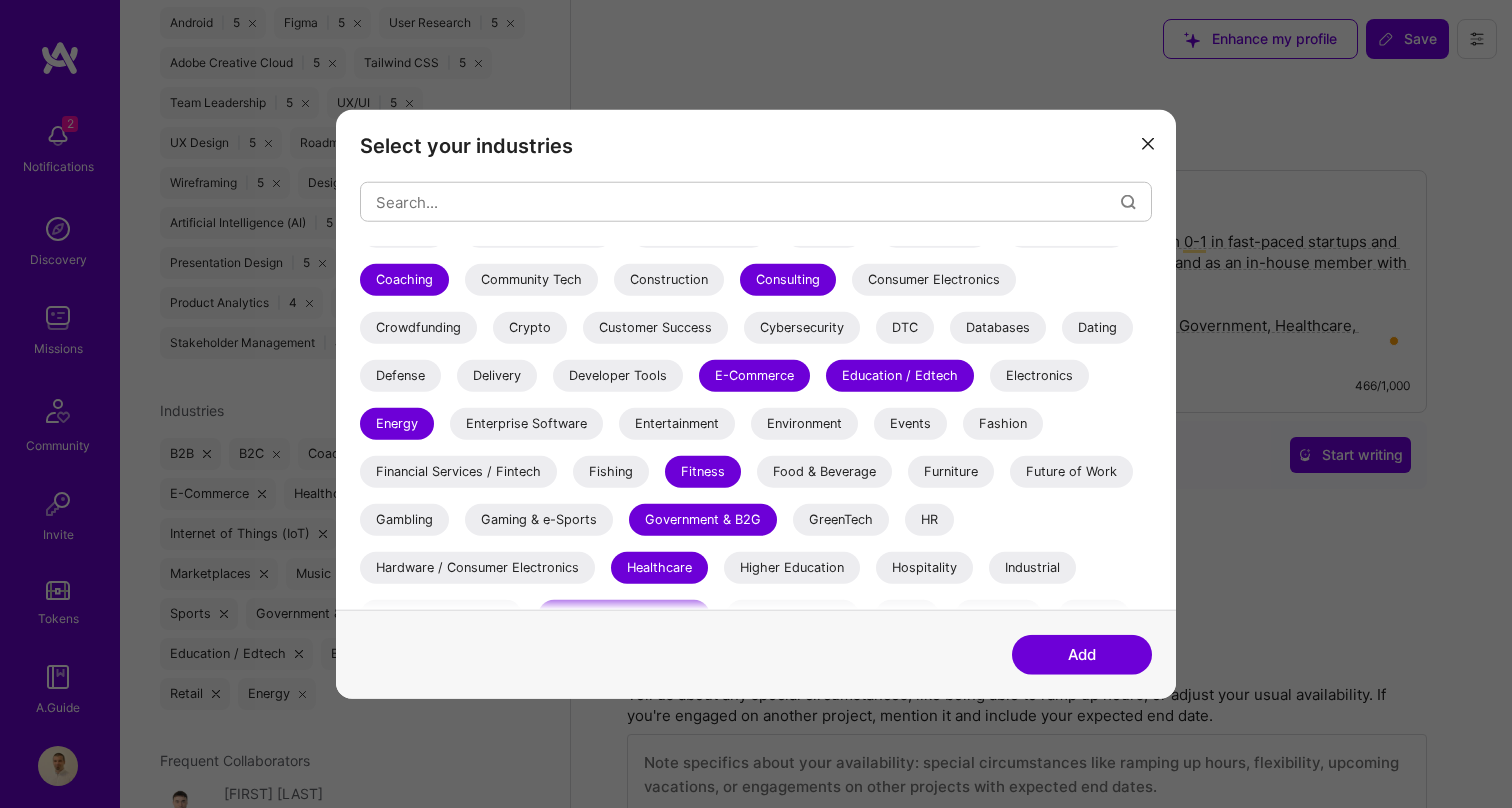 click on "Gambling" at bounding box center [404, 520] 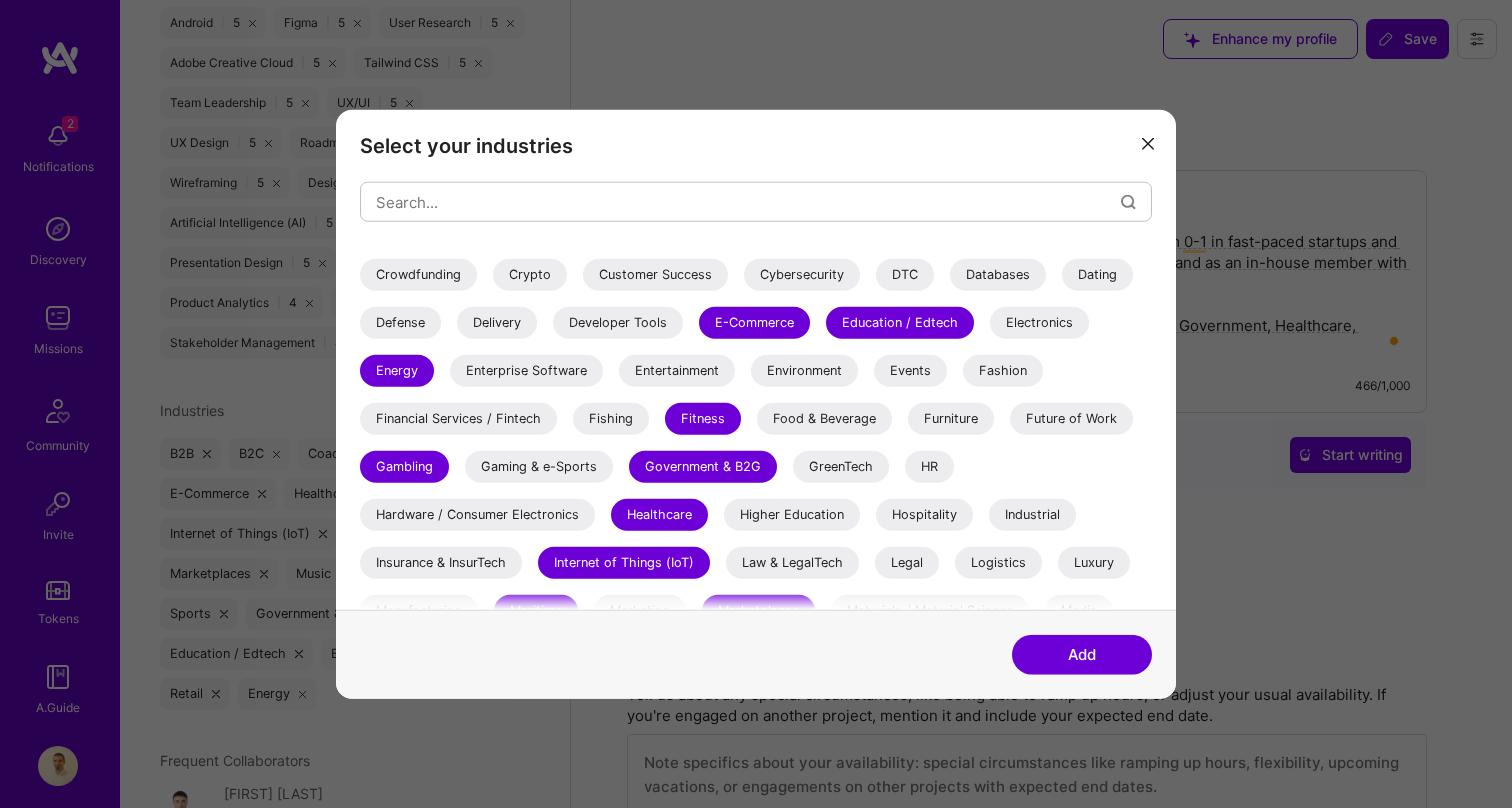 scroll, scrollTop: 326, scrollLeft: 0, axis: vertical 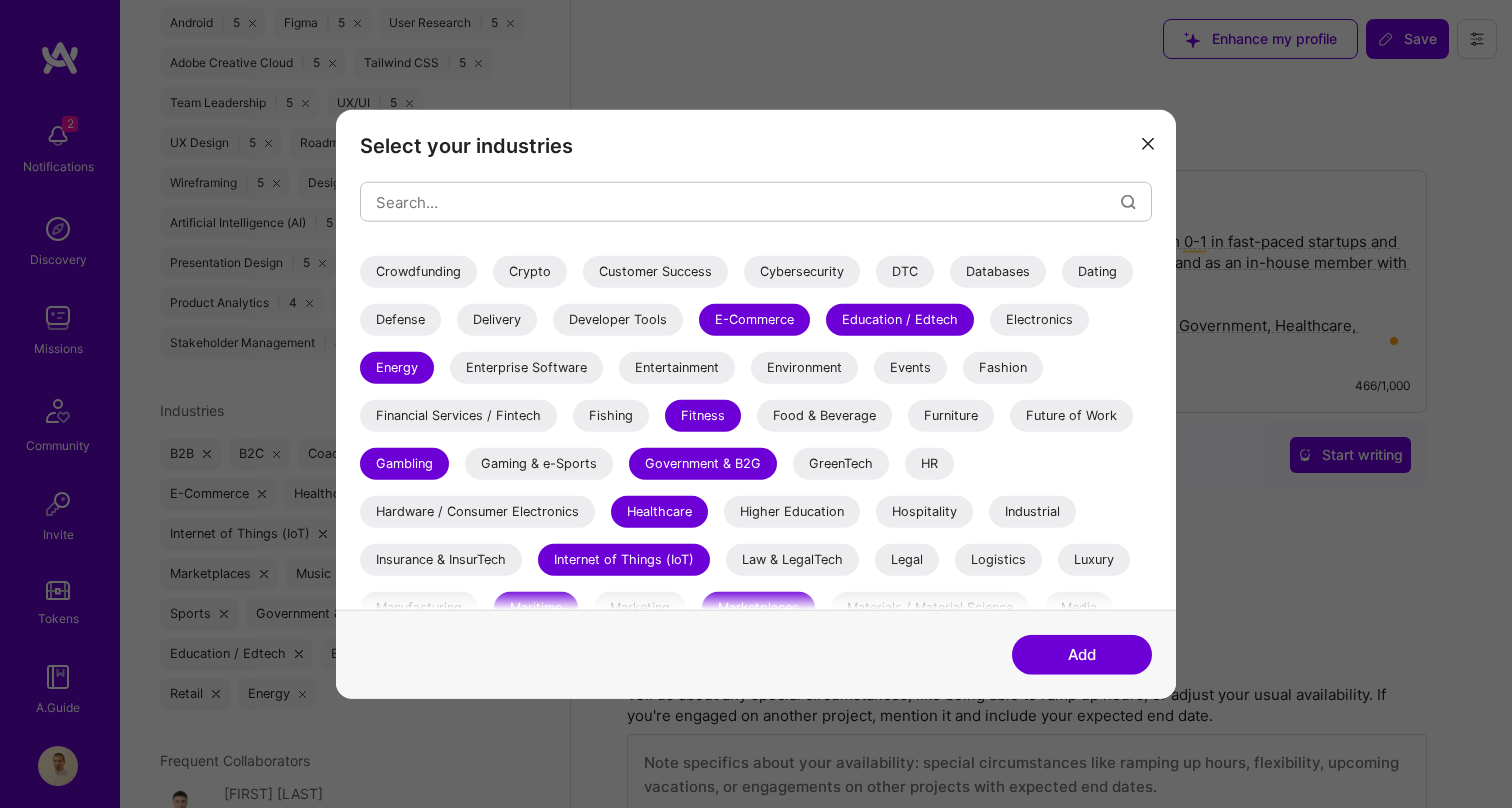 click on "Higher Education" at bounding box center (792, 512) 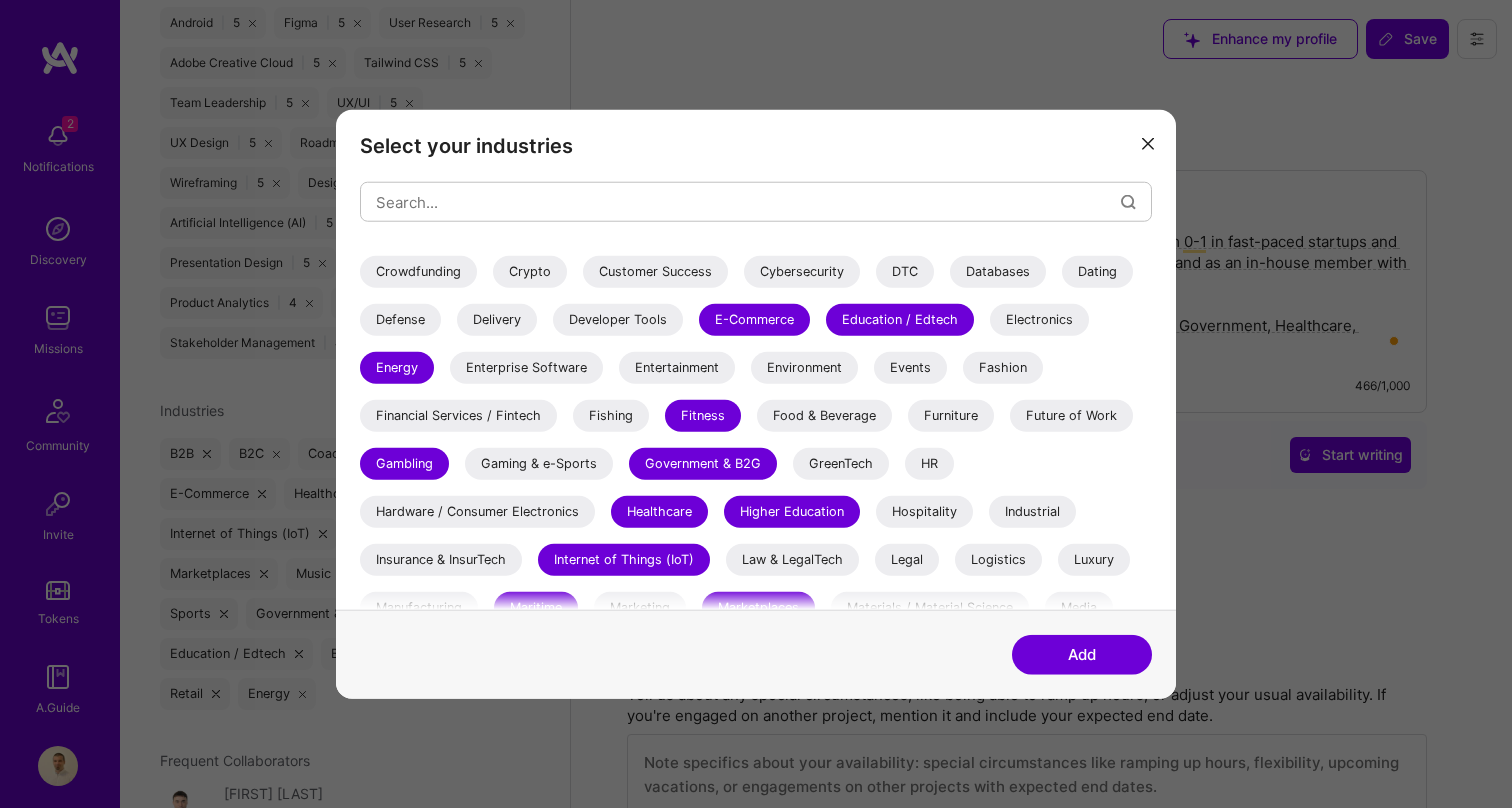 click on "Higher Education" at bounding box center [792, 512] 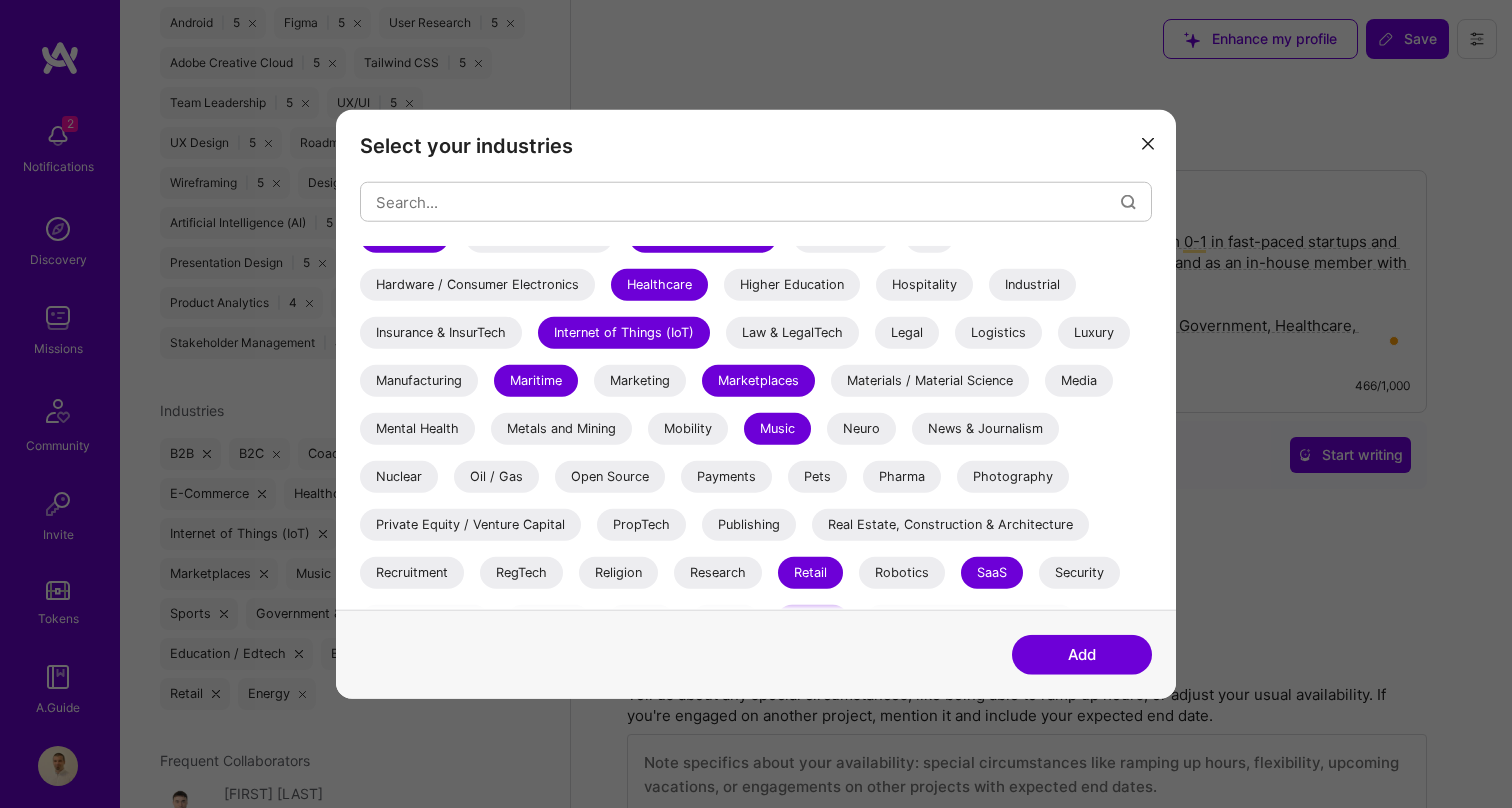 scroll, scrollTop: 554, scrollLeft: 0, axis: vertical 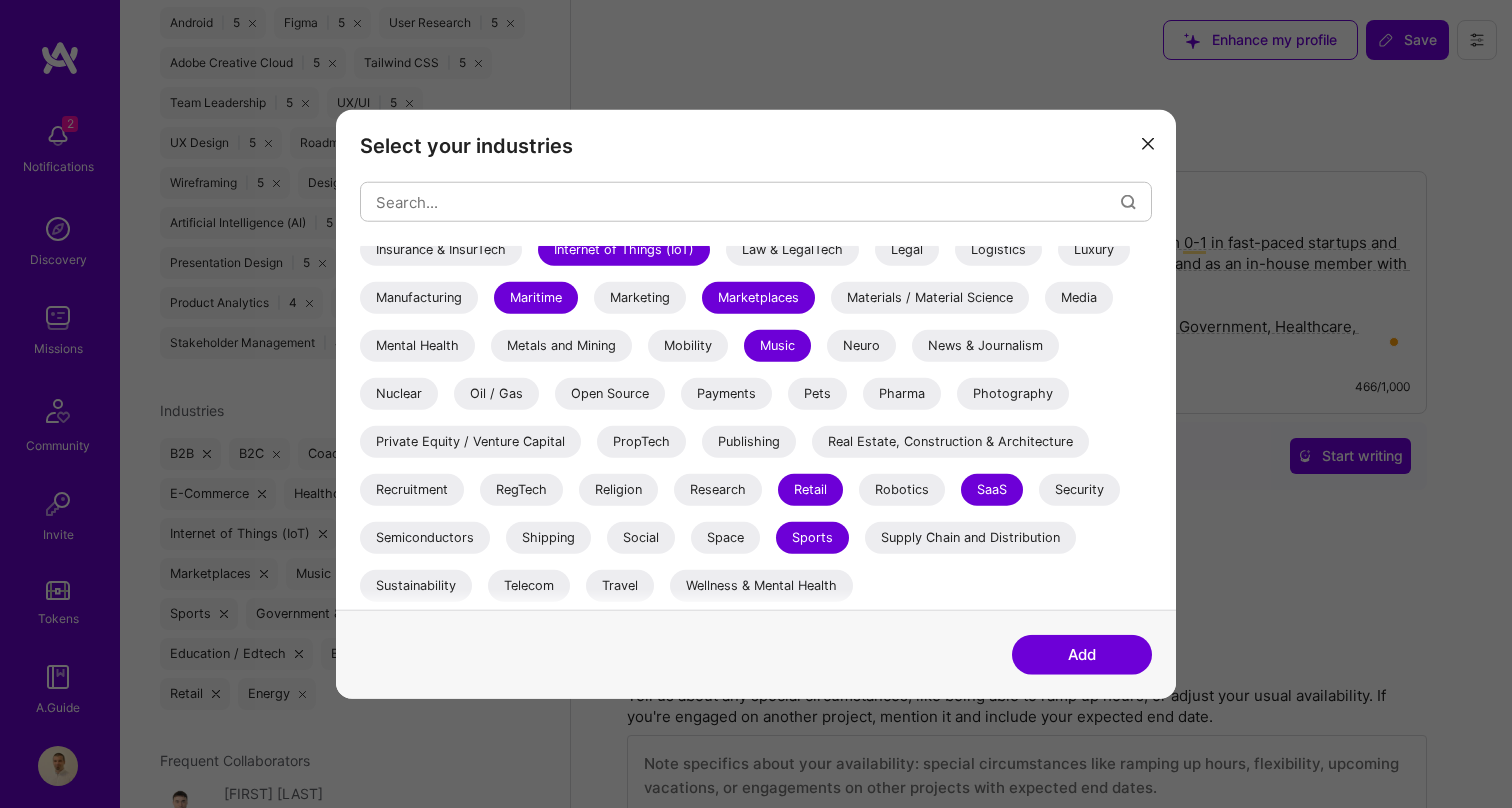 click on "Recruitment" at bounding box center [412, 490] 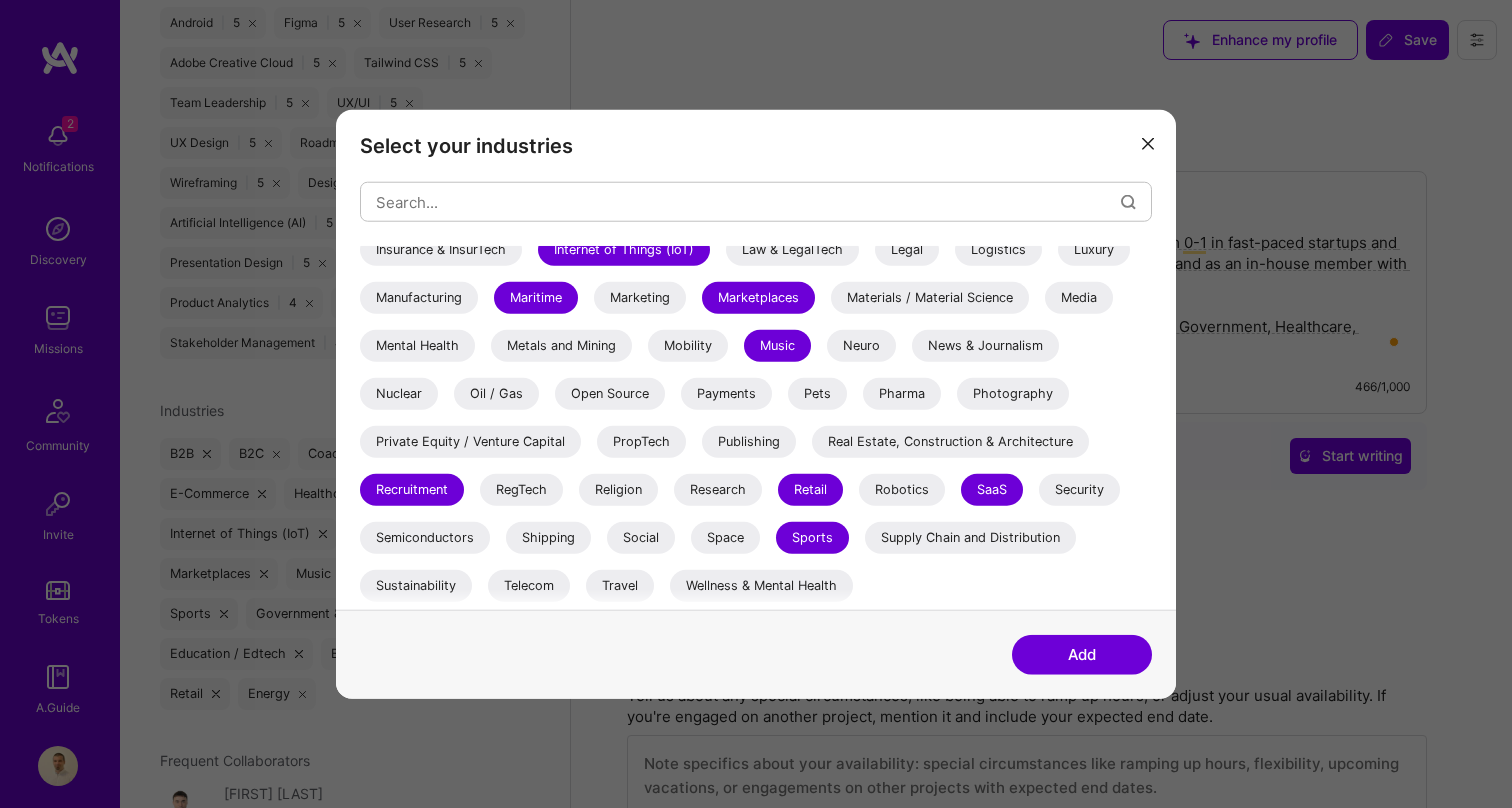 click on "Shipping" at bounding box center (548, 538) 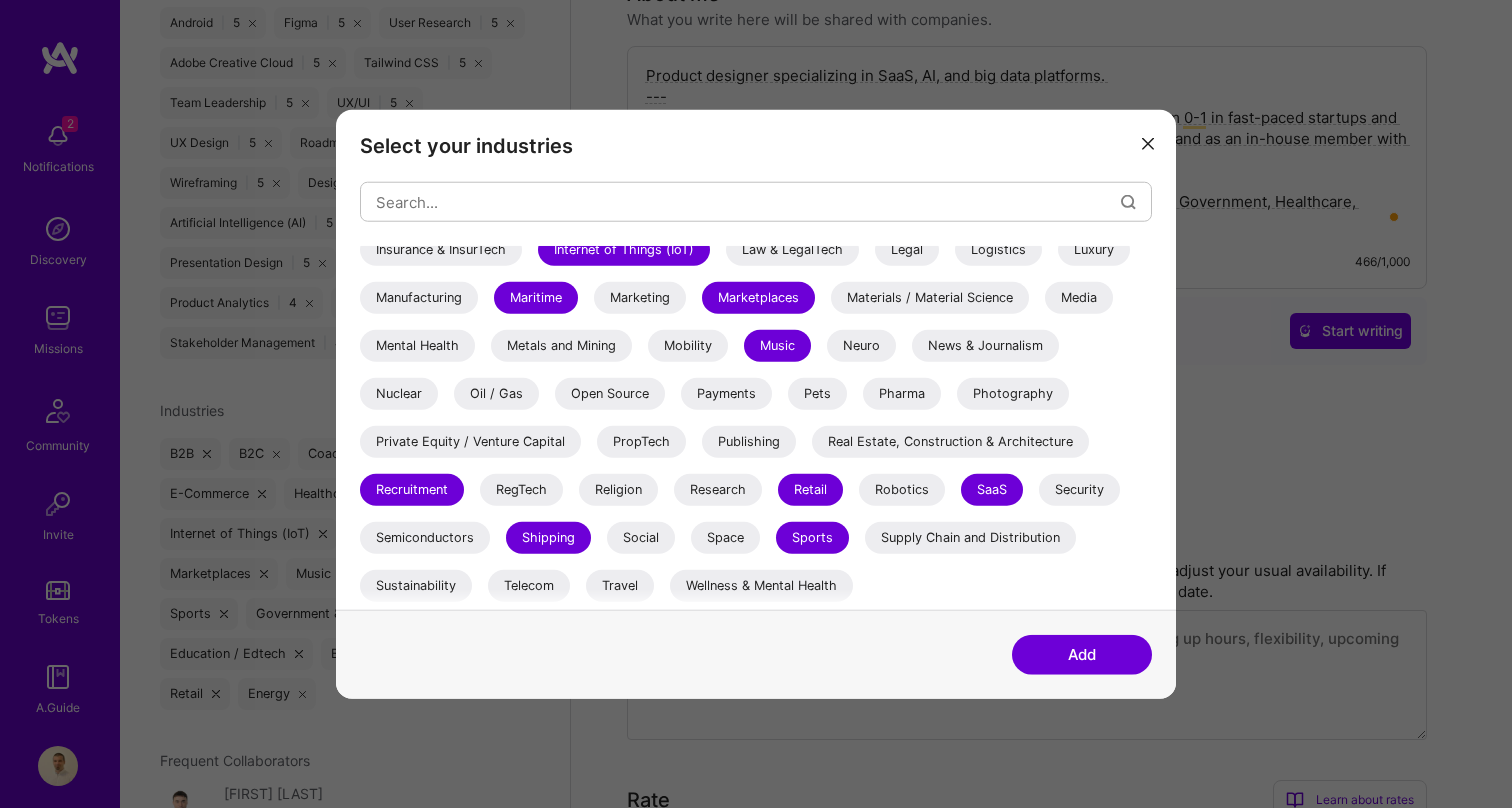 scroll, scrollTop: 127, scrollLeft: 0, axis: vertical 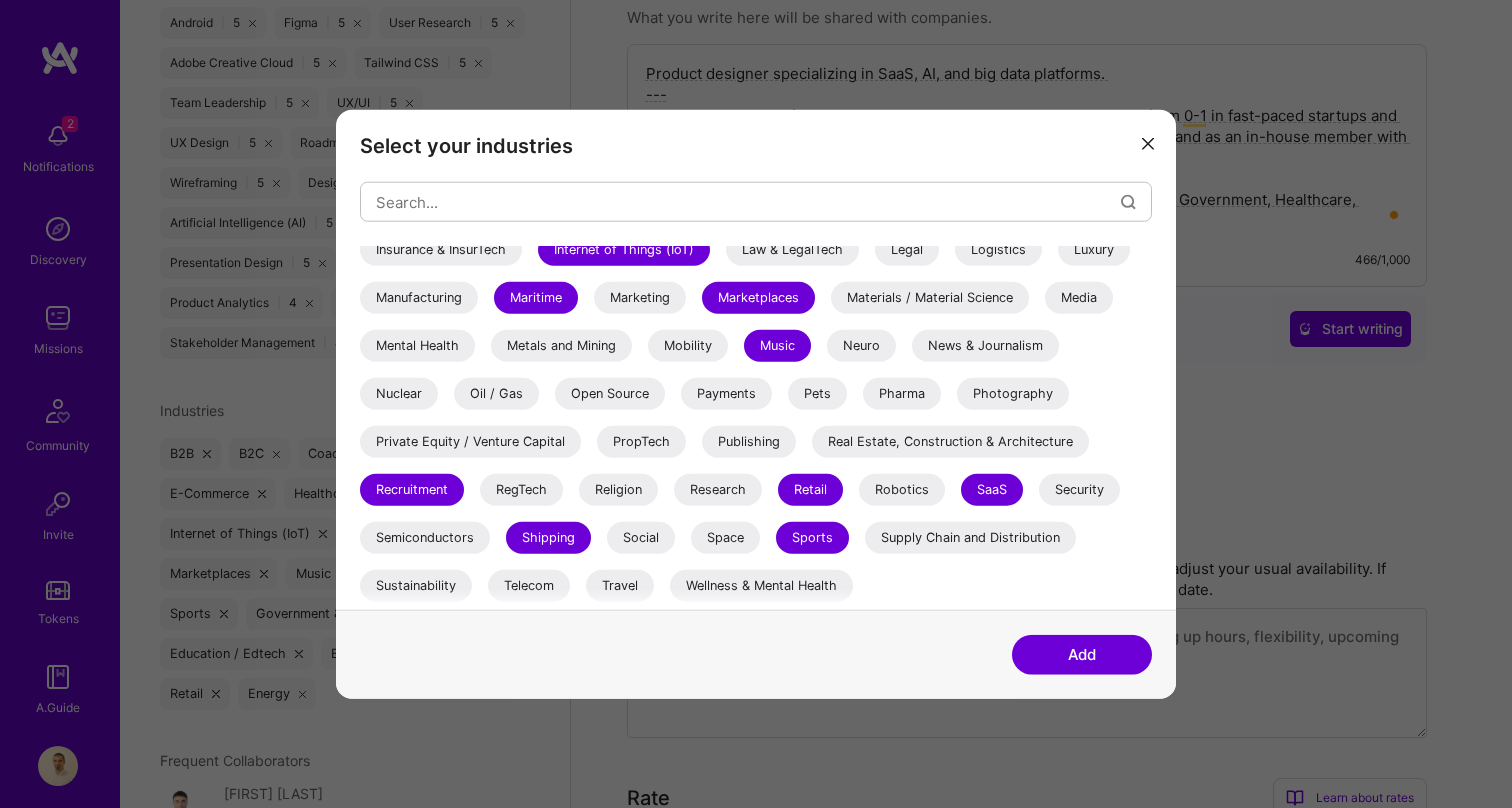 click on "3D Printing AR / VR / XR Accounting Advertising & AdTech Aerospace Agriculture / AgTech Airlines / Aviation Architecture / Interior Design Art & Museums Artifical Intelligence / Machine Learning Arts / Culture Augmented & Virtual Reality (AR/VR) Automotive Automotive & Self Driving Cars Aviation B2B B2B2C B2C BPA / RPA Banking Beauty Big Data BioTech Blockchain CMS CPG CRM Cannabis Charity & Nonprofit Circular Economy CivTech Climate Tech Cloud Services Coaching Community Tech Construction Consulting Consumer Electronics Crowdfunding Crypto Customer Success Cybersecurity DTC Databases Dating Defense Delivery Developer Tools E-Commerce Education / Edtech Electronics Energy Enterprise Software Entertainment Environment Events Fashion Financial Services / Fintech Fishing Fitness Food & Beverage Furniture Future of Work Gambling Gaming & e-Sports Government & B2G GreenTech HR Hardware / Consumer Electronics Healthcare Higher Education Hospitality Industrial Insurance & InsurTech Internet of Things (IoT) Legal" at bounding box center [756, 110] 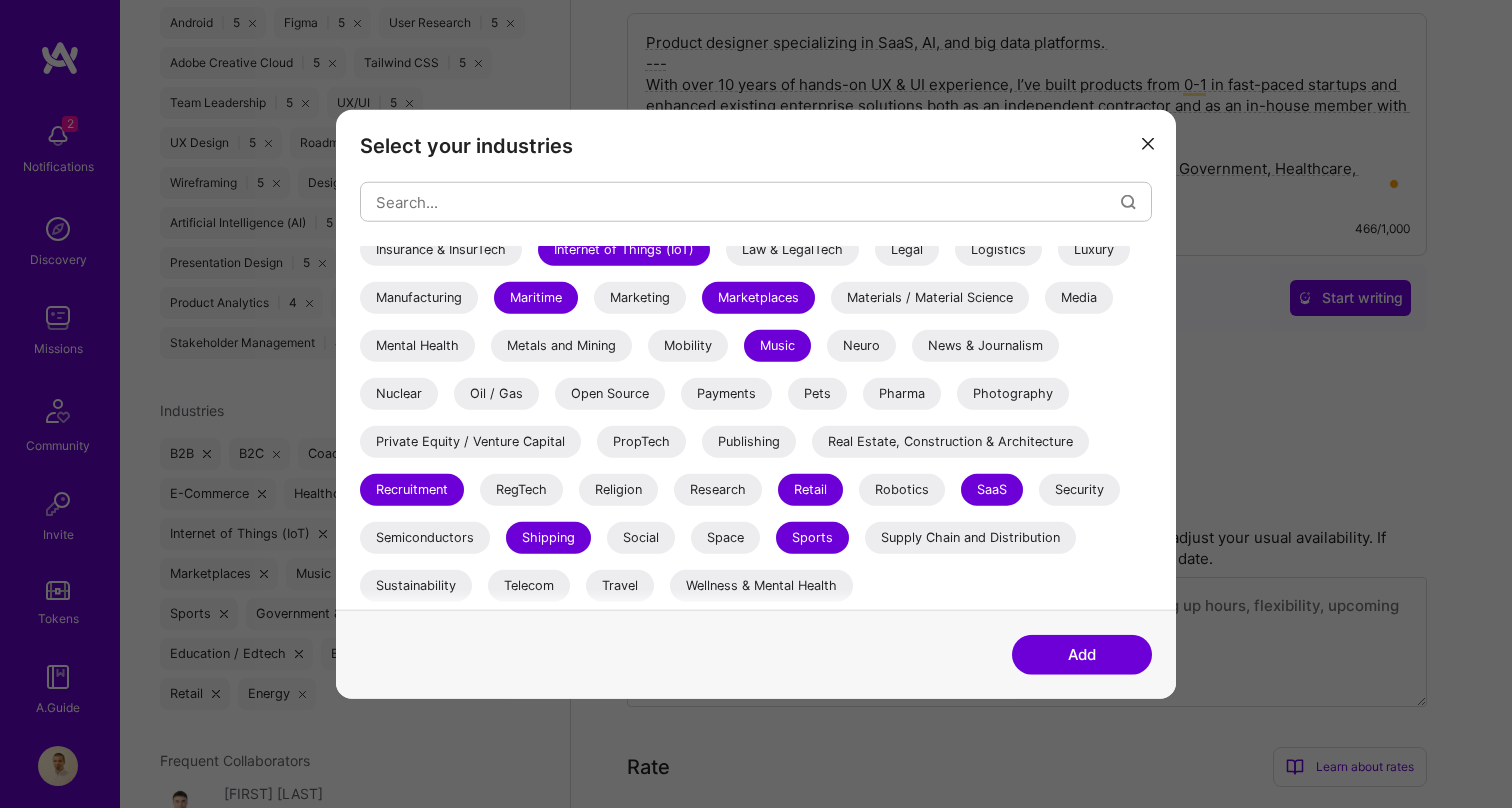 scroll, scrollTop: 177, scrollLeft: 0, axis: vertical 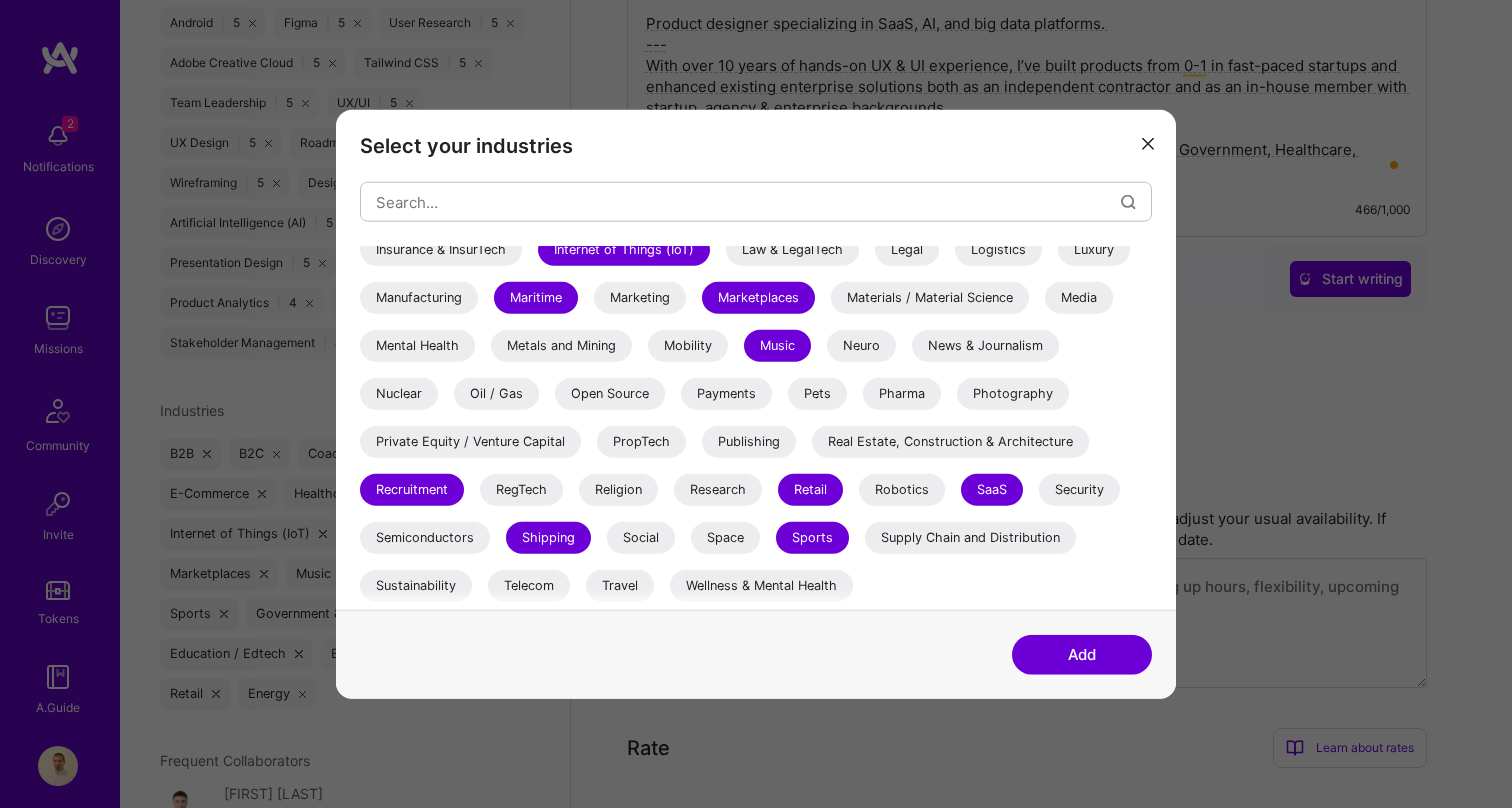 click on "Telecom" at bounding box center (529, 586) 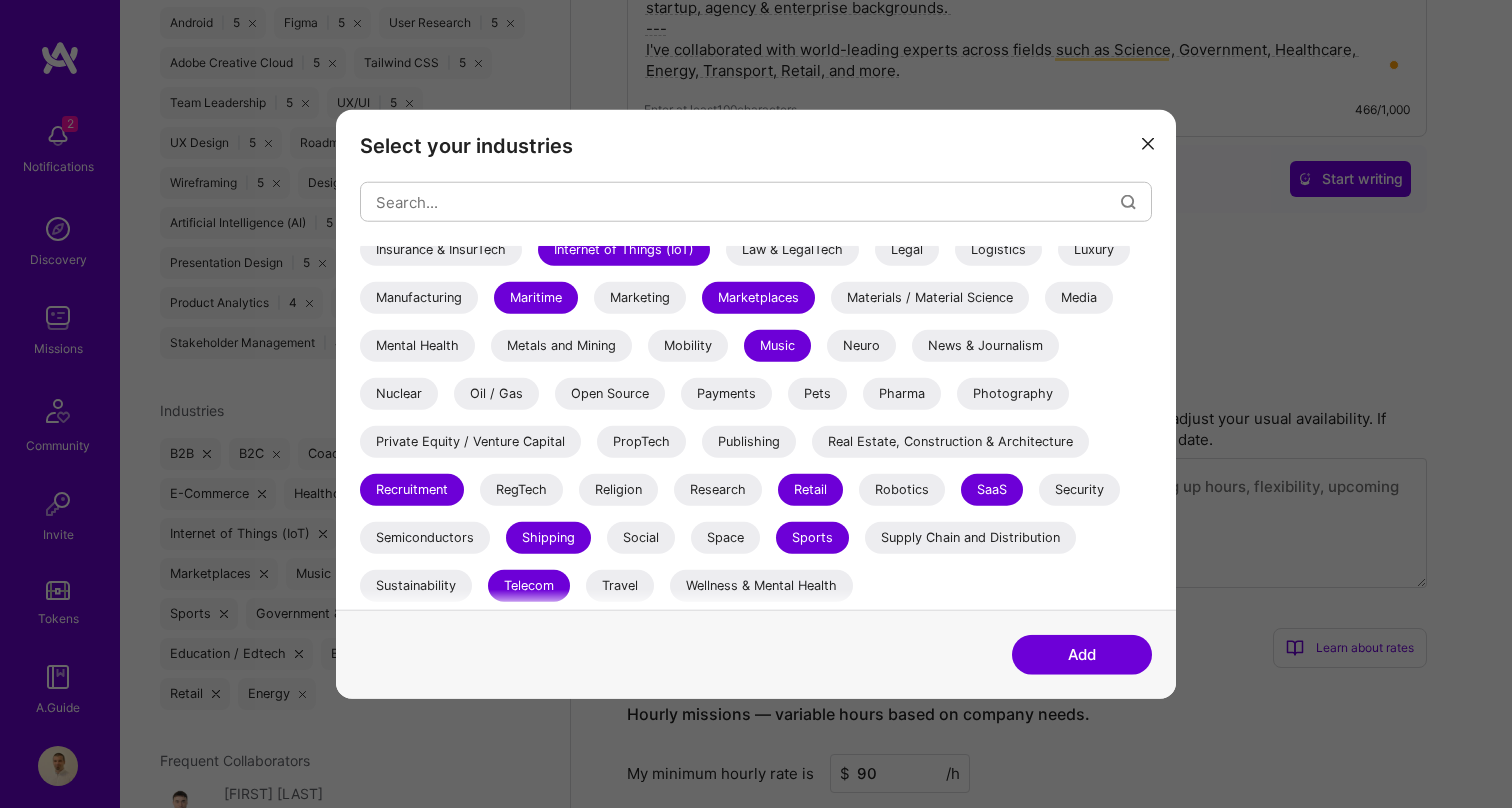 scroll, scrollTop: 286, scrollLeft: 0, axis: vertical 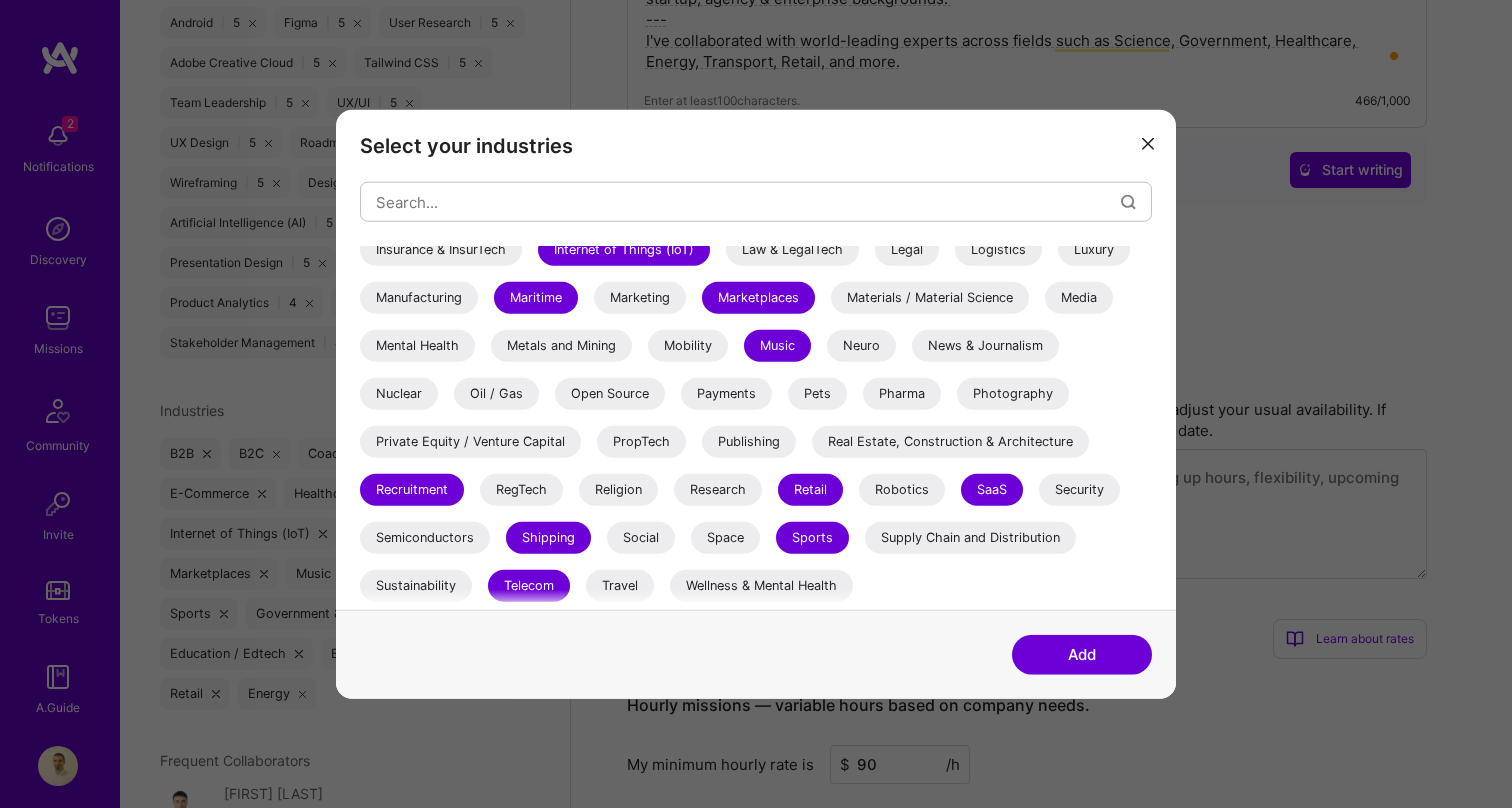 click on "Add" at bounding box center (1082, 654) 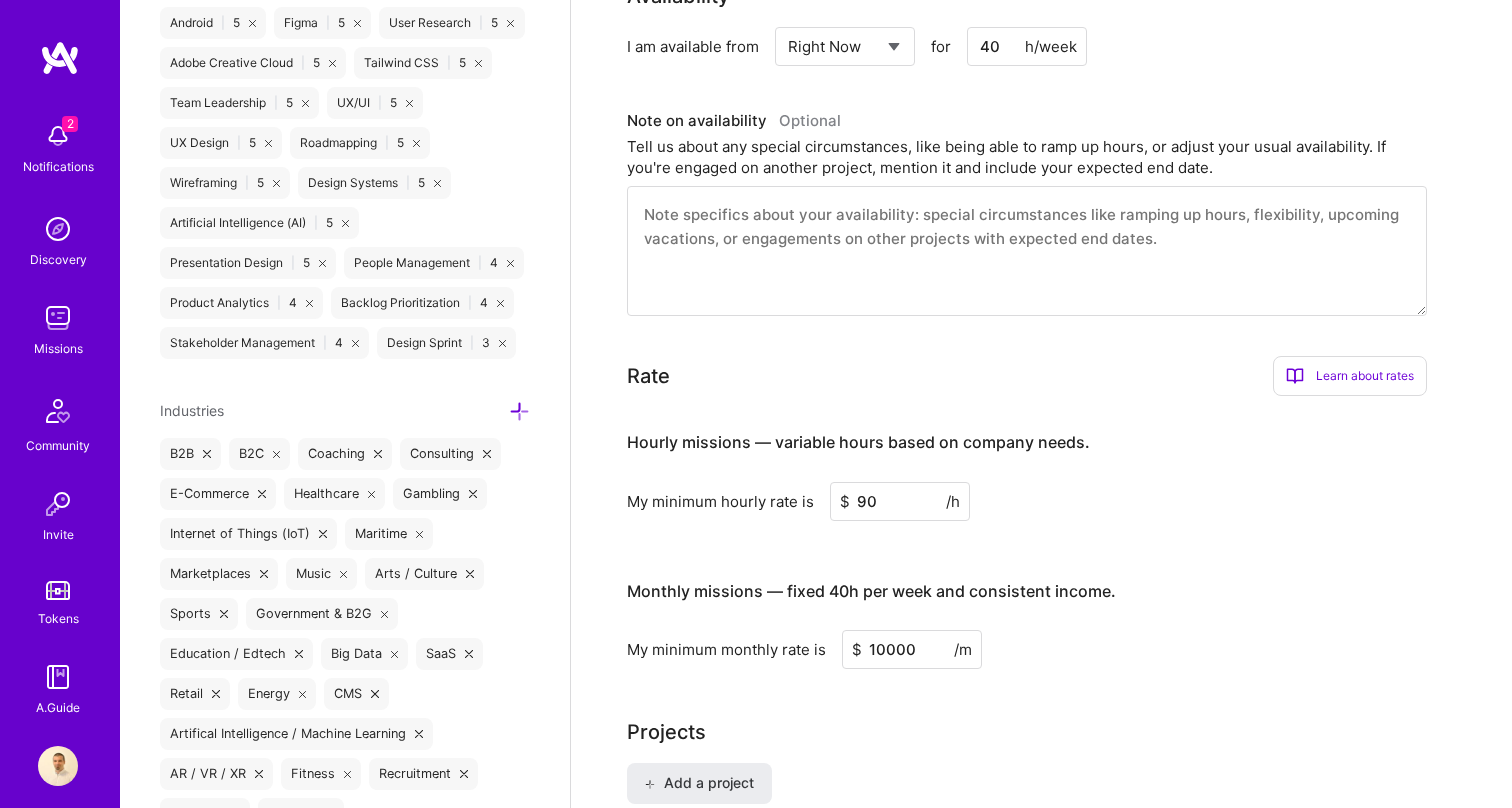 scroll, scrollTop: 553, scrollLeft: 0, axis: vertical 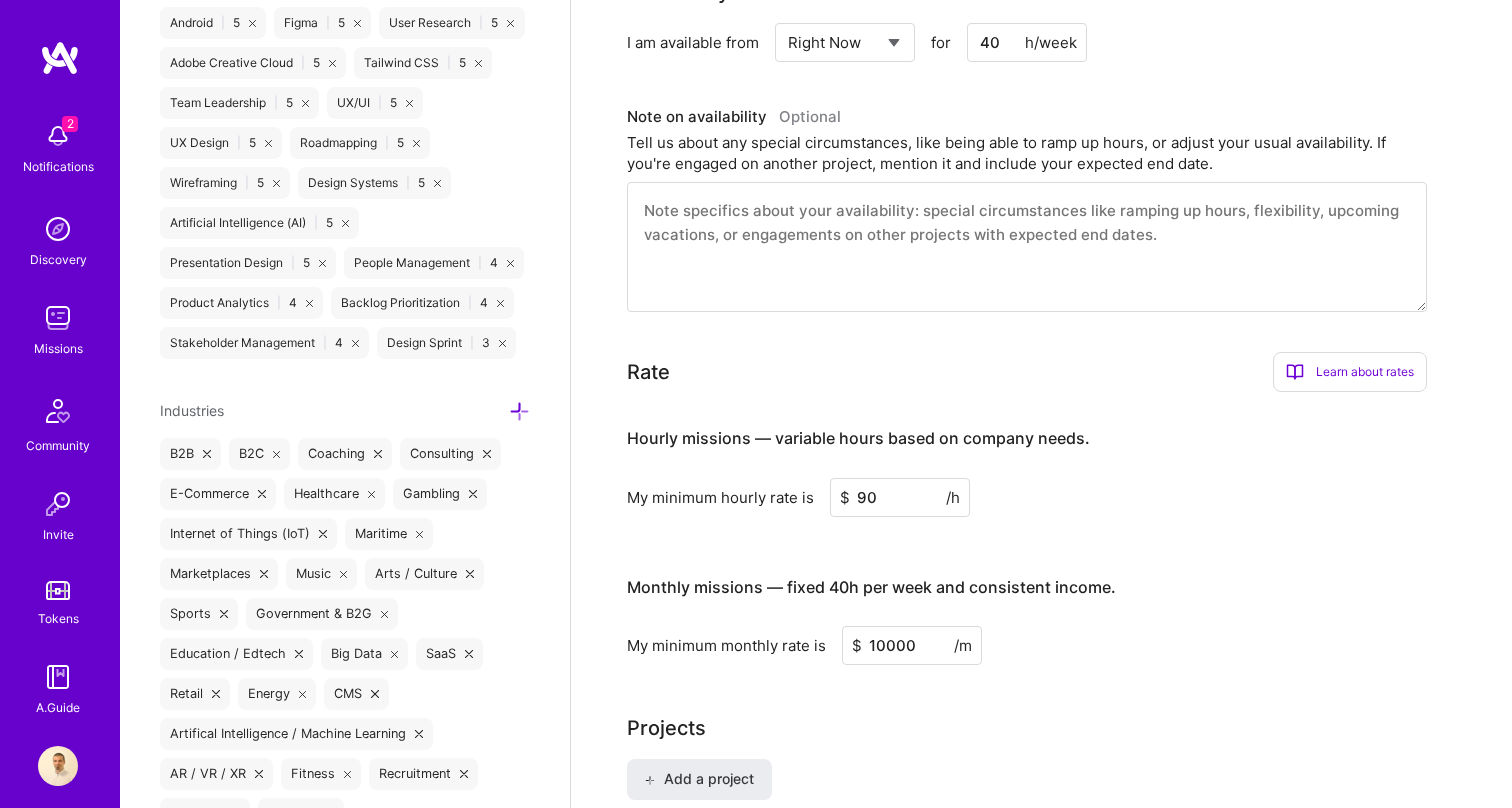 drag, startPoint x: 875, startPoint y: 494, endPoint x: 827, endPoint y: 487, distance: 48.507732 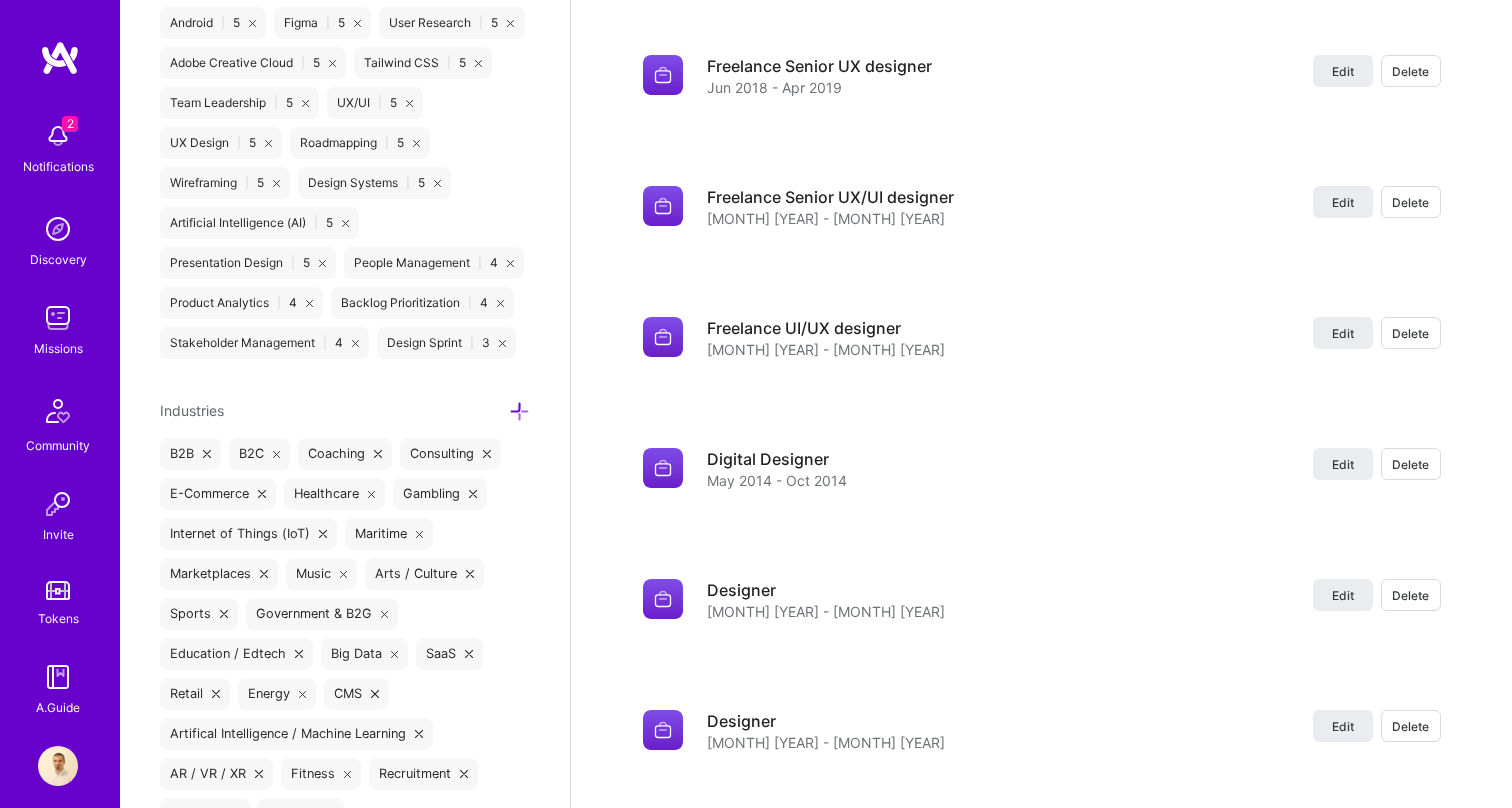 scroll, scrollTop: 4155, scrollLeft: 0, axis: vertical 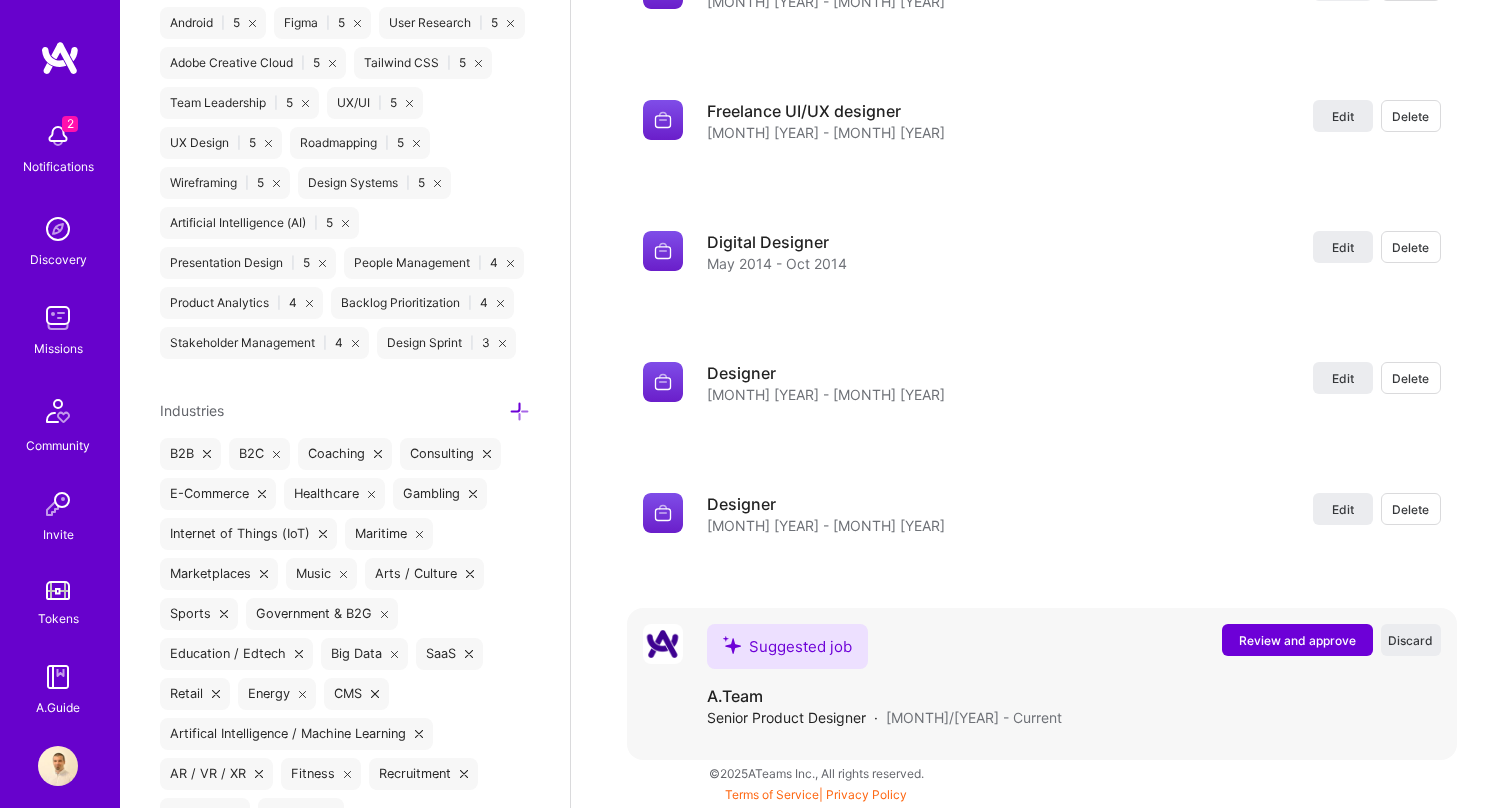 type on "85" 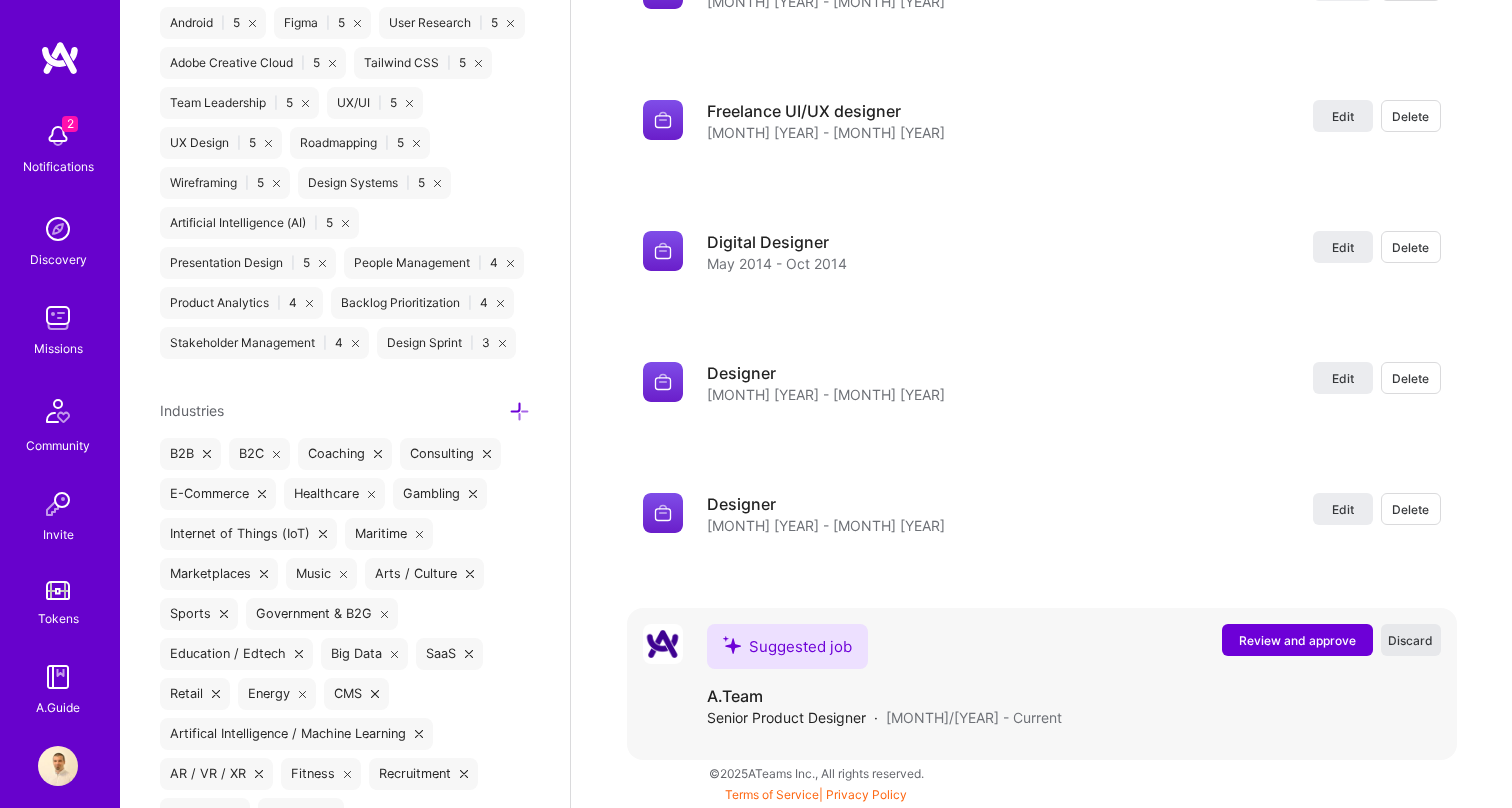 click on "Discard" at bounding box center [1410, 640] 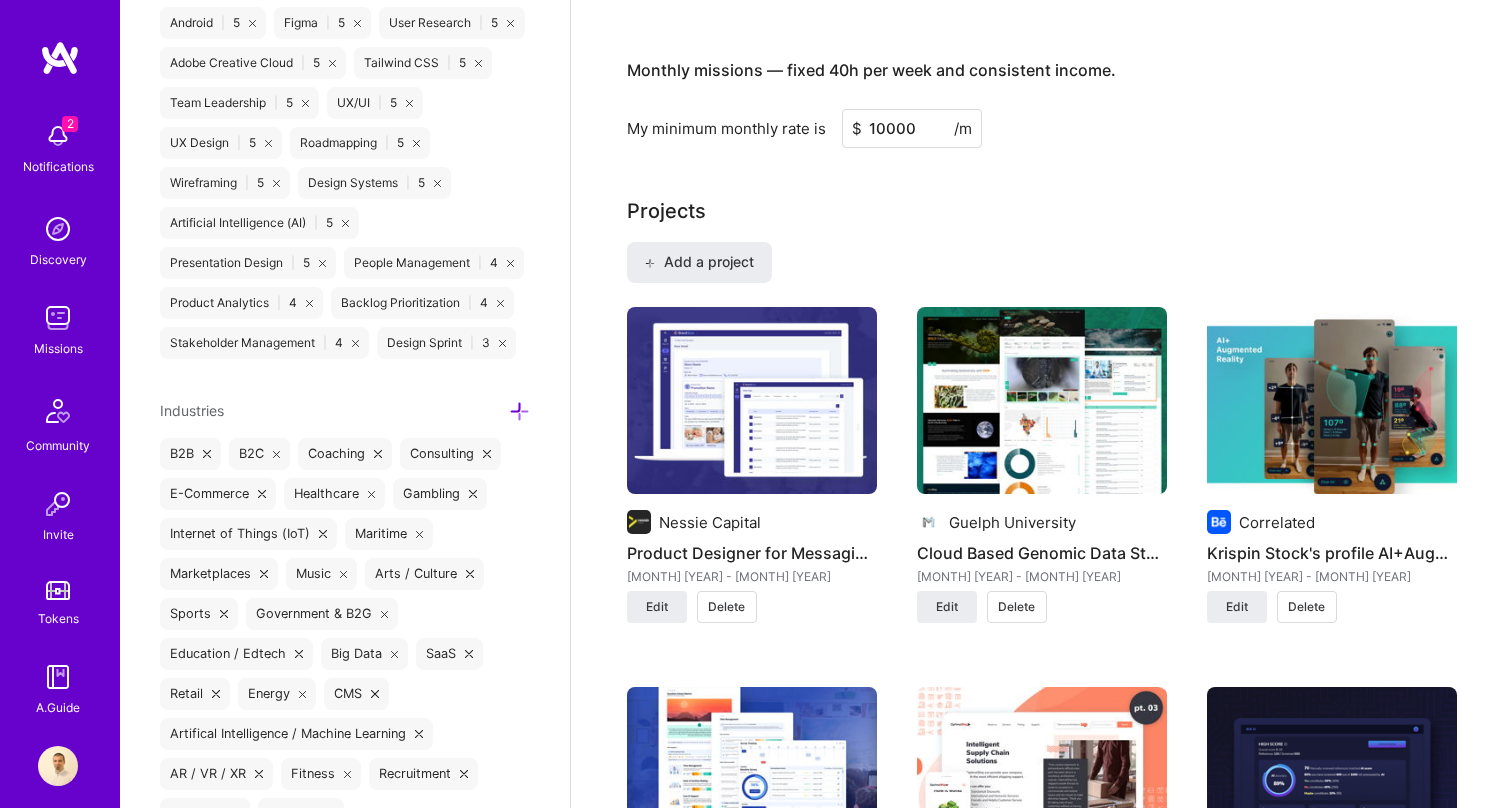 scroll, scrollTop: 0, scrollLeft: 0, axis: both 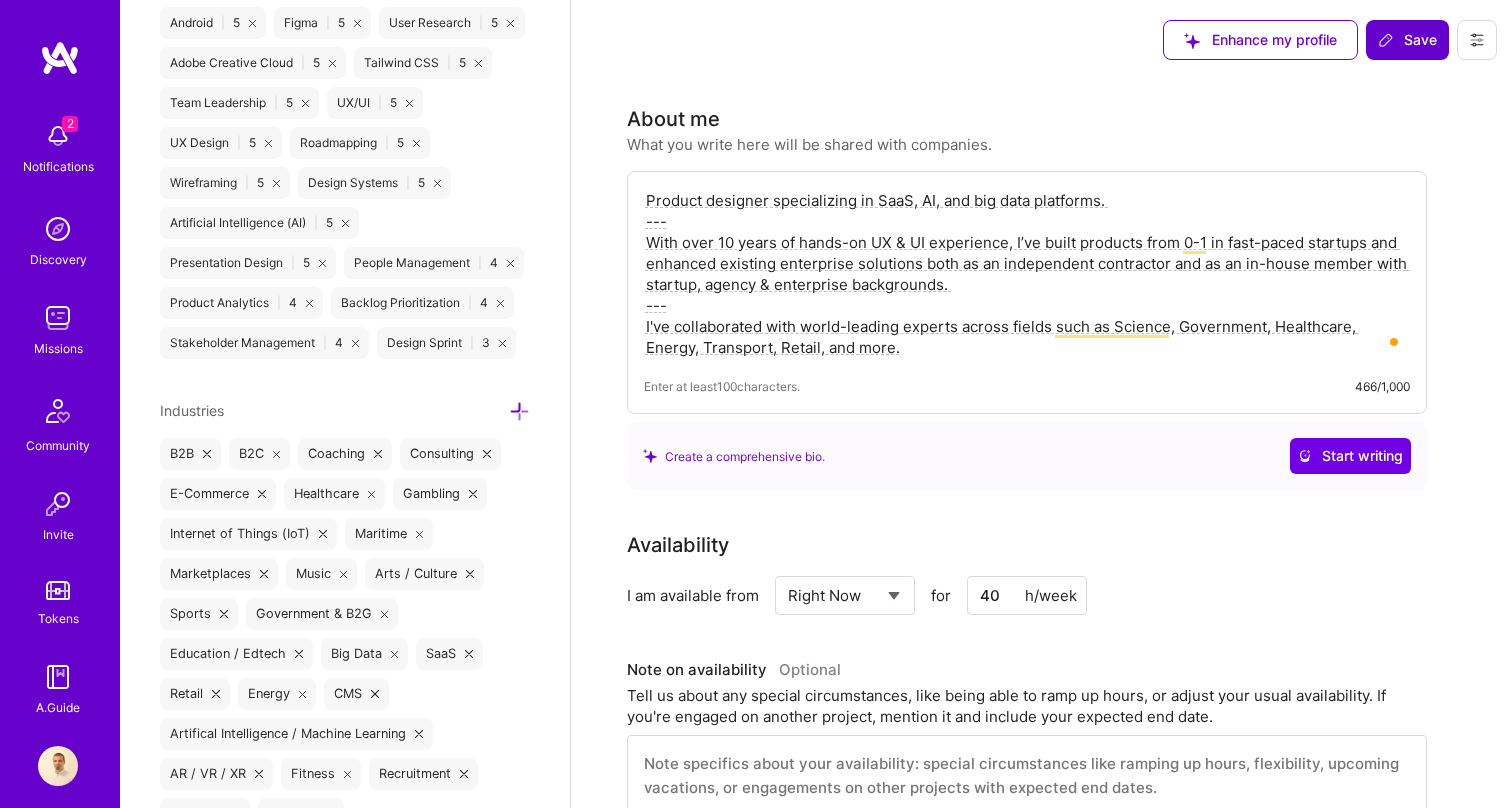 click on "Save" at bounding box center (1407, 40) 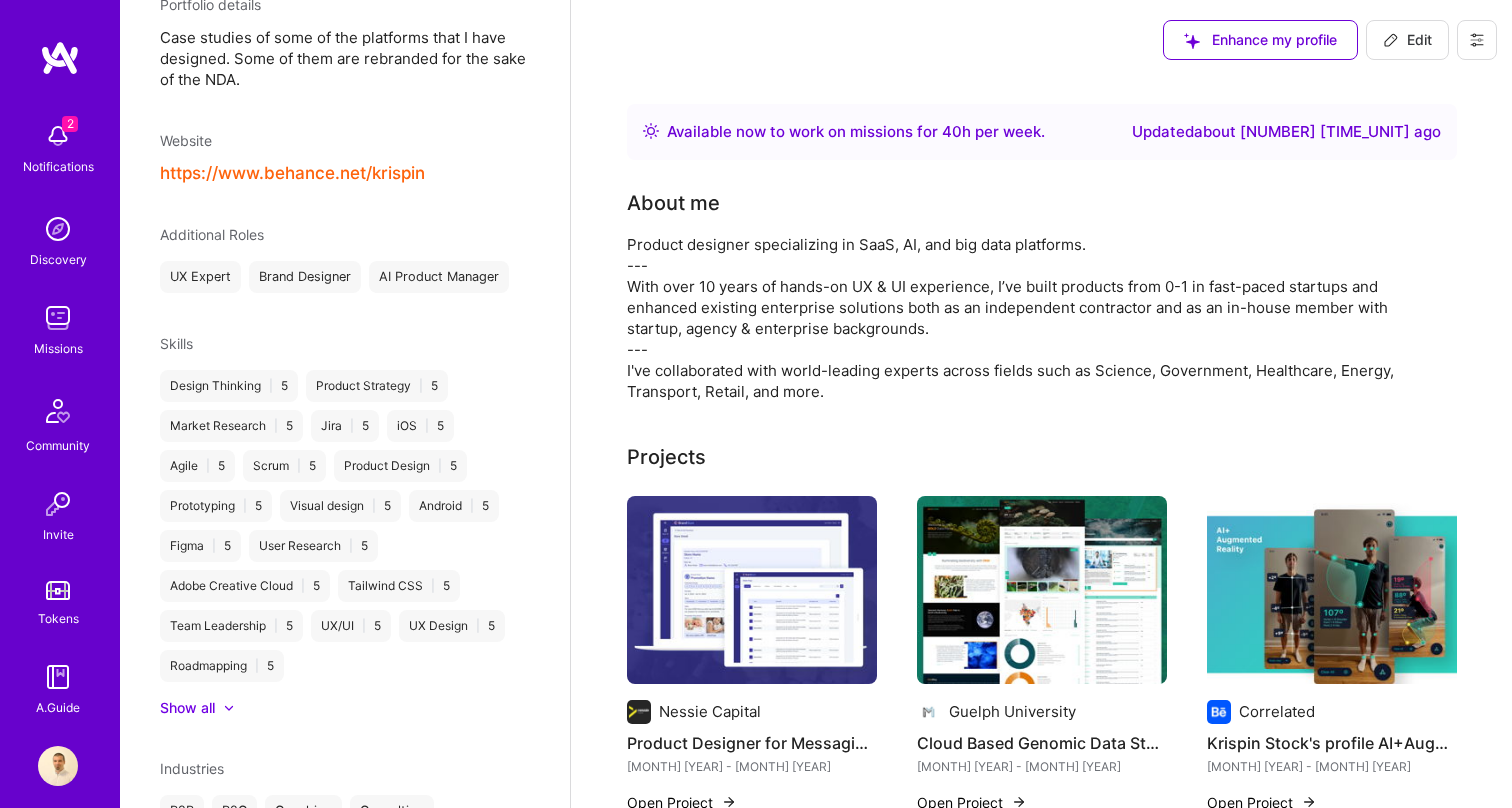 scroll, scrollTop: 1234, scrollLeft: 0, axis: vertical 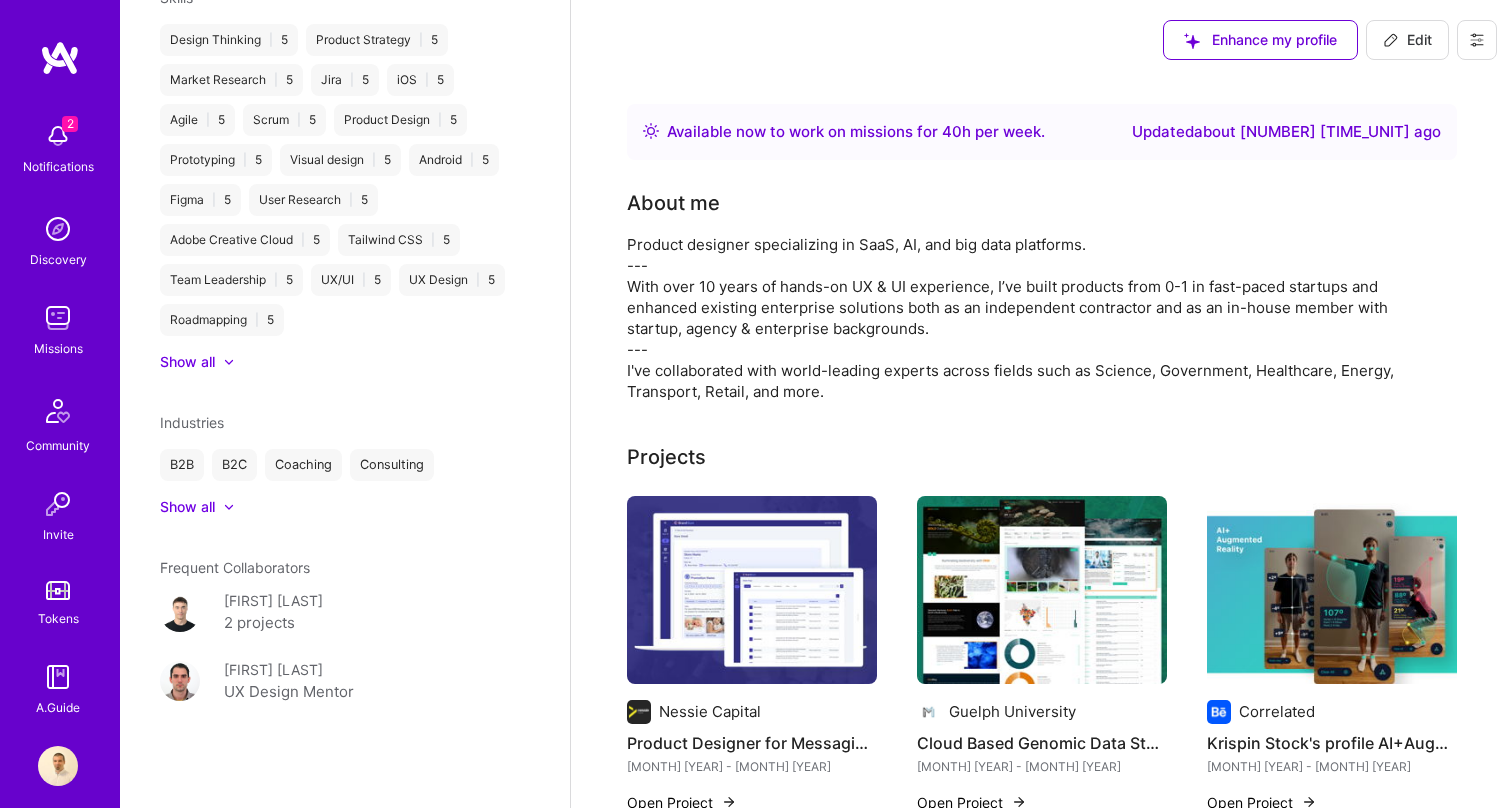 click at bounding box center [1332, 590] 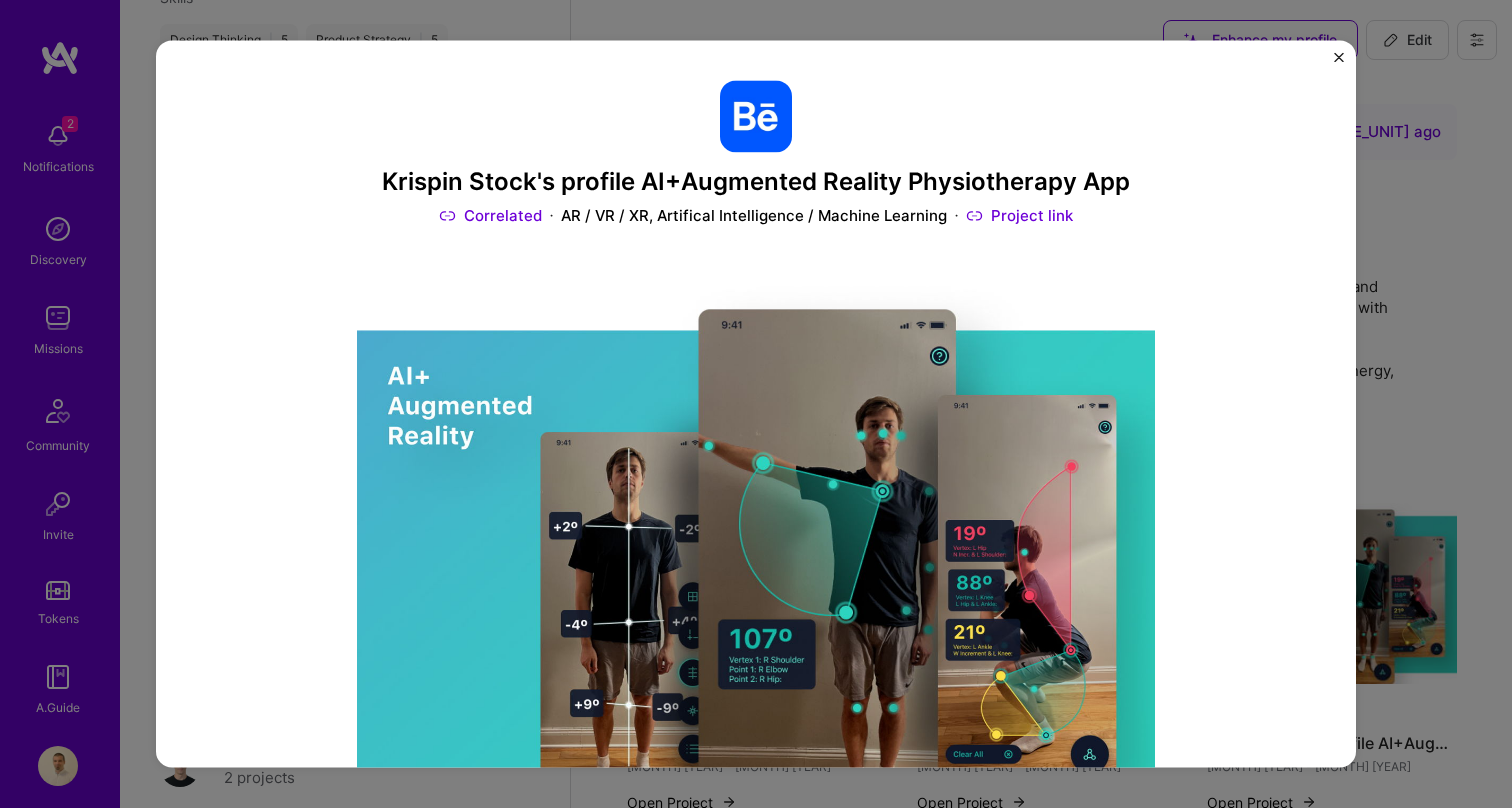 click on "Project link" at bounding box center [1019, 215] 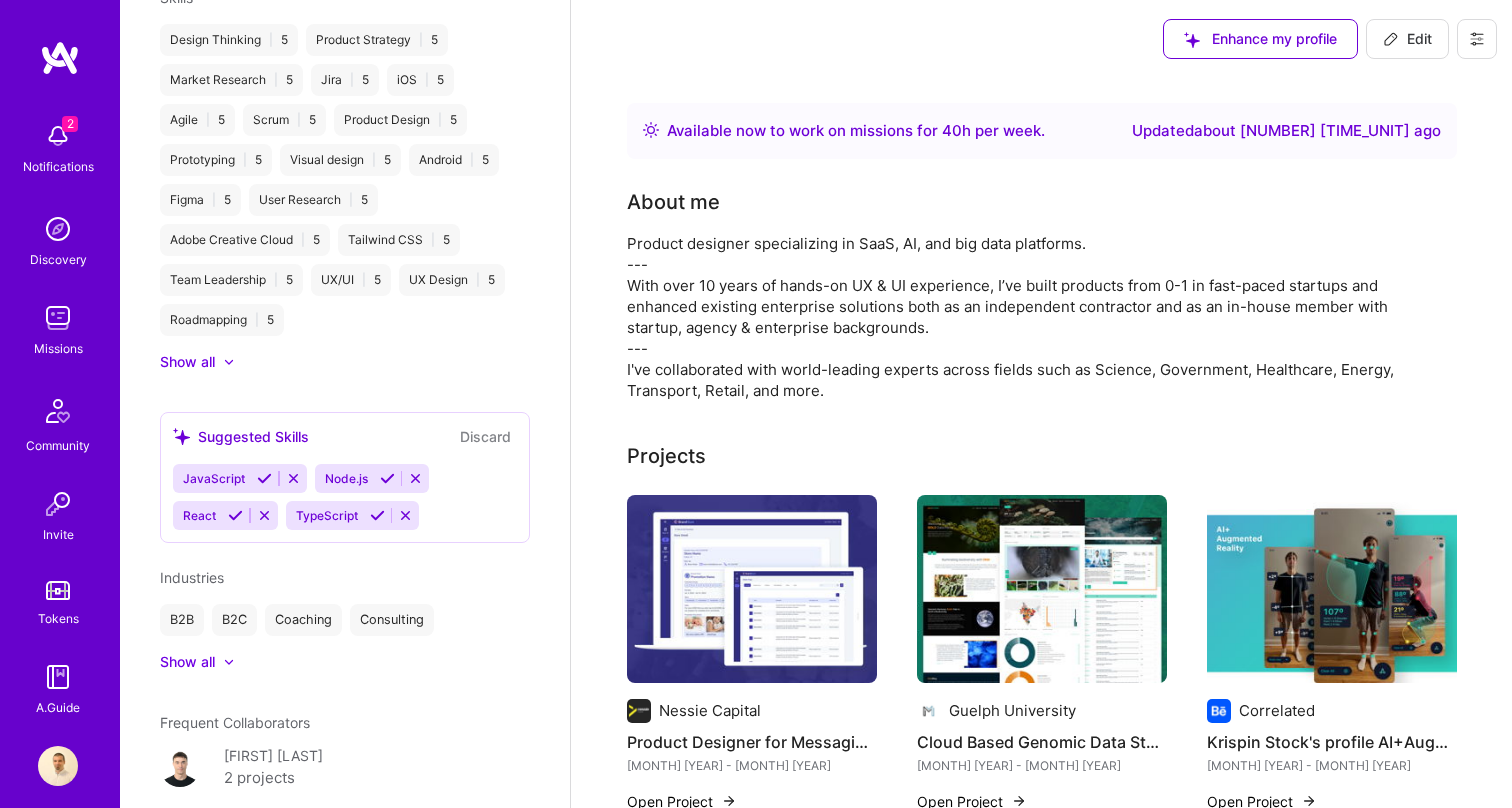 scroll, scrollTop: 0, scrollLeft: 0, axis: both 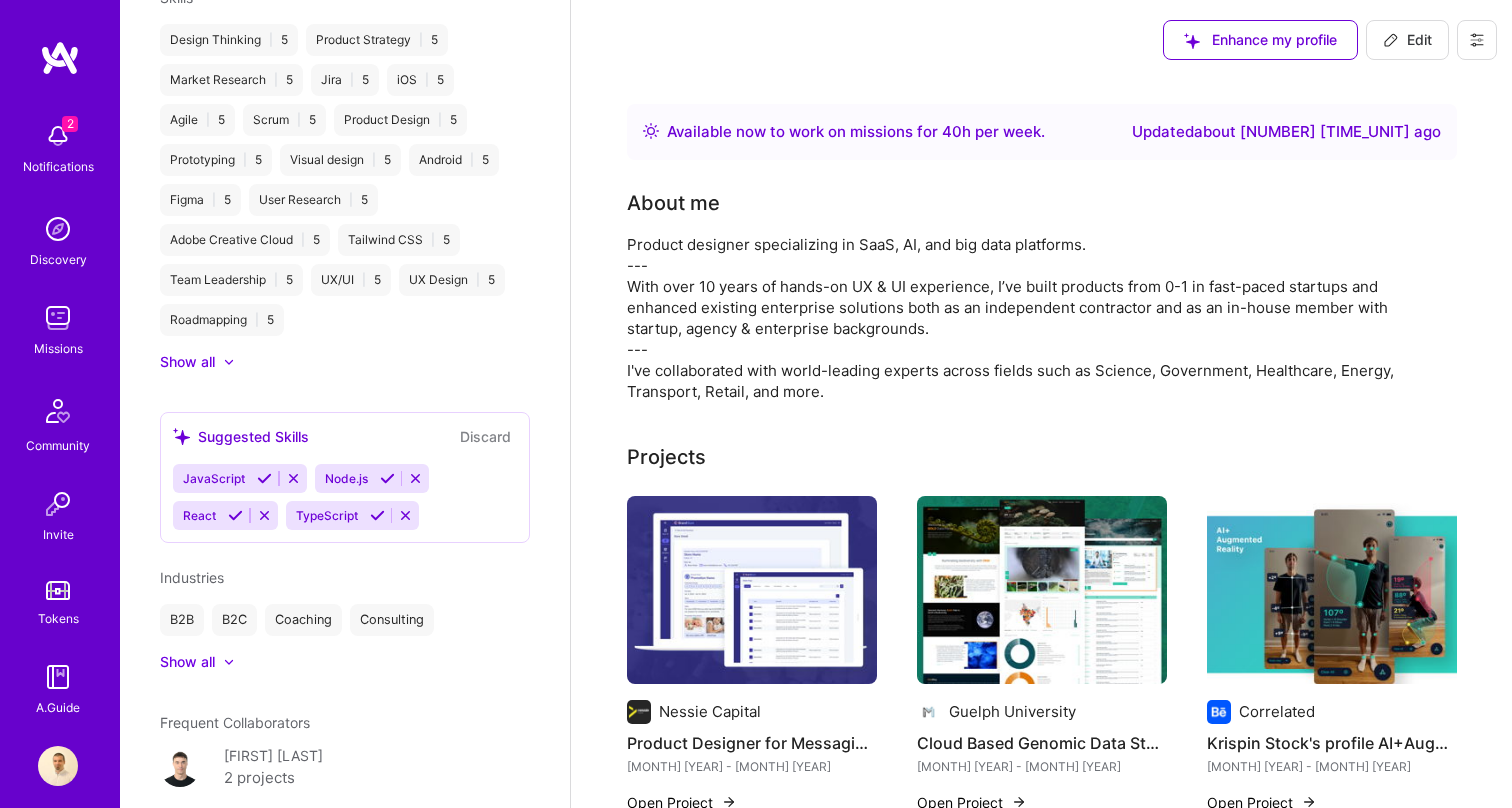 click at bounding box center [58, 136] 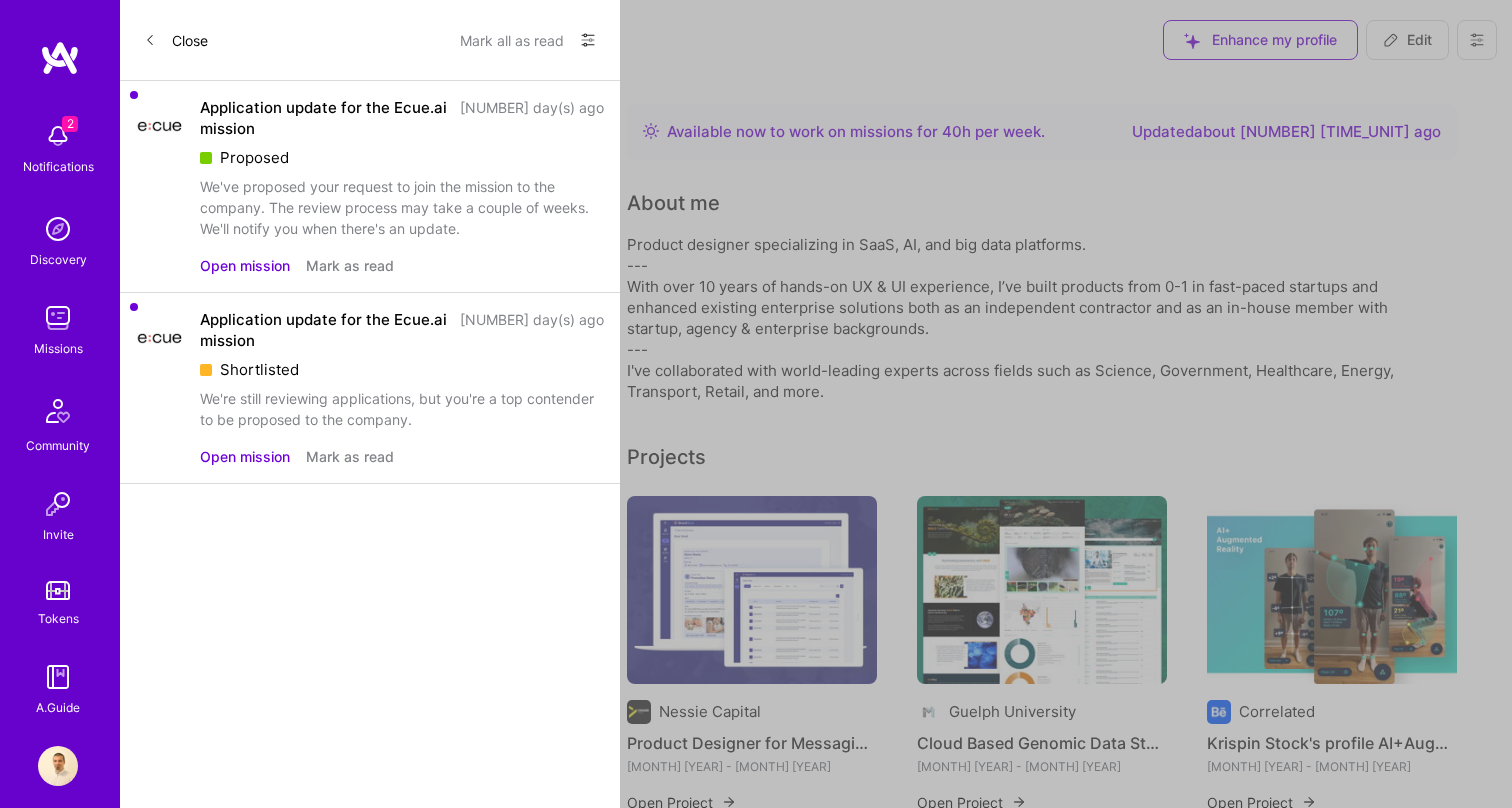 click on "Open mission" at bounding box center (245, 265) 